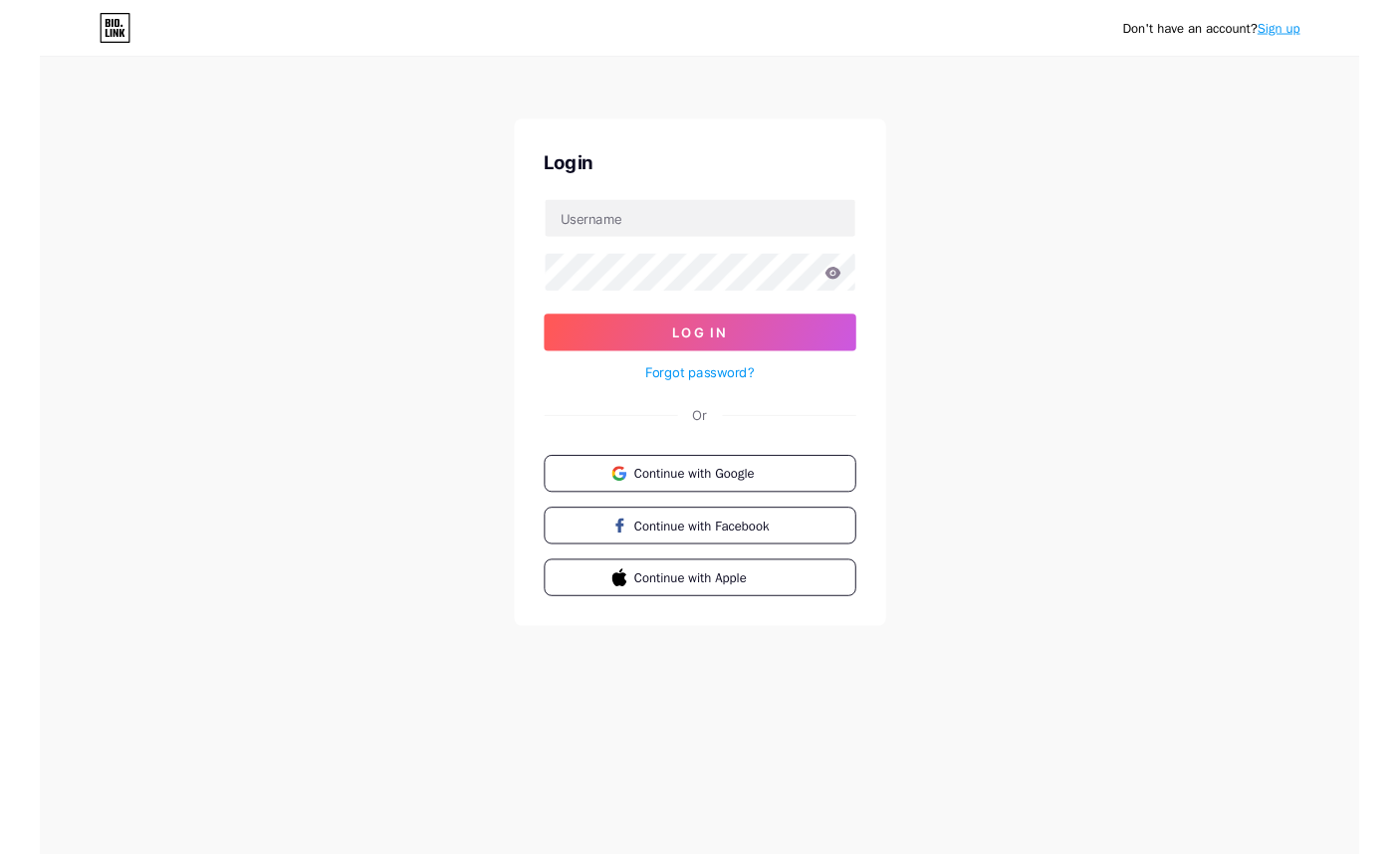 scroll, scrollTop: 0, scrollLeft: 0, axis: both 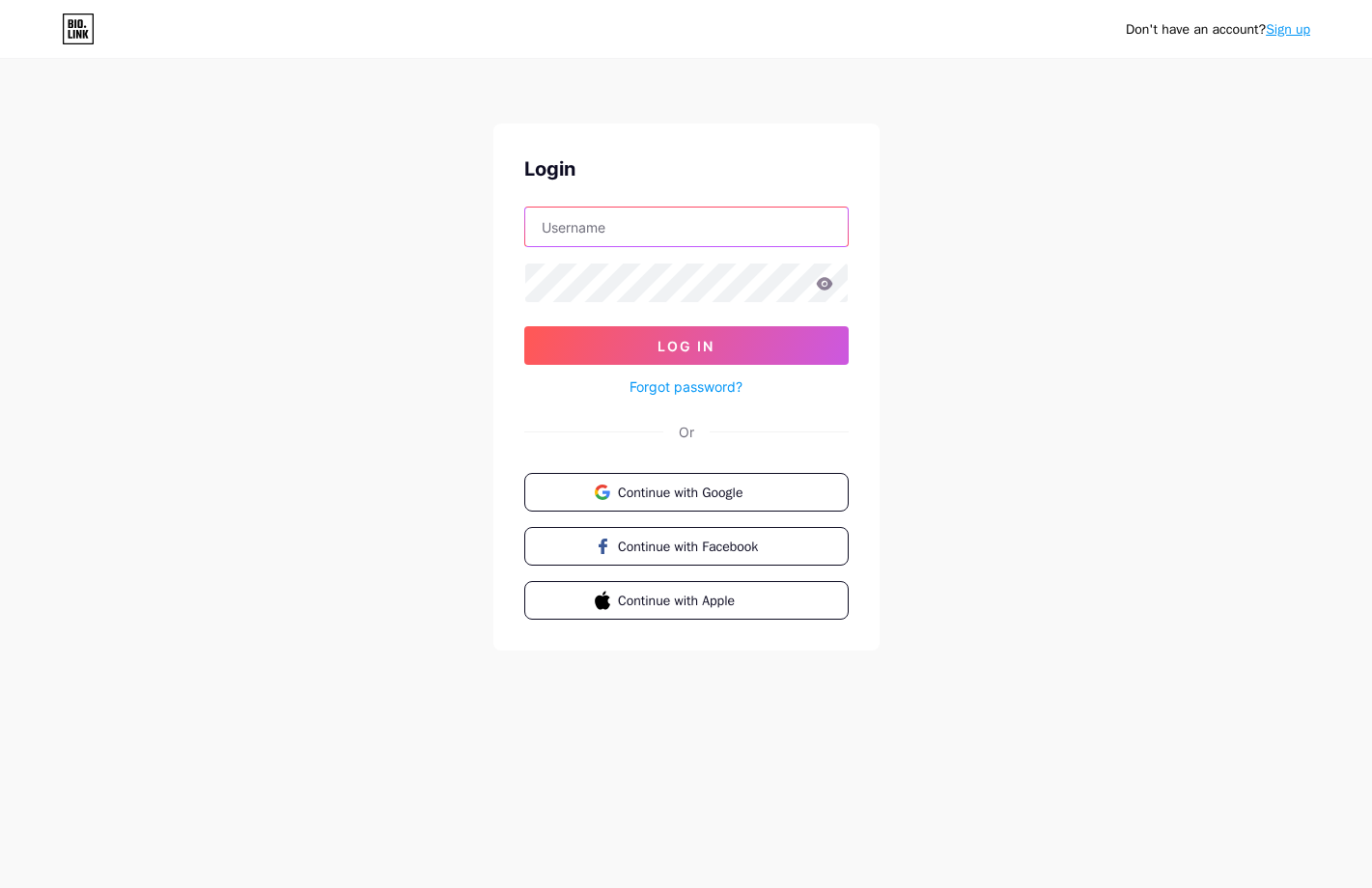 drag, startPoint x: 672, startPoint y: 242, endPoint x: 671, endPoint y: 220, distance: 22.022716 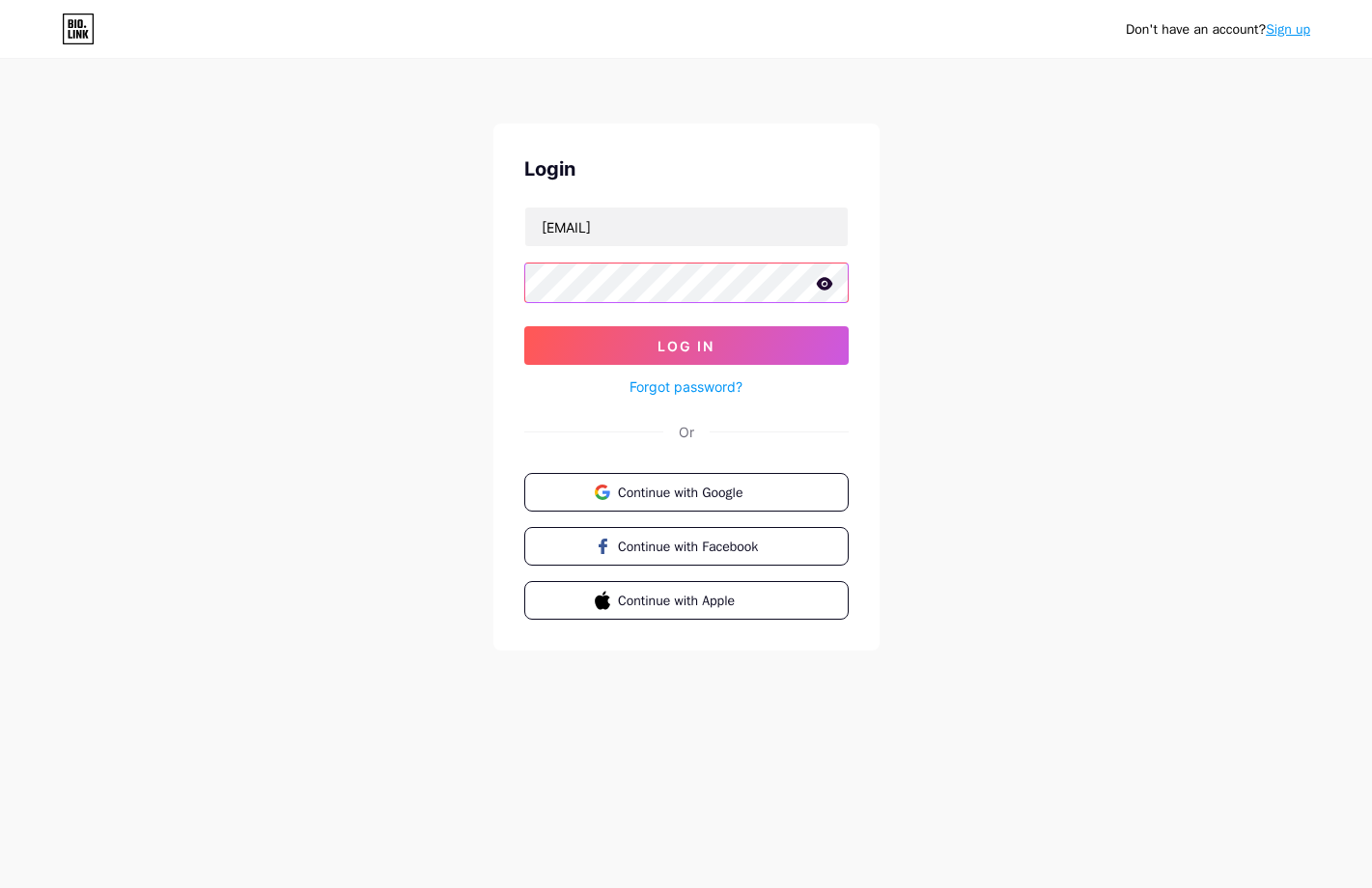 click on "Log In" at bounding box center [686, 346] 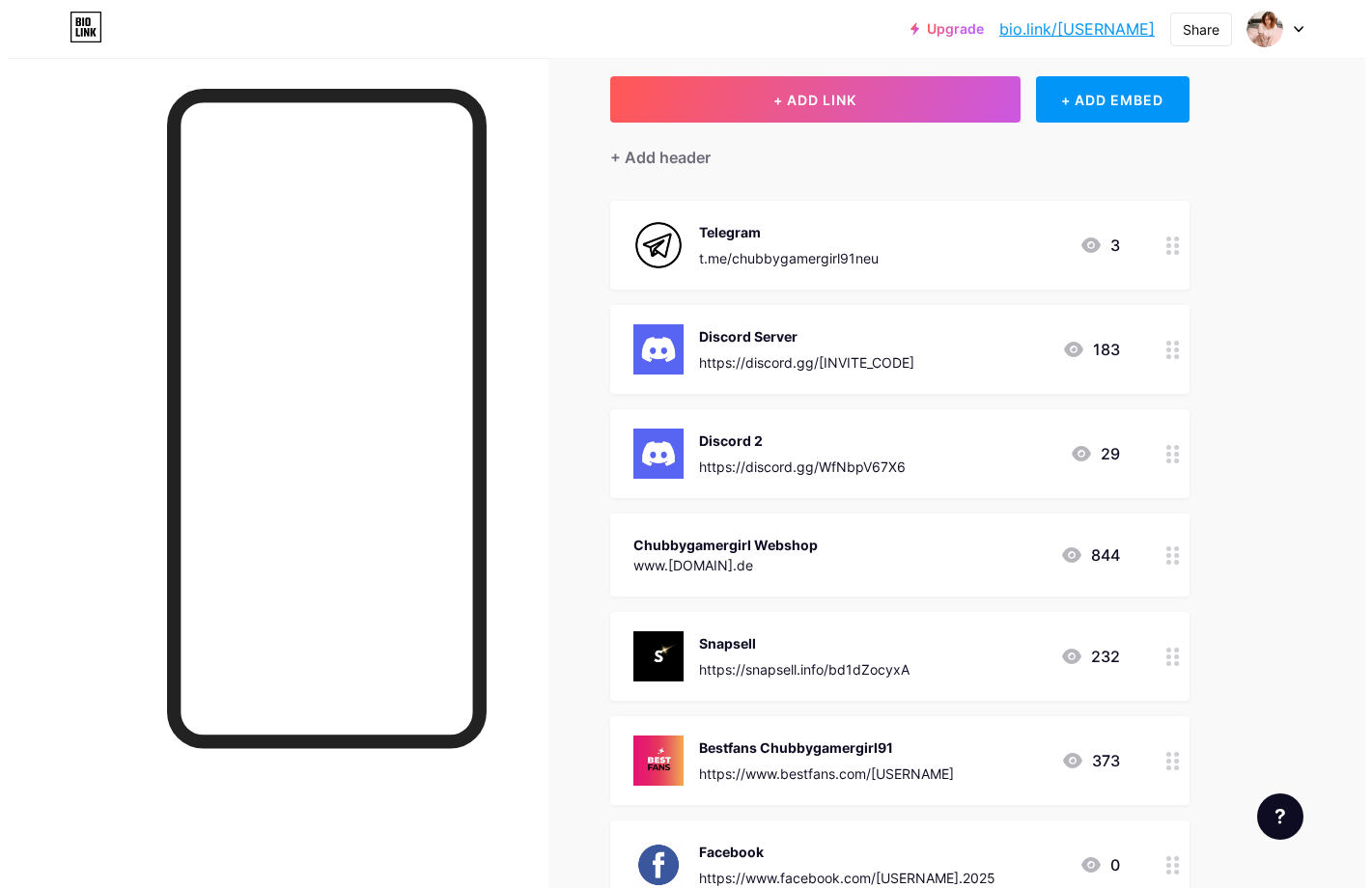 scroll, scrollTop: 0, scrollLeft: 0, axis: both 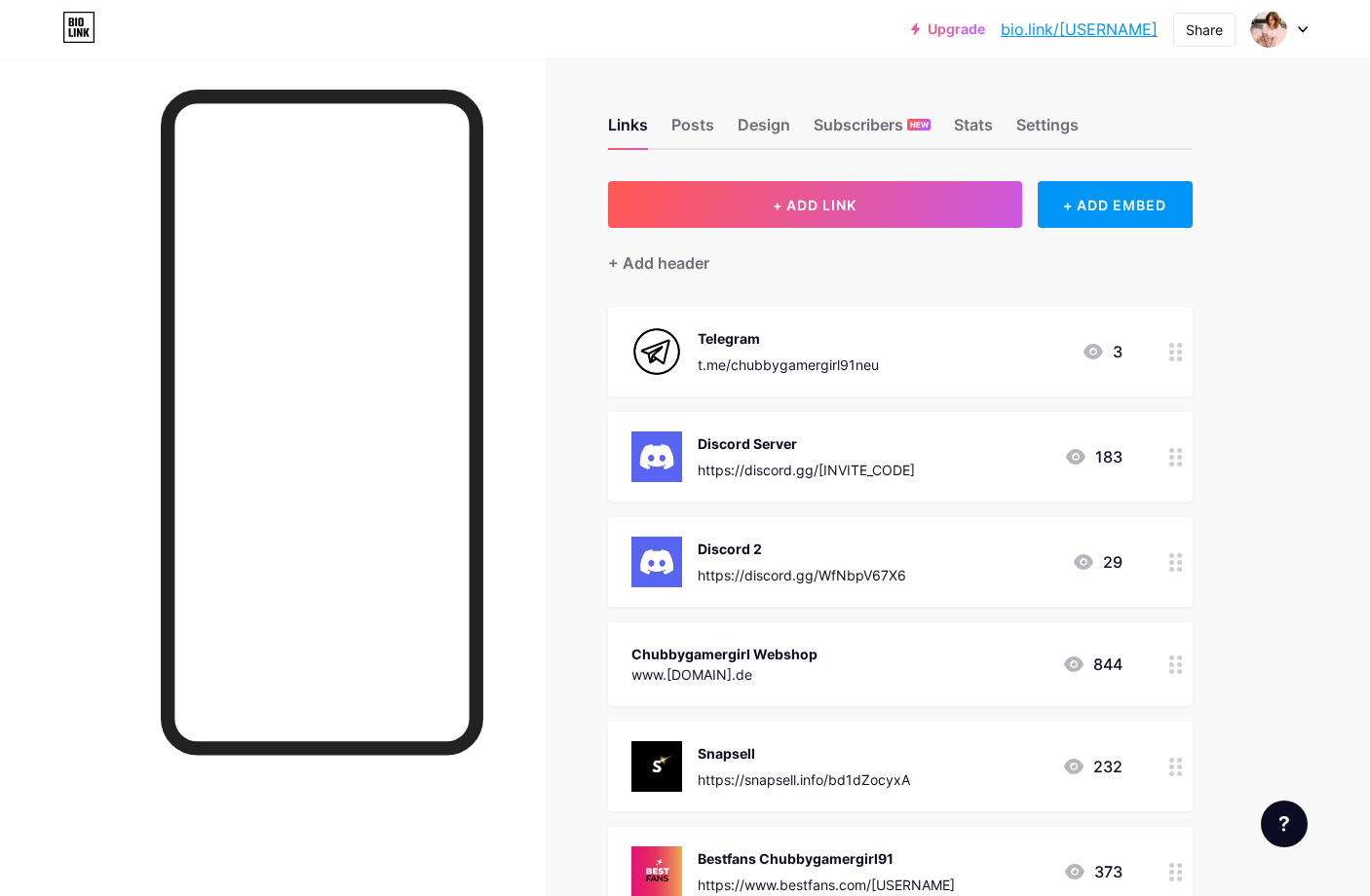 click at bounding box center [1279, 29] 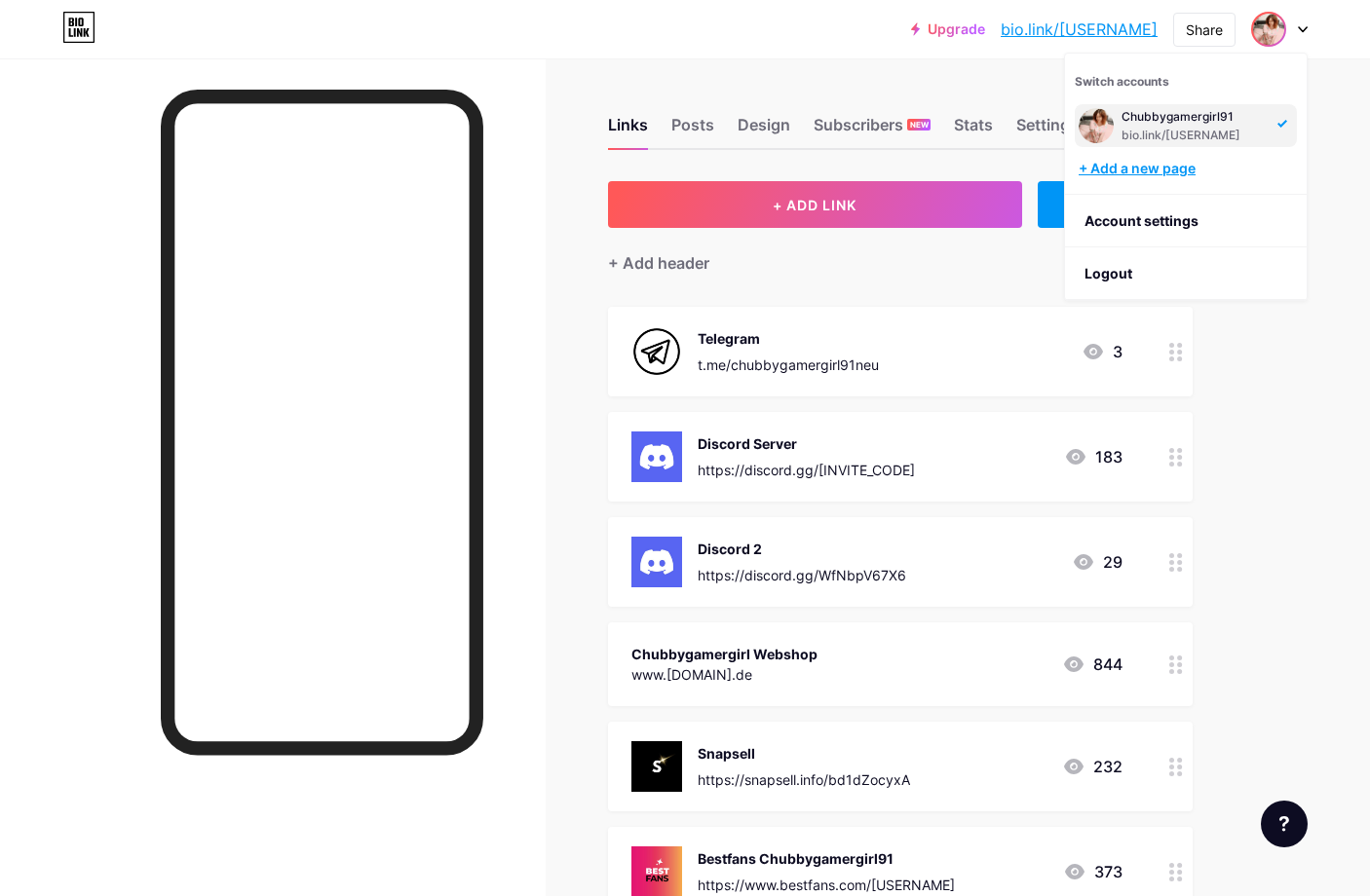 click on "+ Add a new page" at bounding box center [1188, 168] 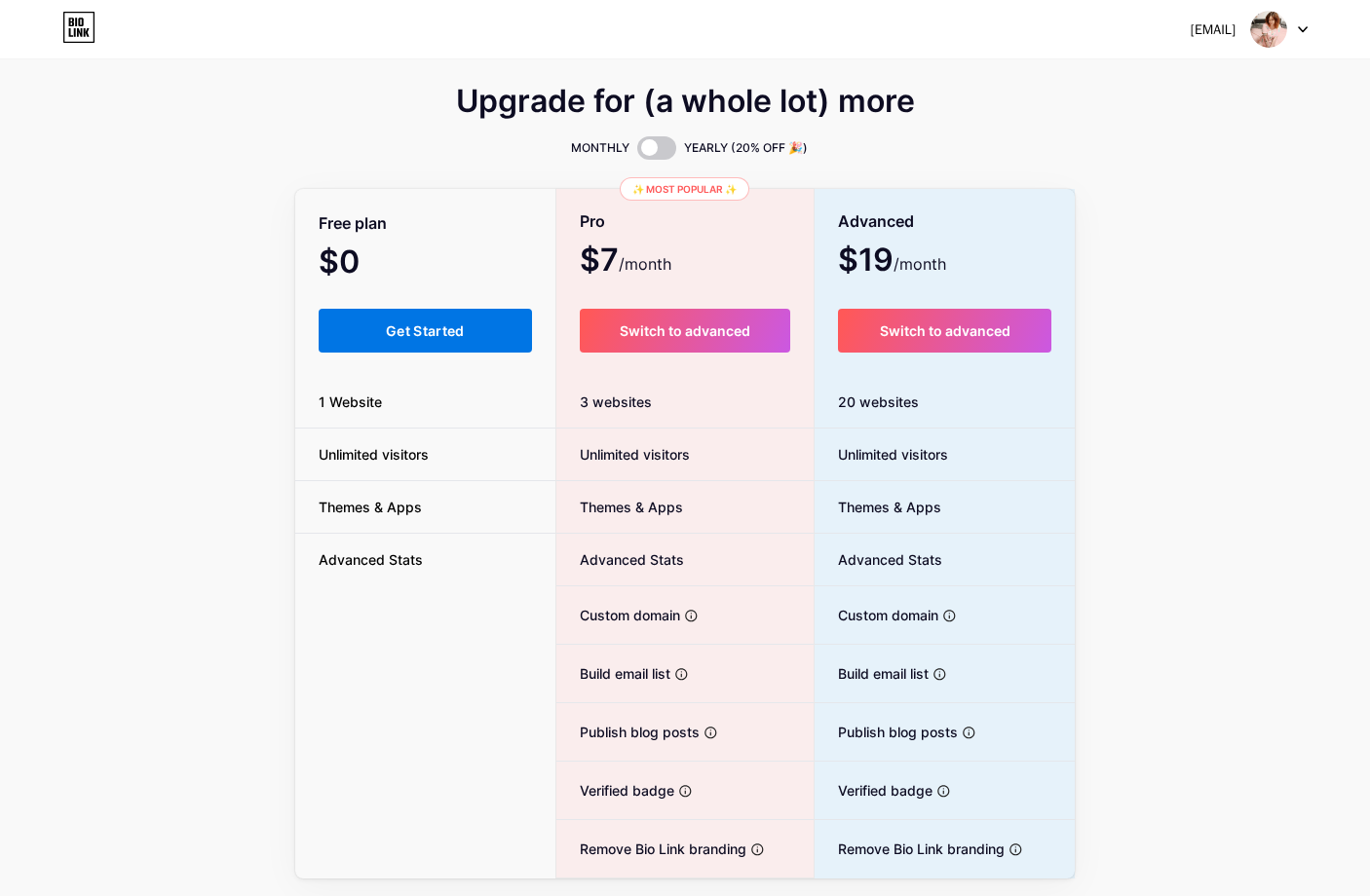 click on "Get Started" at bounding box center (425, 330) 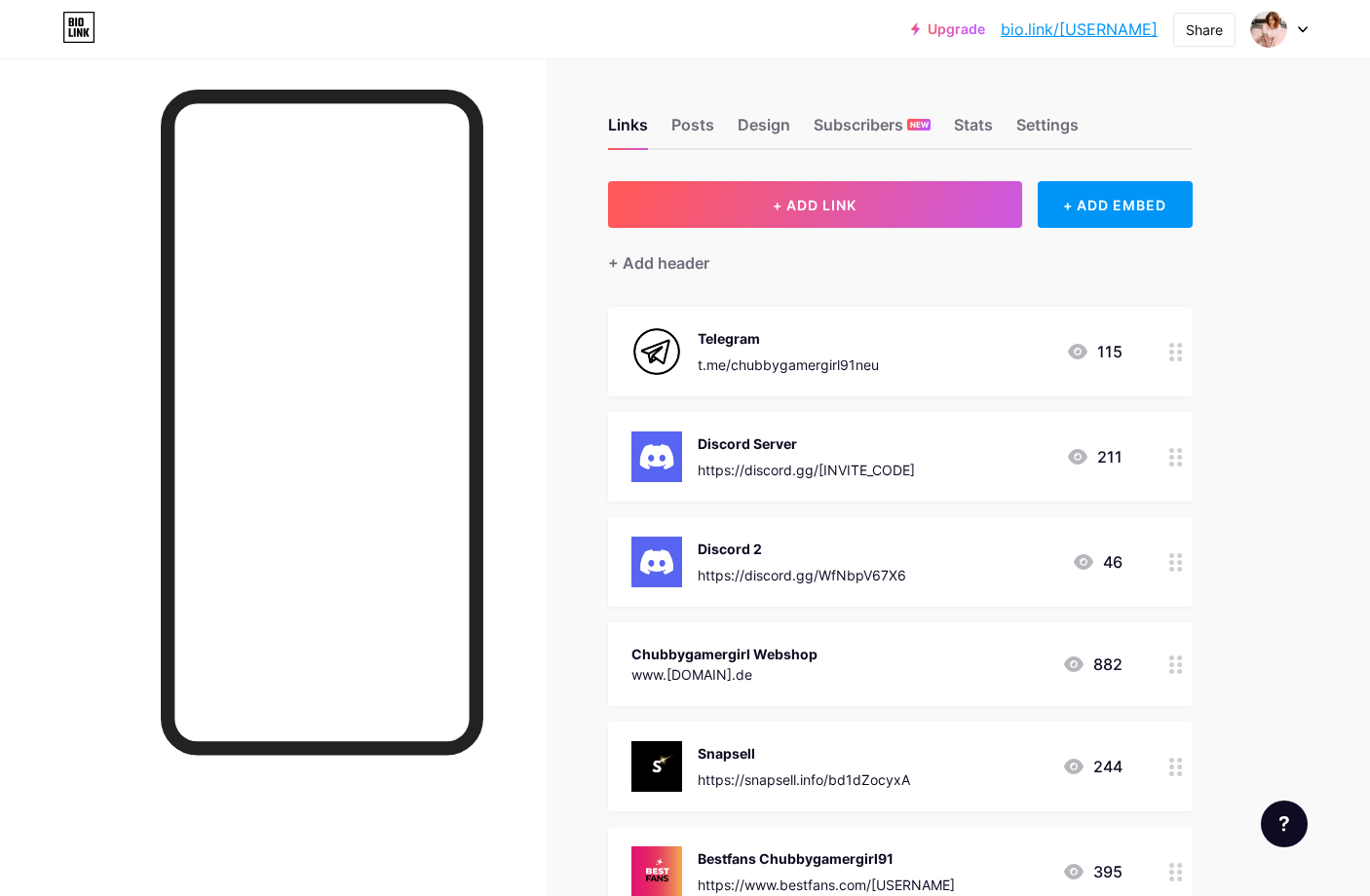 click at bounding box center (1279, 29) 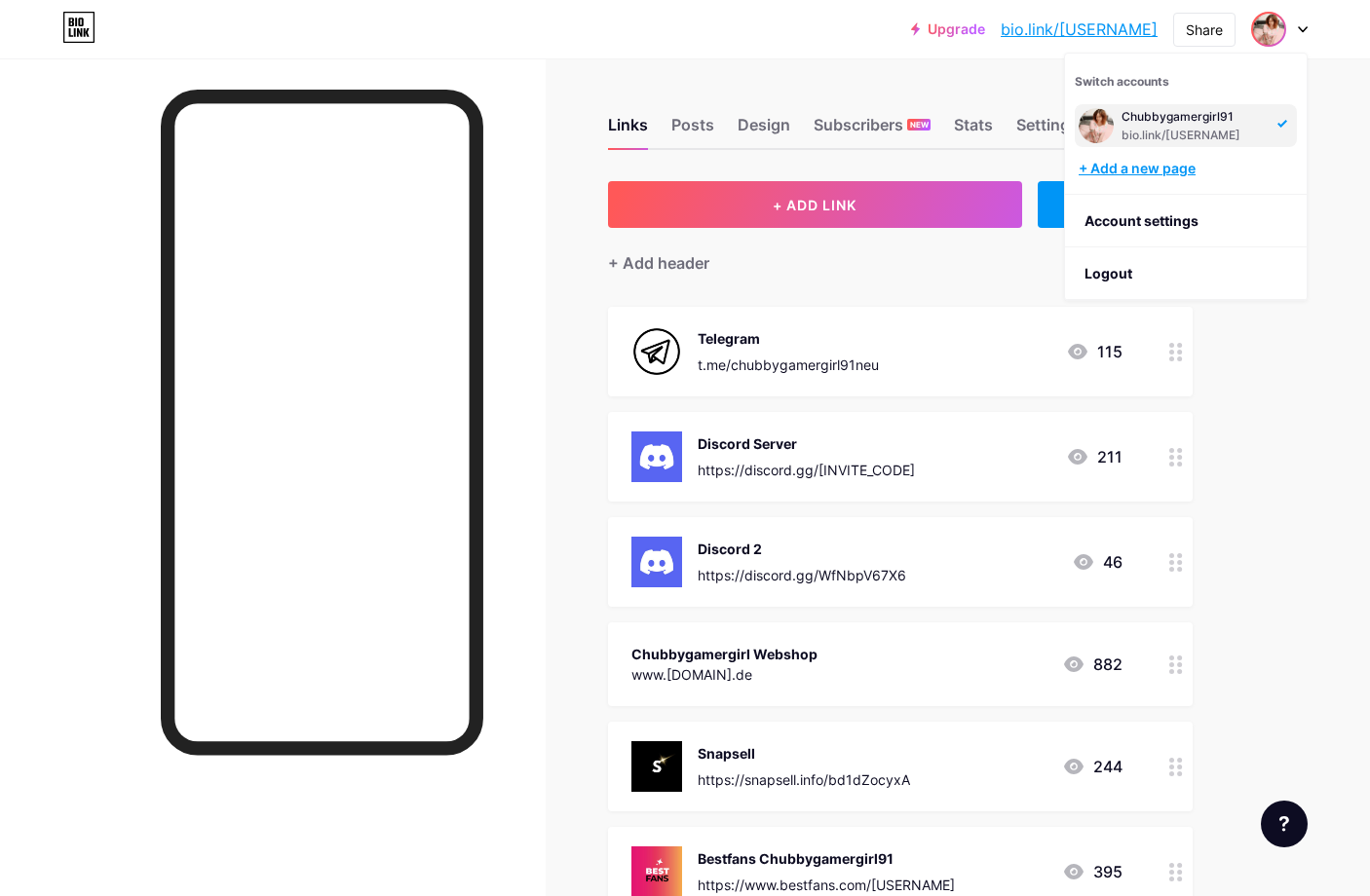 click on "+ Add a new page" at bounding box center (1188, 168) 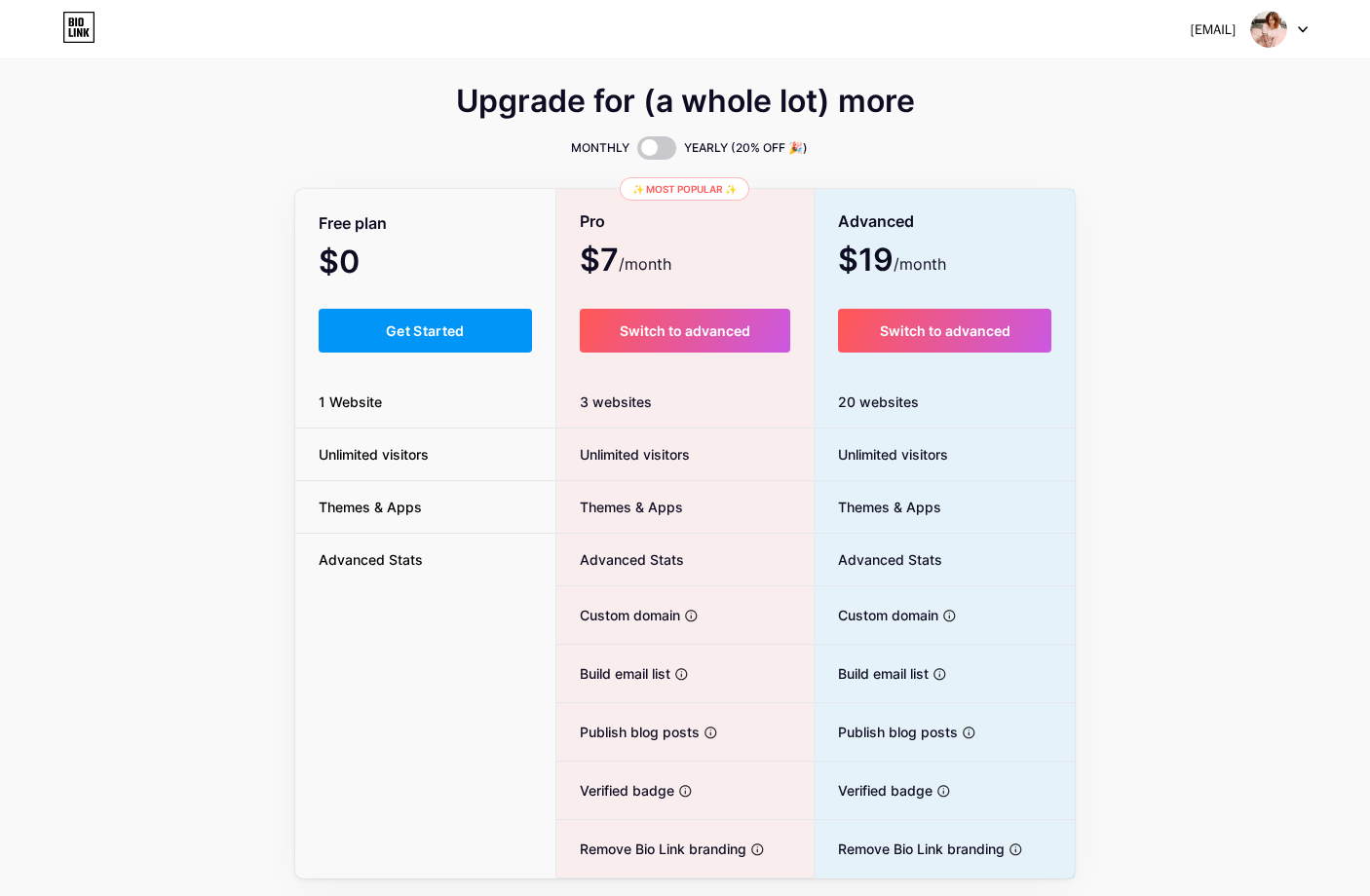 click at bounding box center [1279, 29] 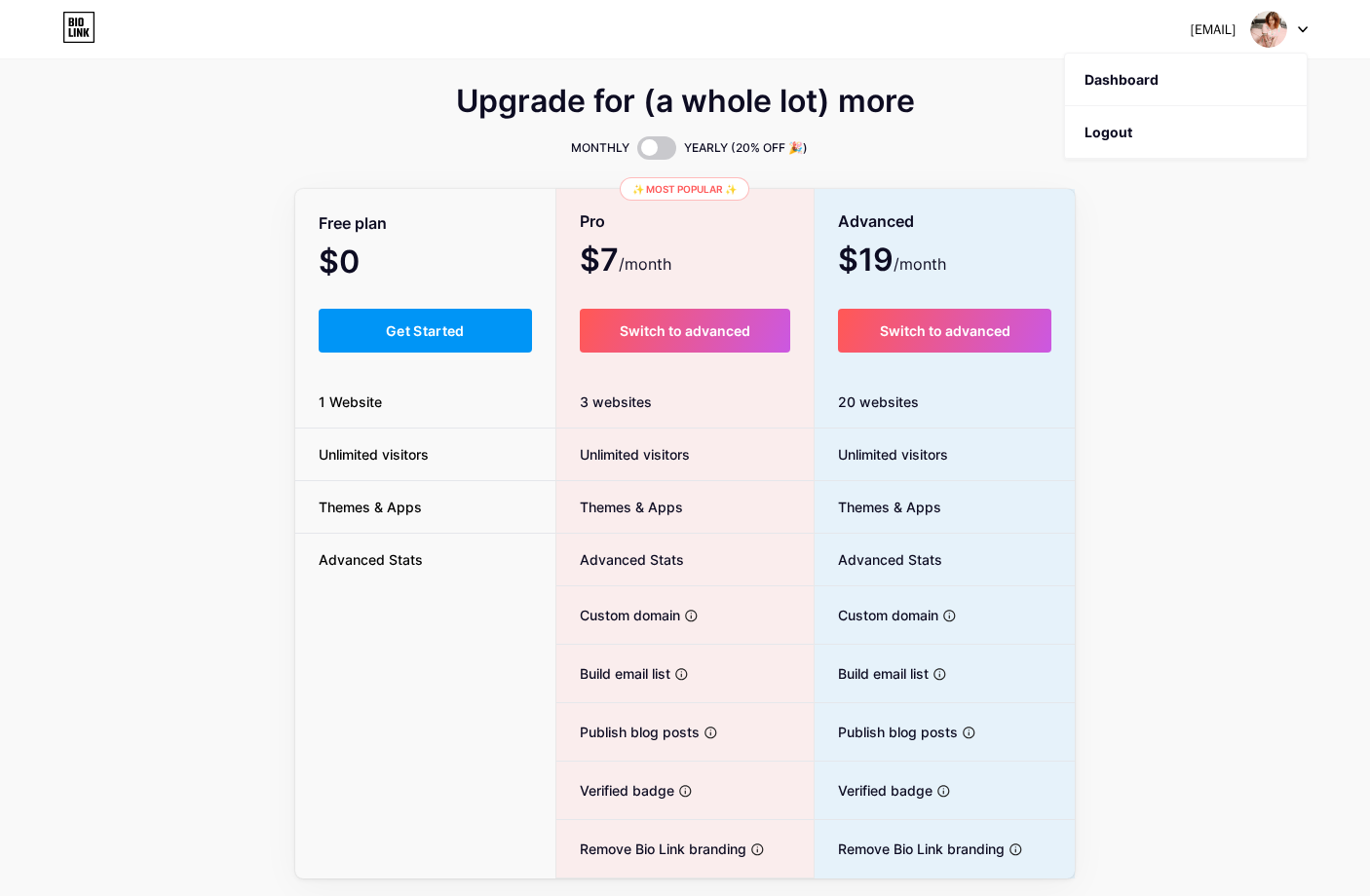 drag, startPoint x: 1190, startPoint y: 315, endPoint x: 1221, endPoint y: 227, distance: 93.30059 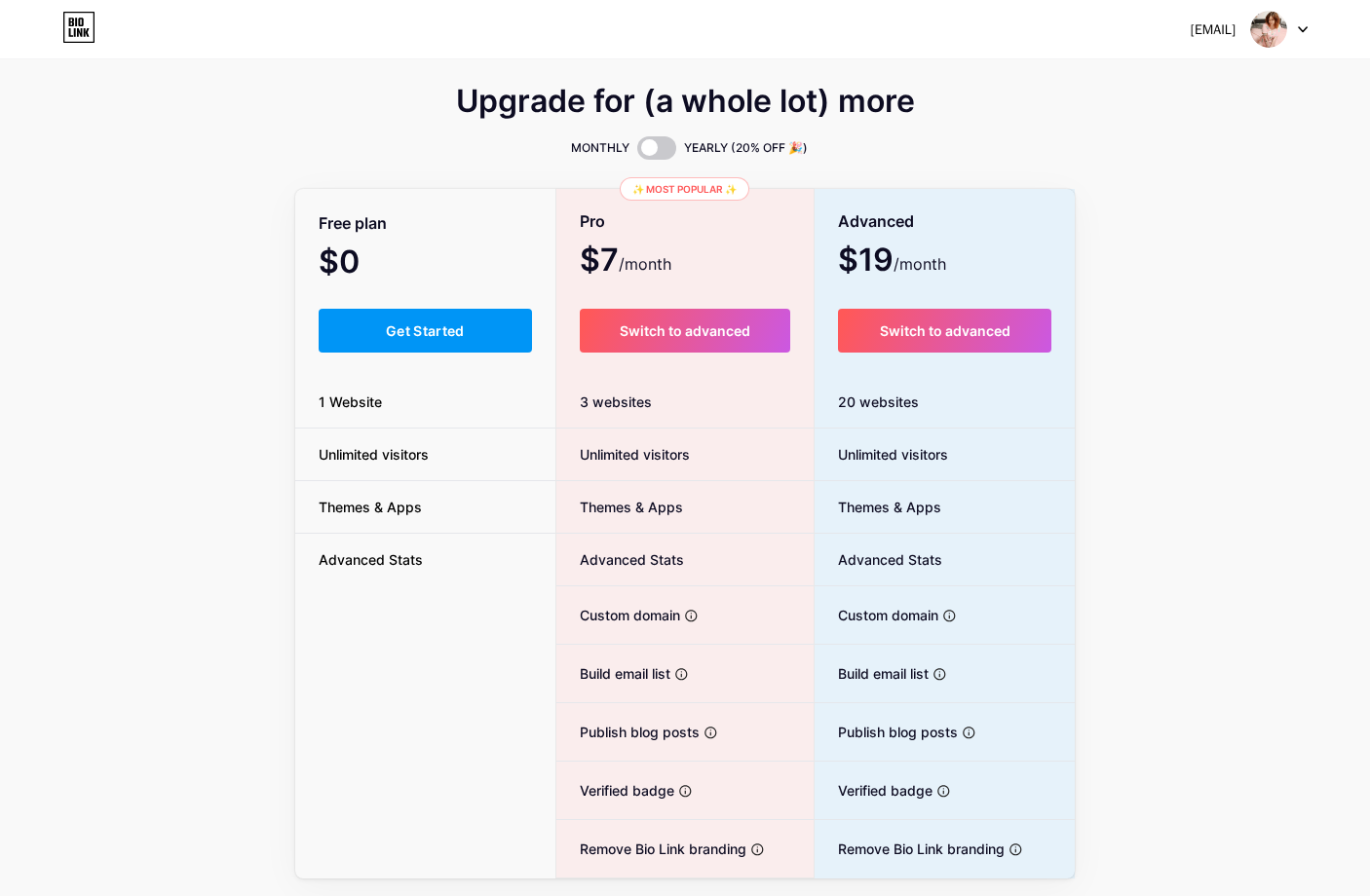 click 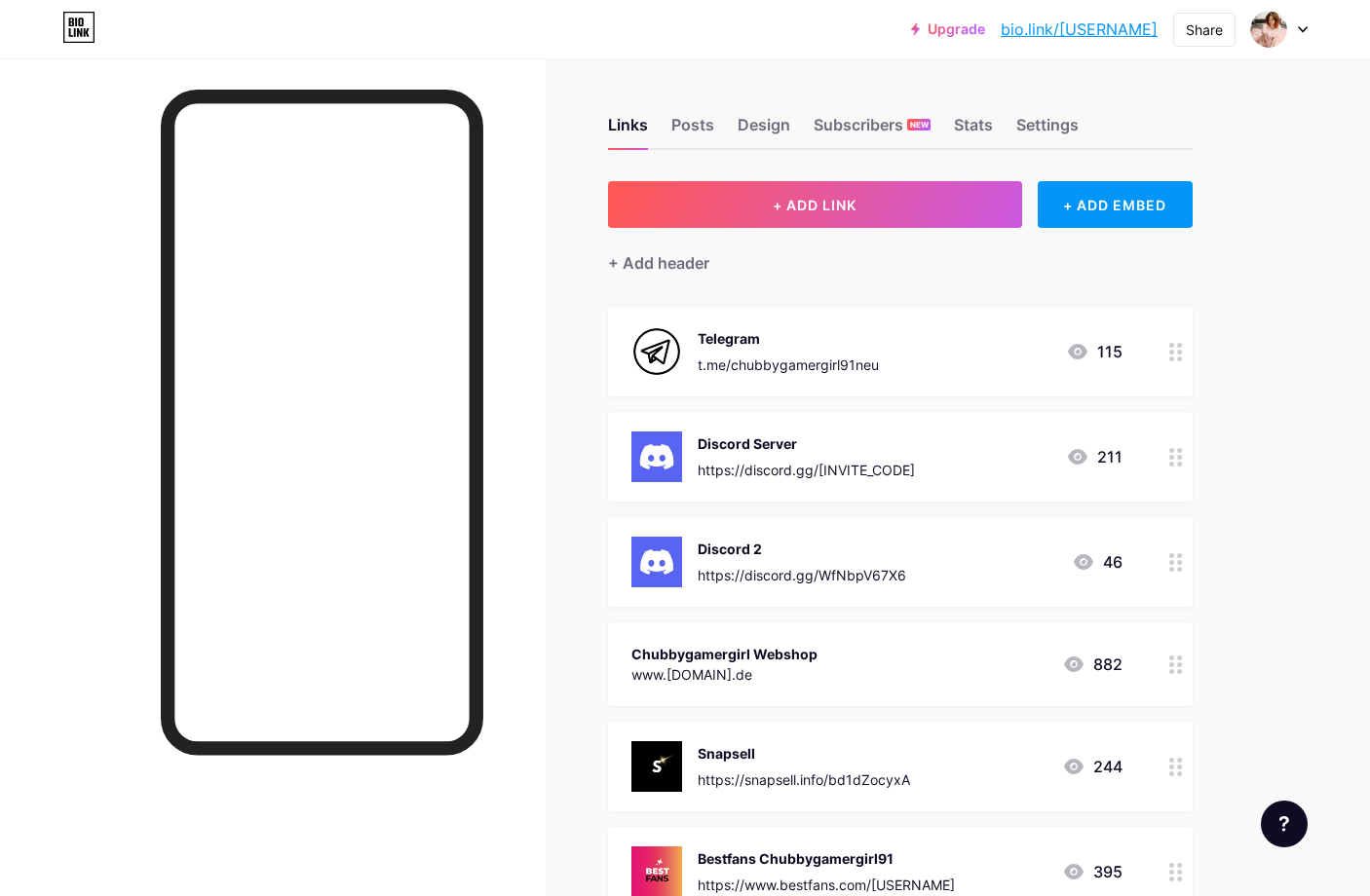 click at bounding box center (1279, 29) 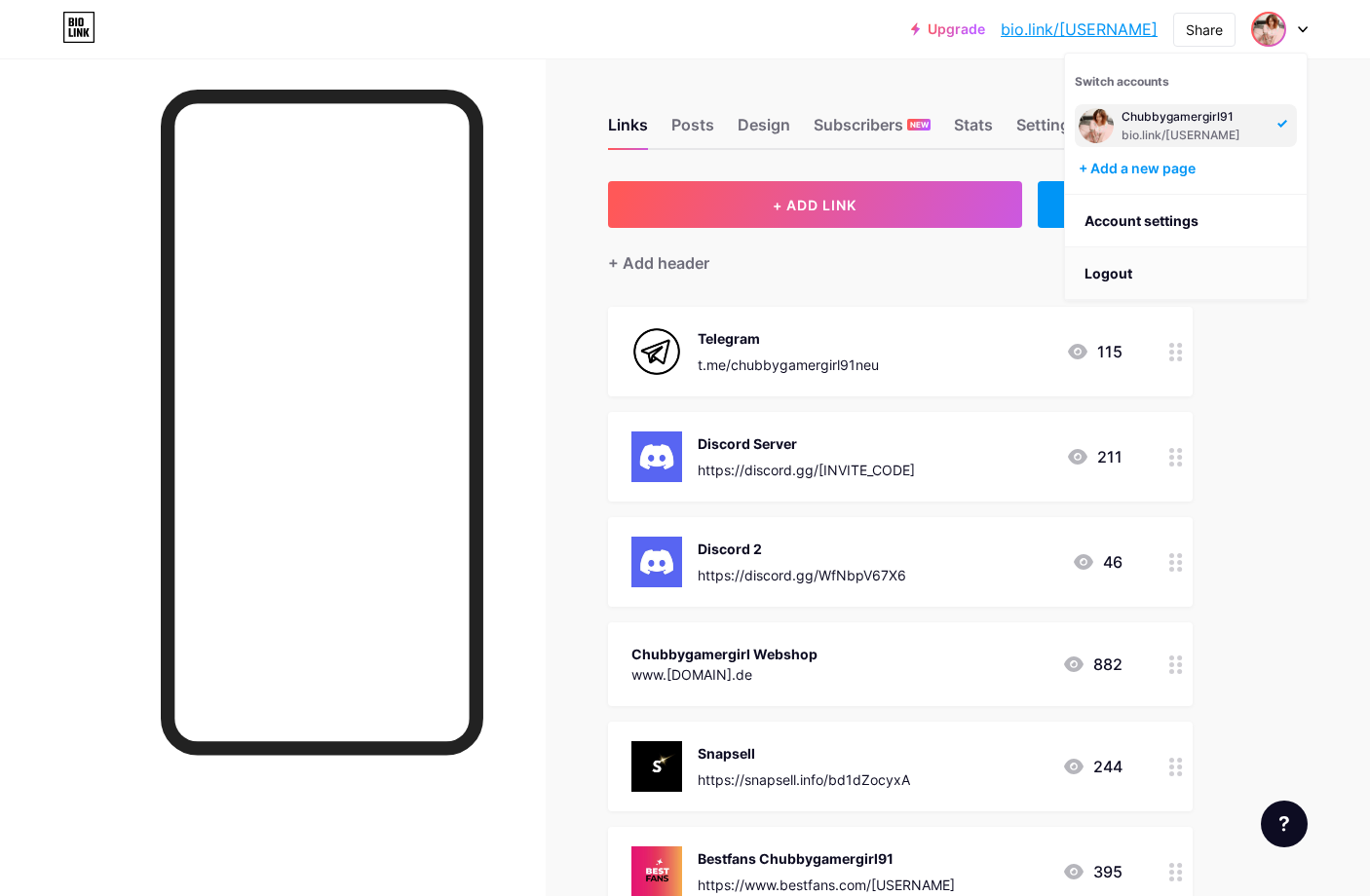 click on "Logout" at bounding box center (1186, 274) 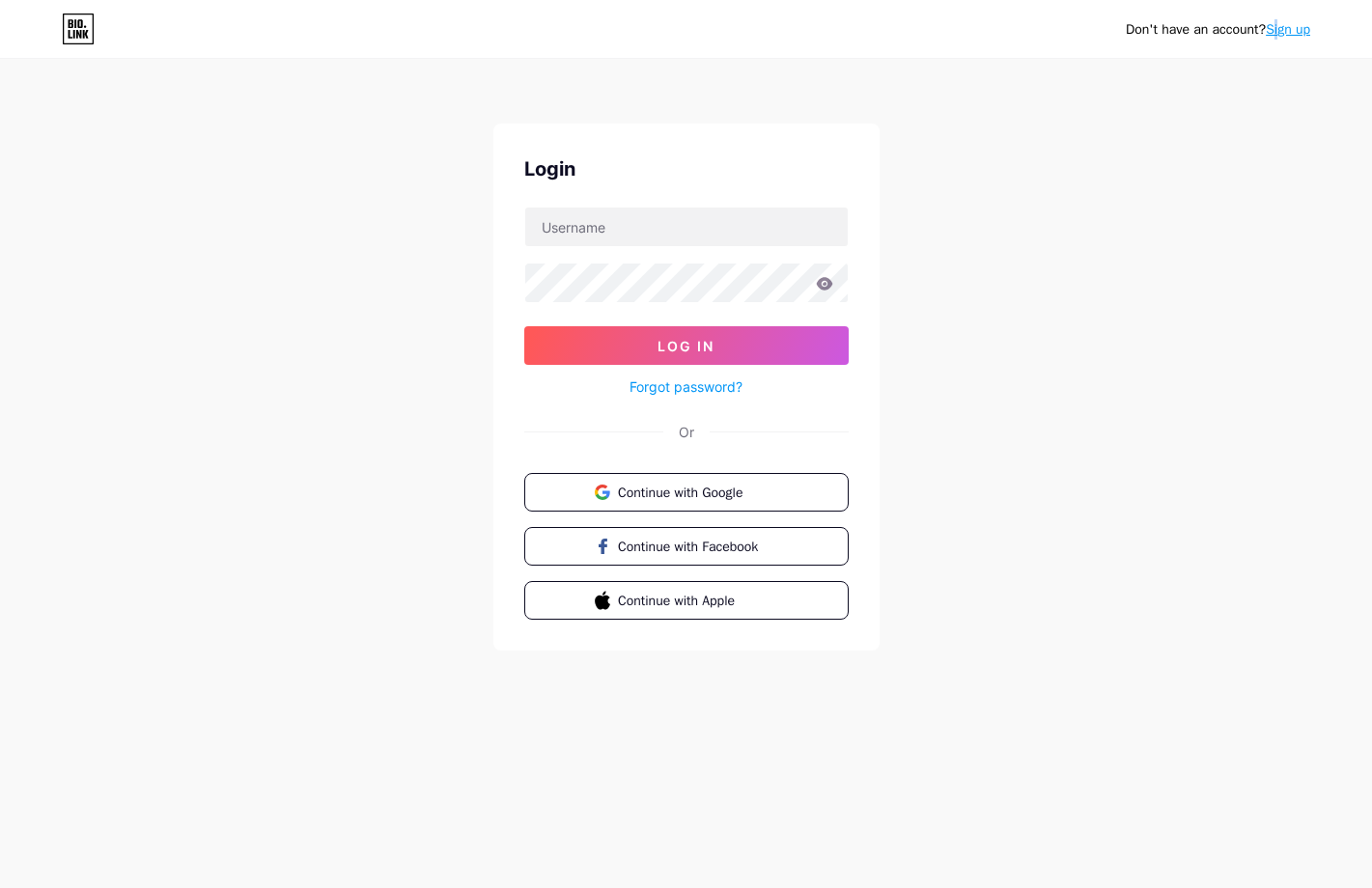 click on "Sign up" at bounding box center (1288, 29) 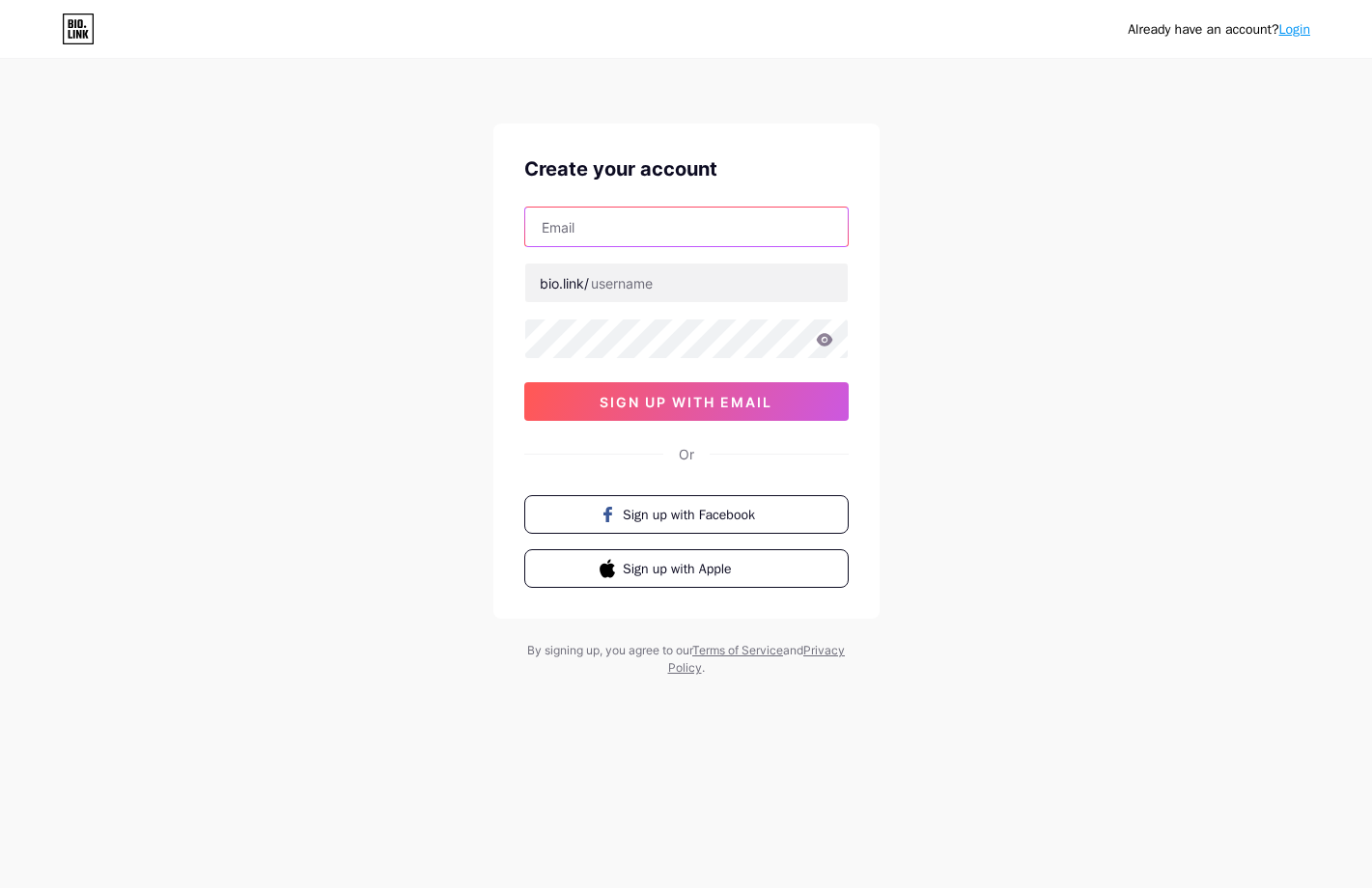 click at bounding box center [686, 227] 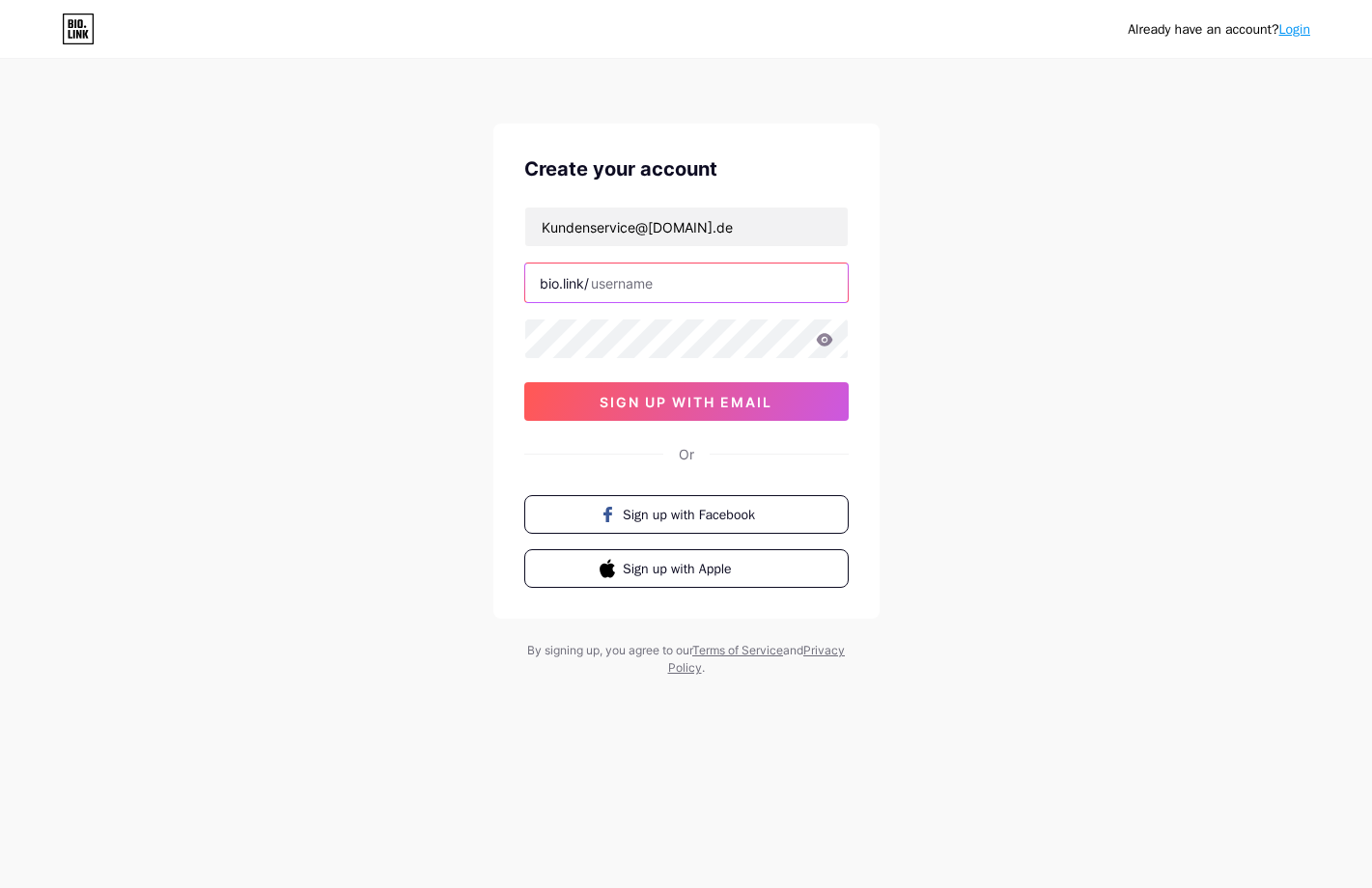 click at bounding box center (686, 283) 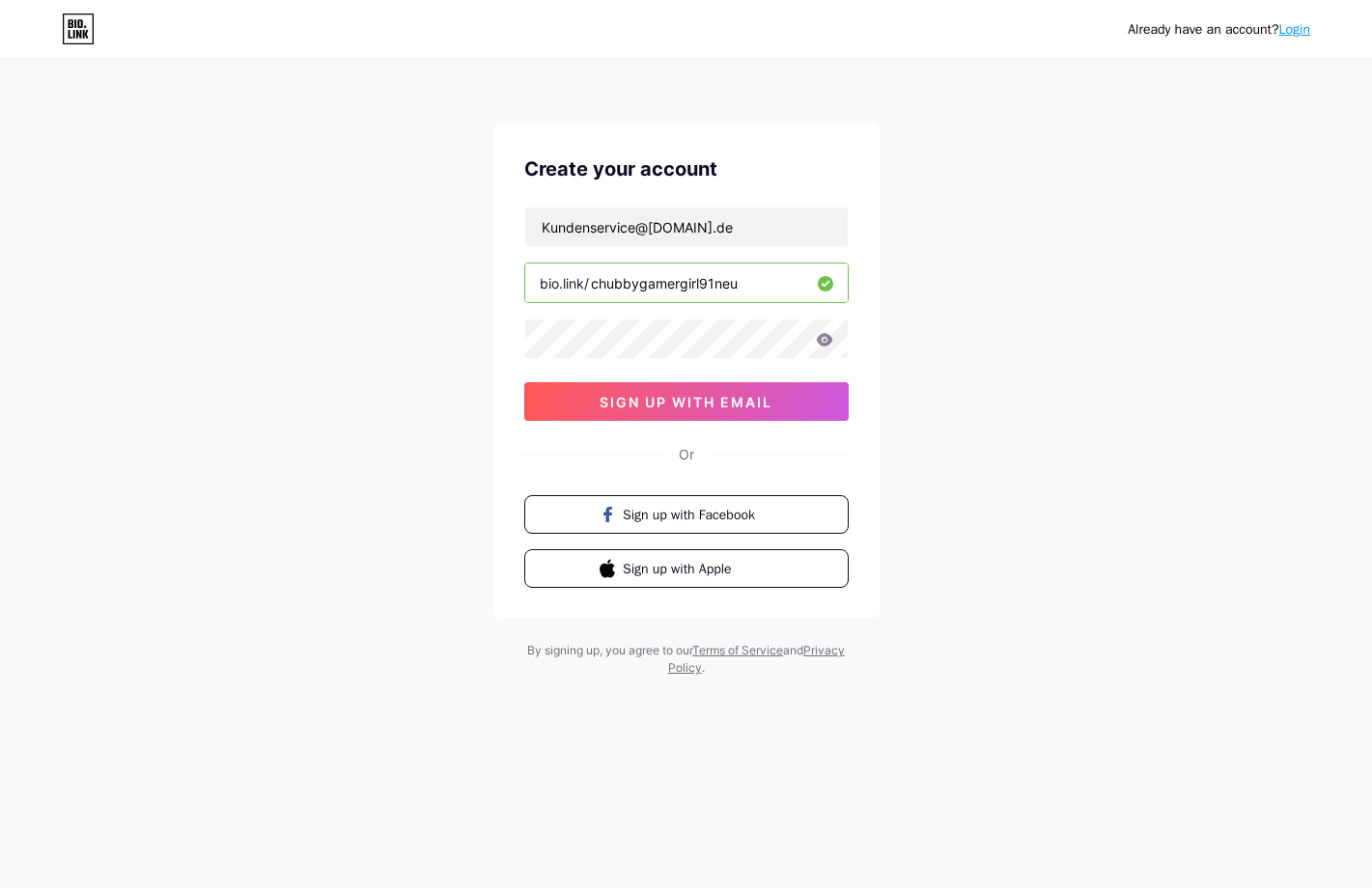 type on "chubbygamergirl91neu" 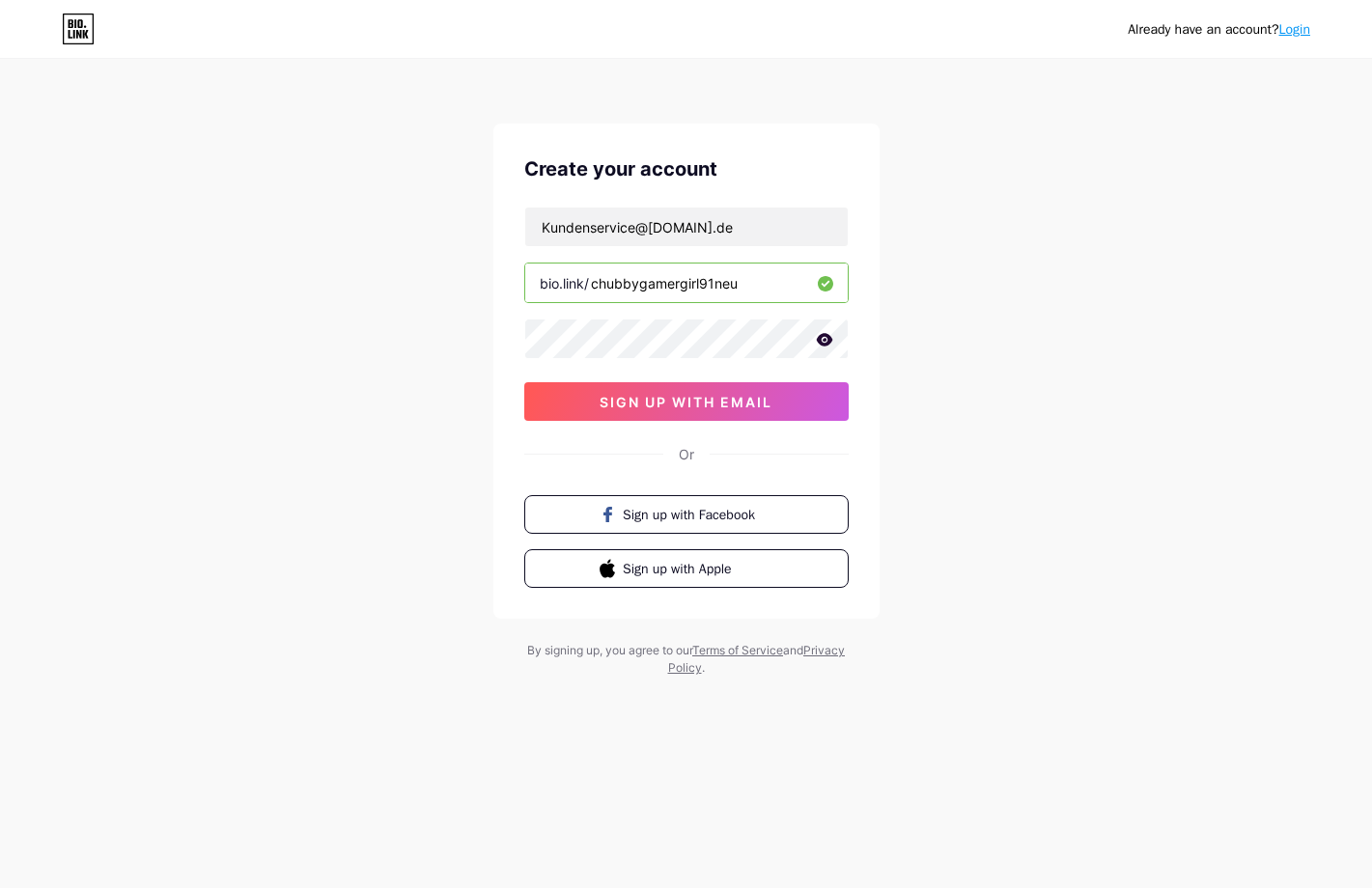 click 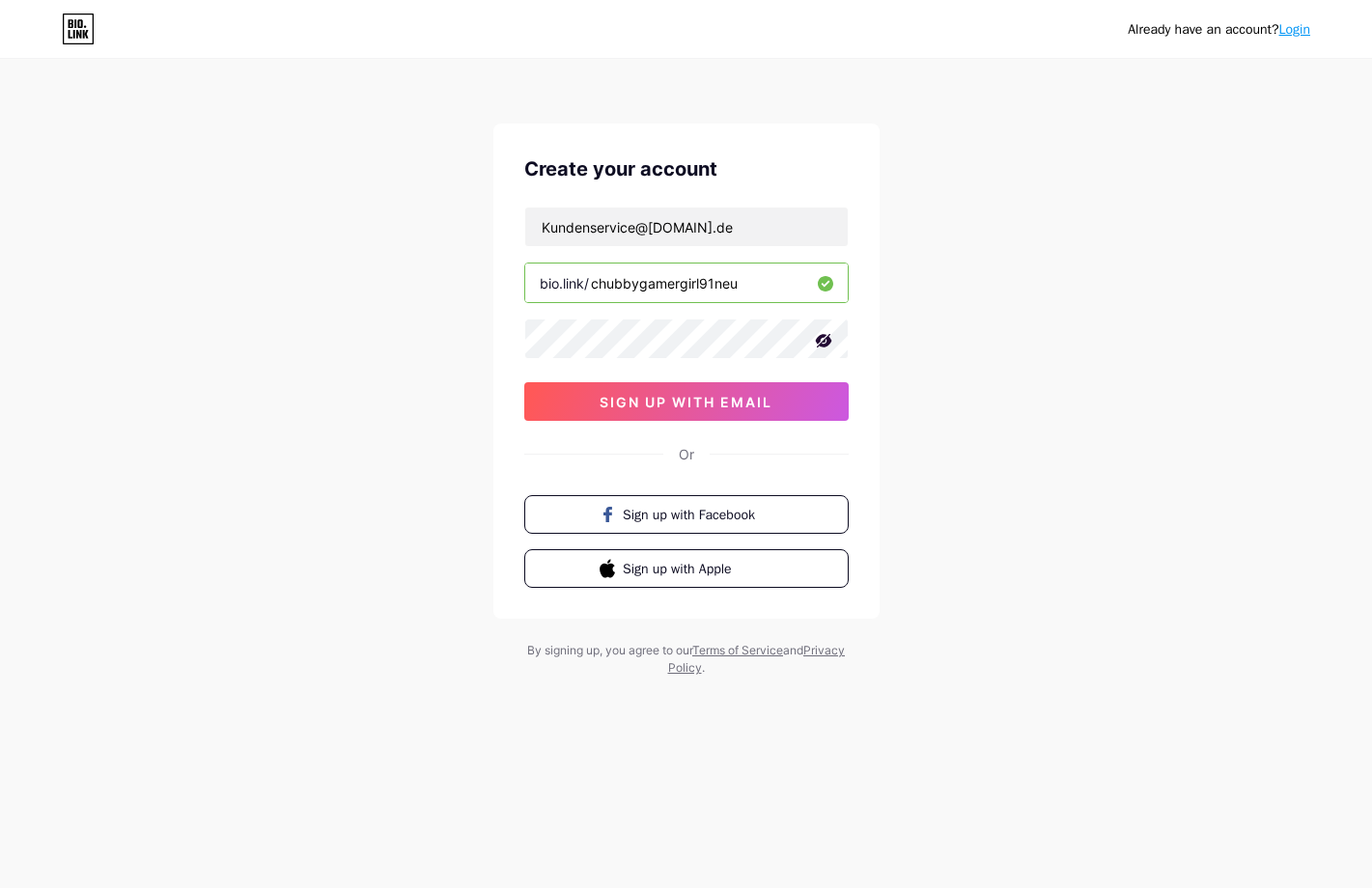 click on "Create account     Kundenservice@[DOMAIN].de     bio.link/   [USERNAME]                 [HASH]     sign up with email         Or       Sign up with Facebook
Sign up with Apple" at bounding box center [686, 371] 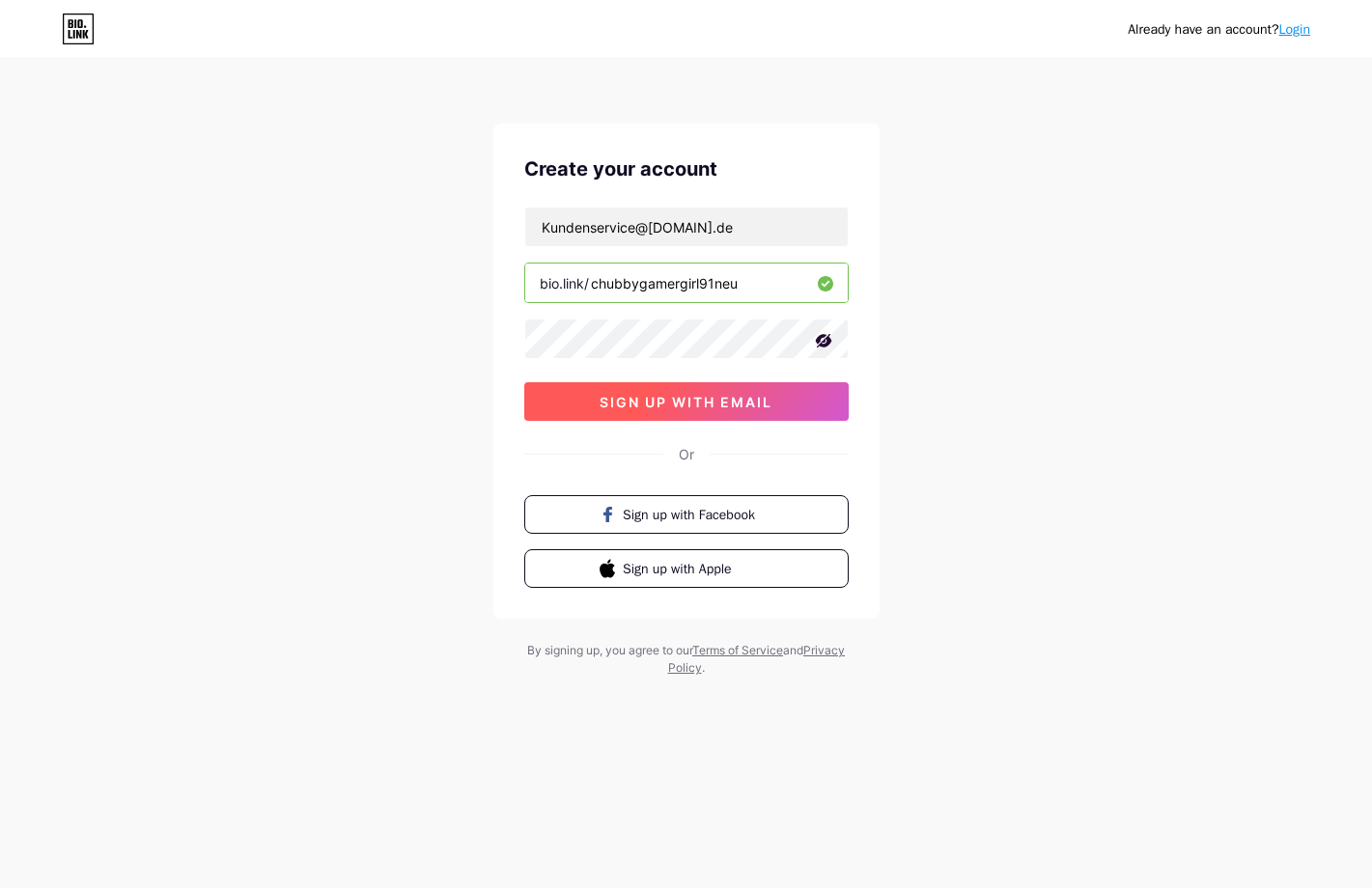 click on "sign up with email" at bounding box center [686, 402] 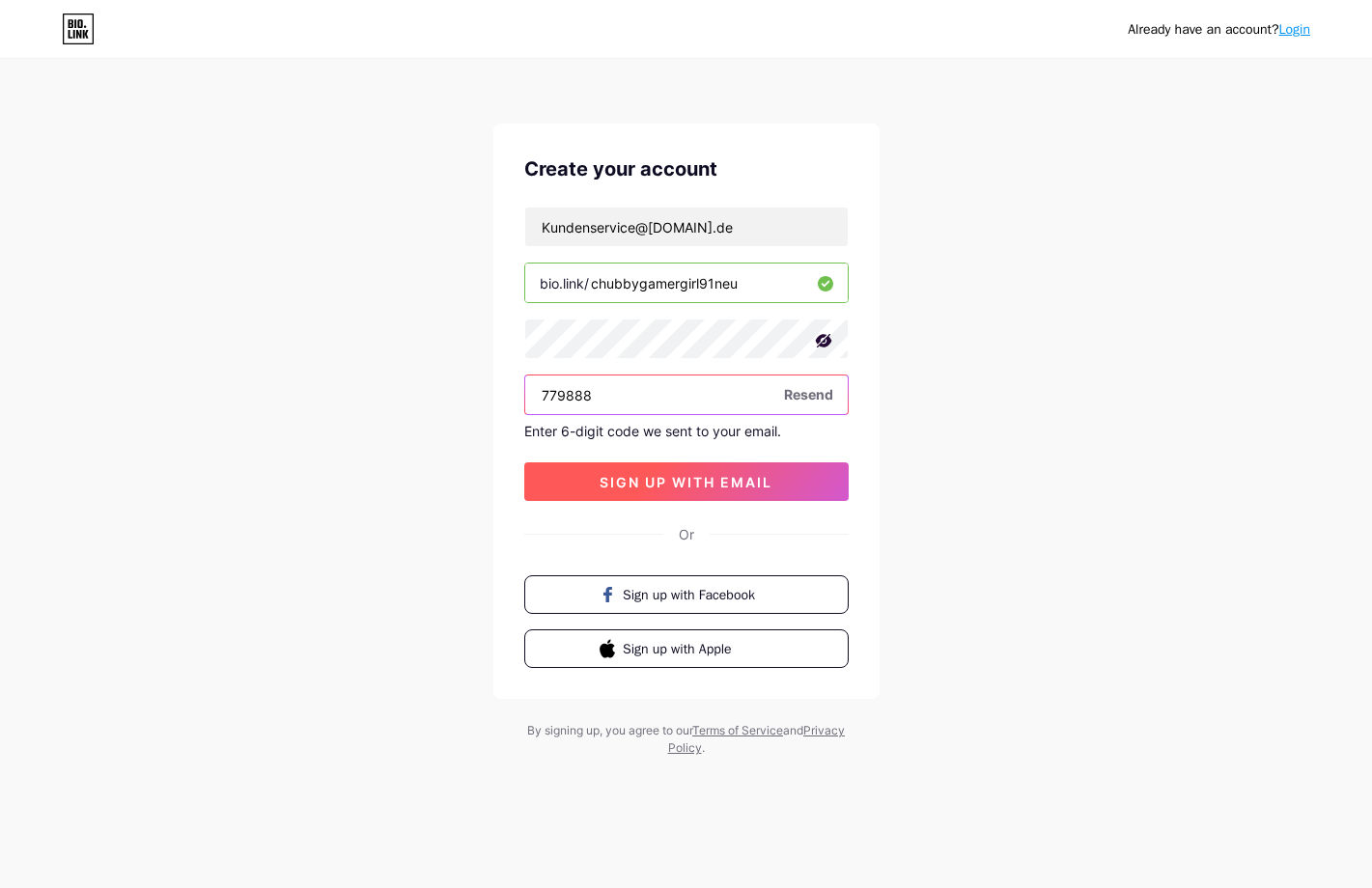 type on "779888" 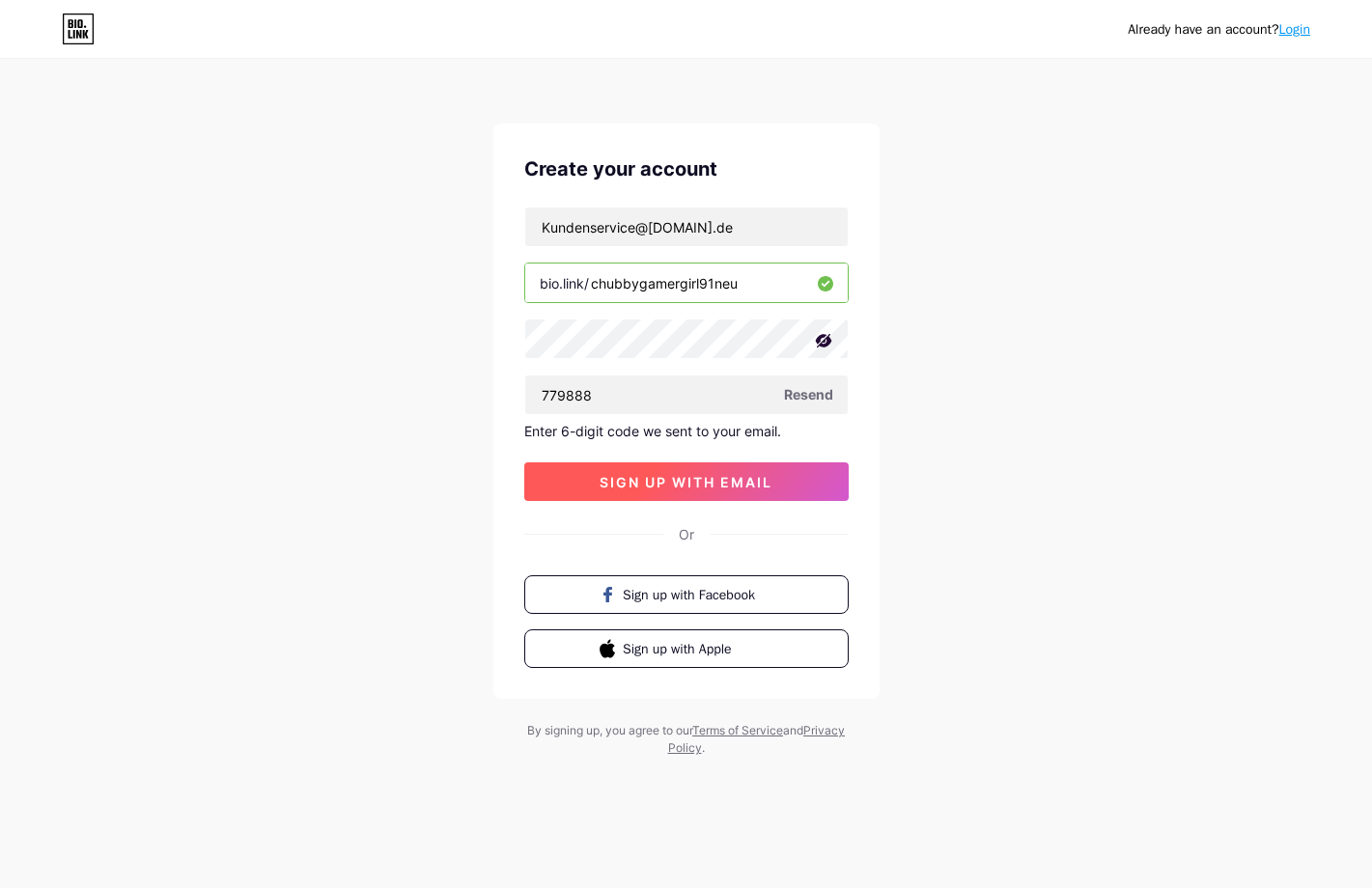 click on "sign up with email" at bounding box center [686, 482] 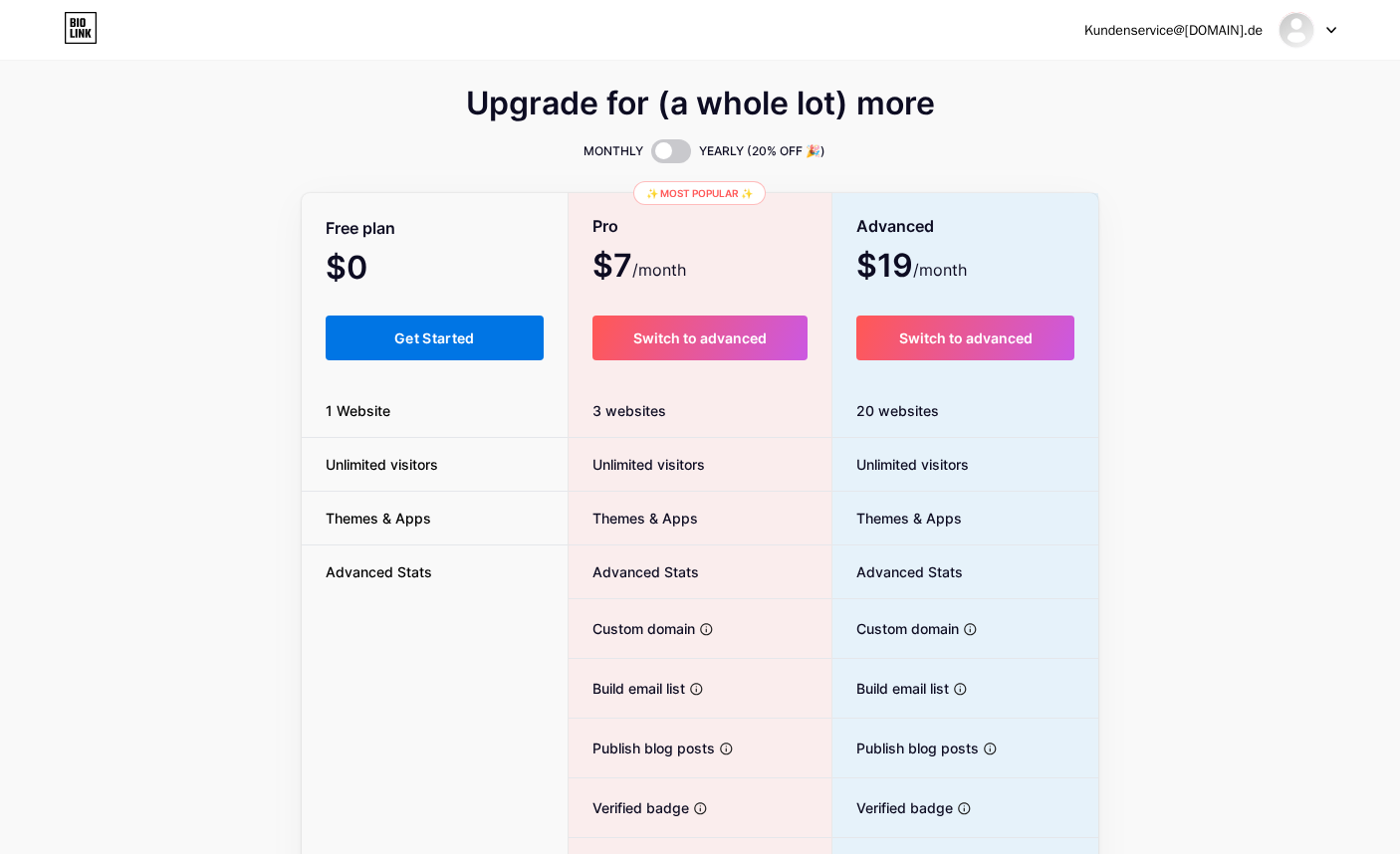 click on "Get Started" at bounding box center [434, 337] 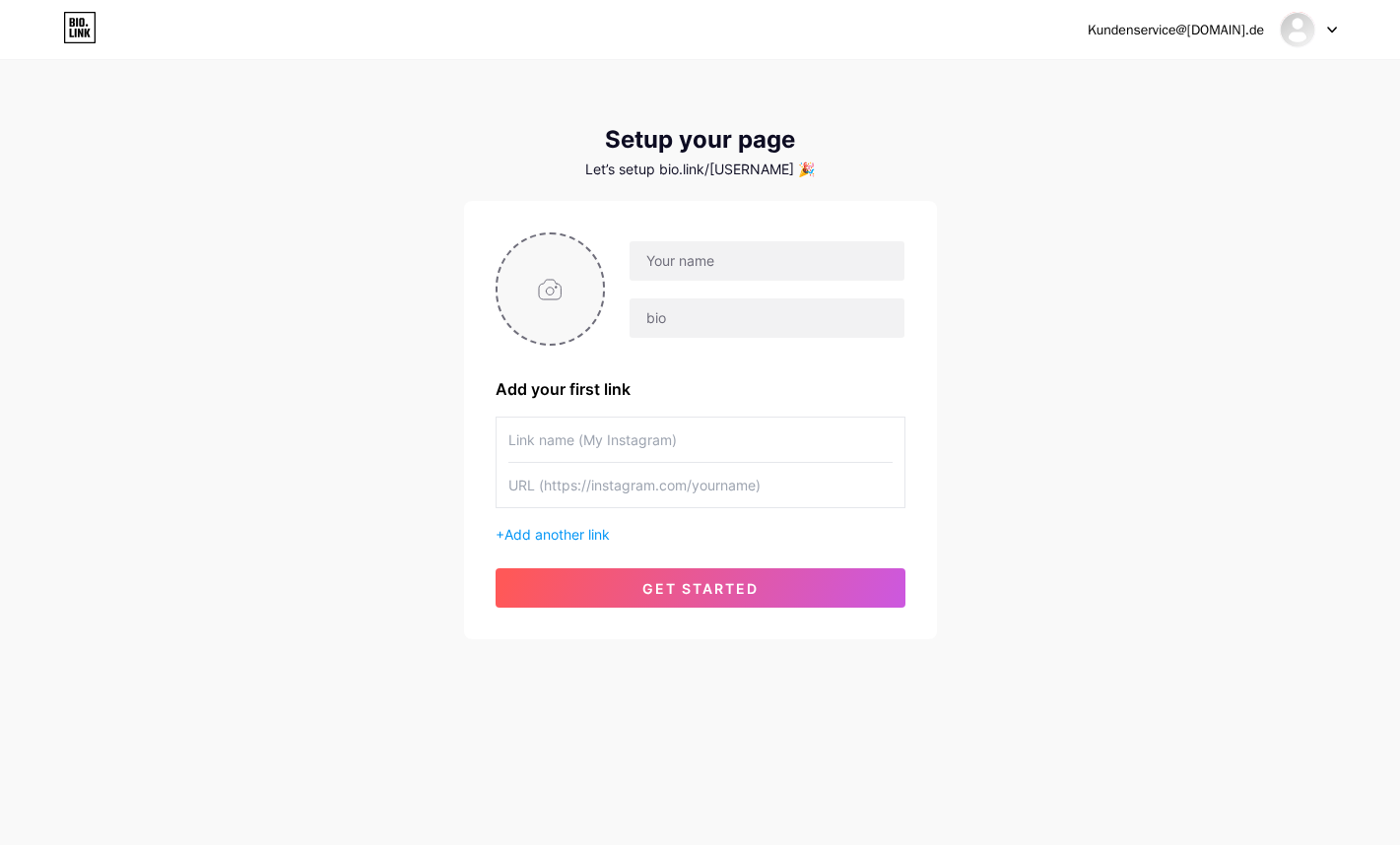 click at bounding box center (551, 289) 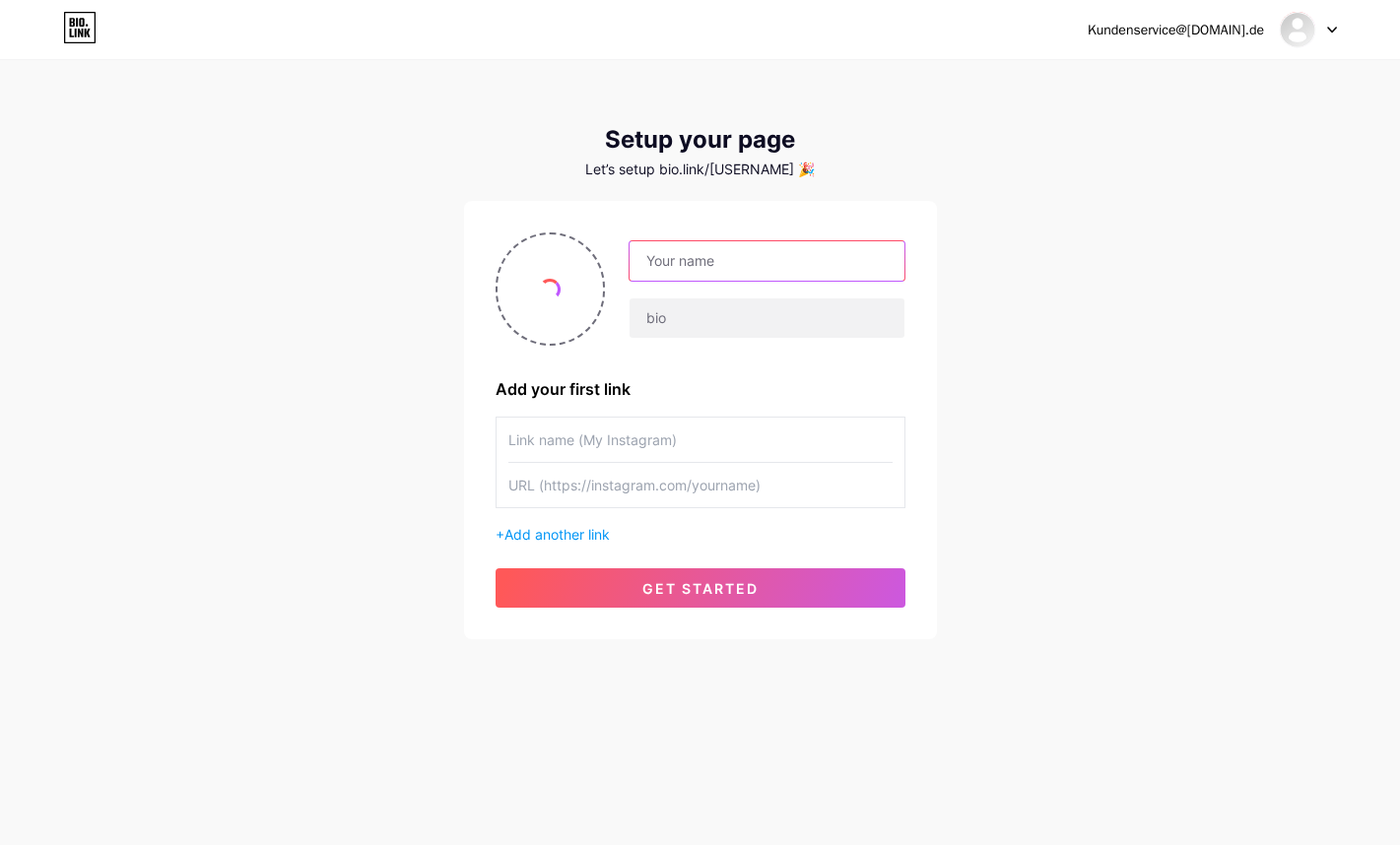 click at bounding box center (767, 261) 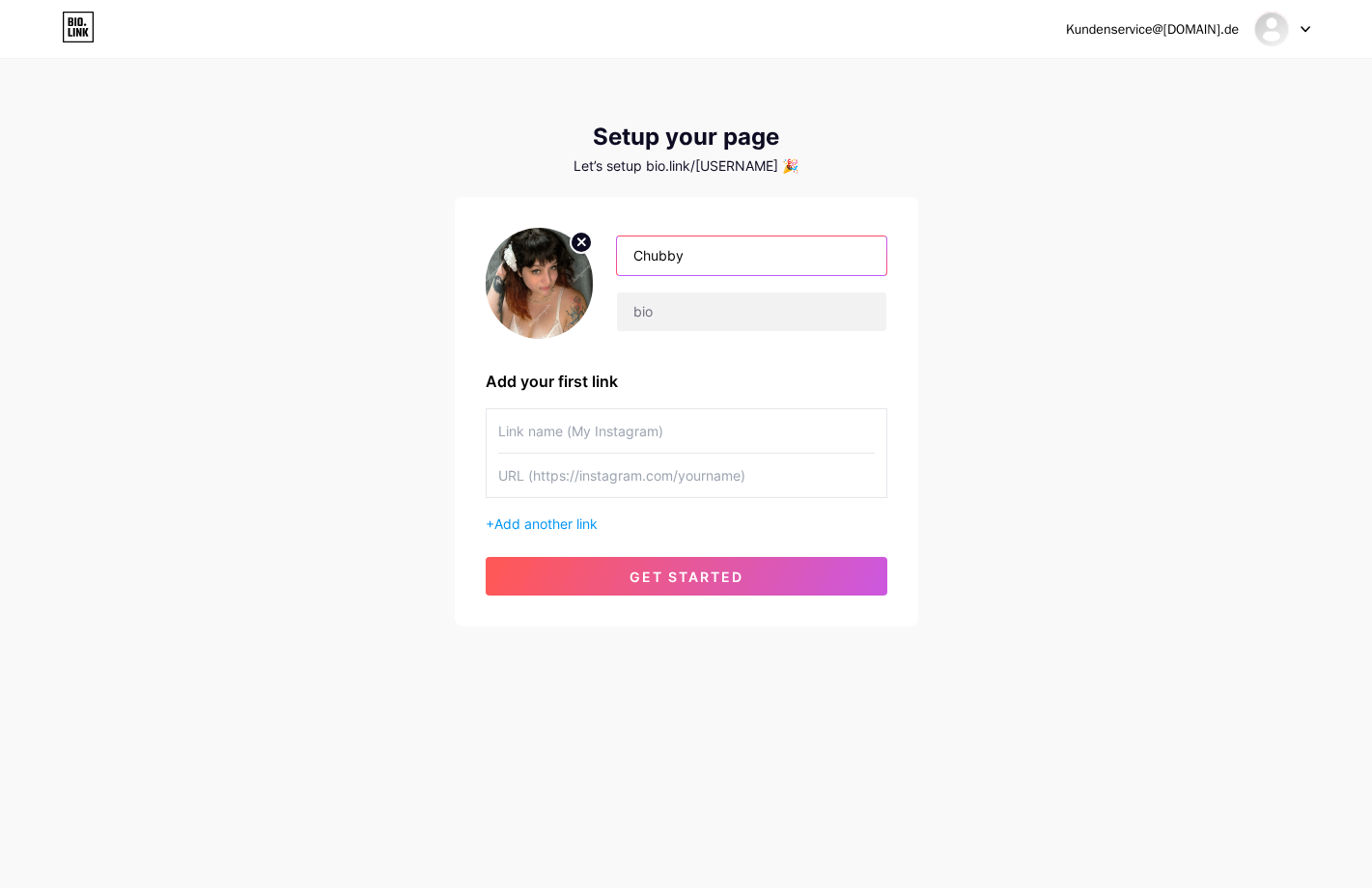 type on "Chubbygamergirl91" 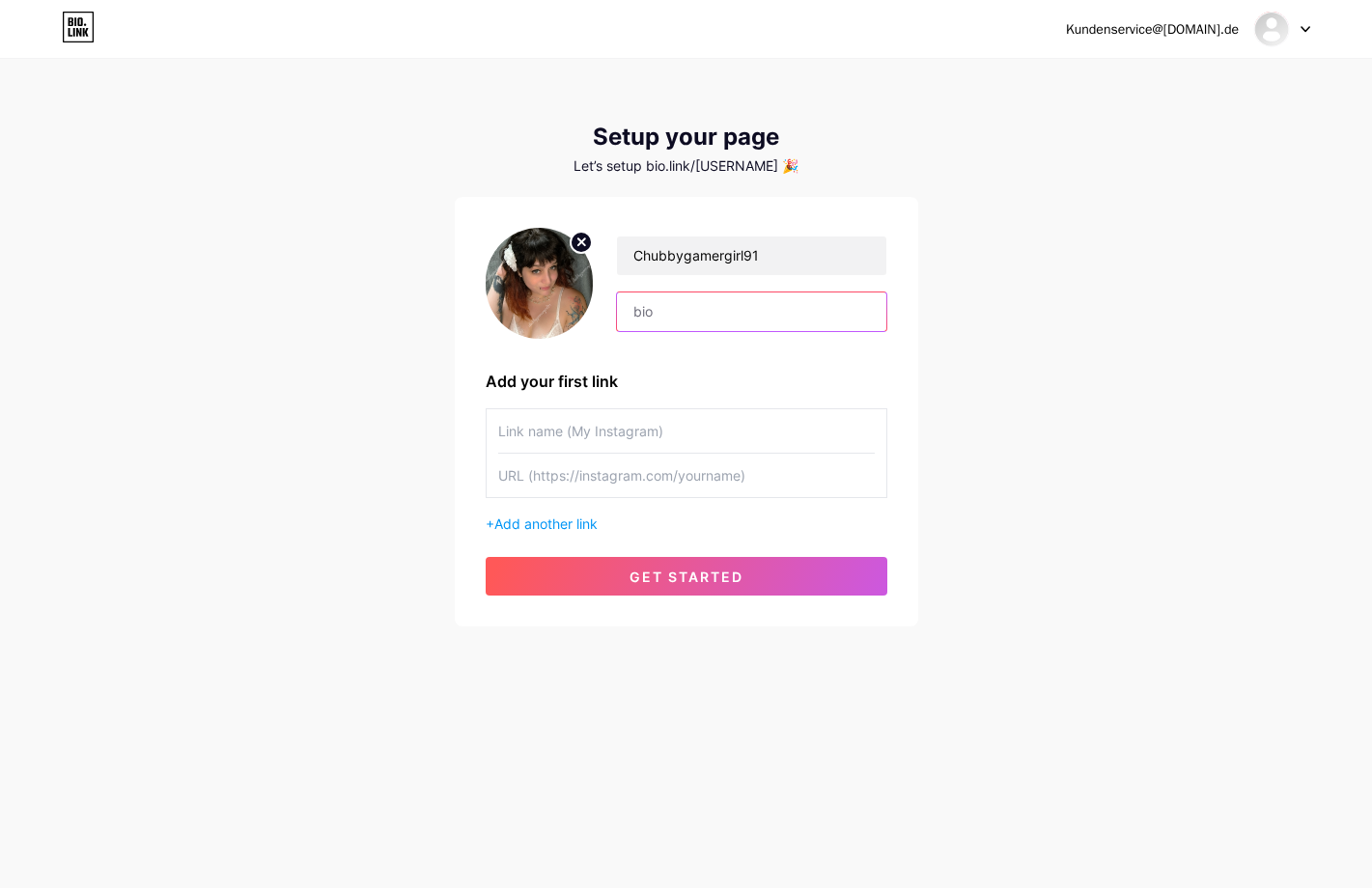 click at bounding box center [751, 312] 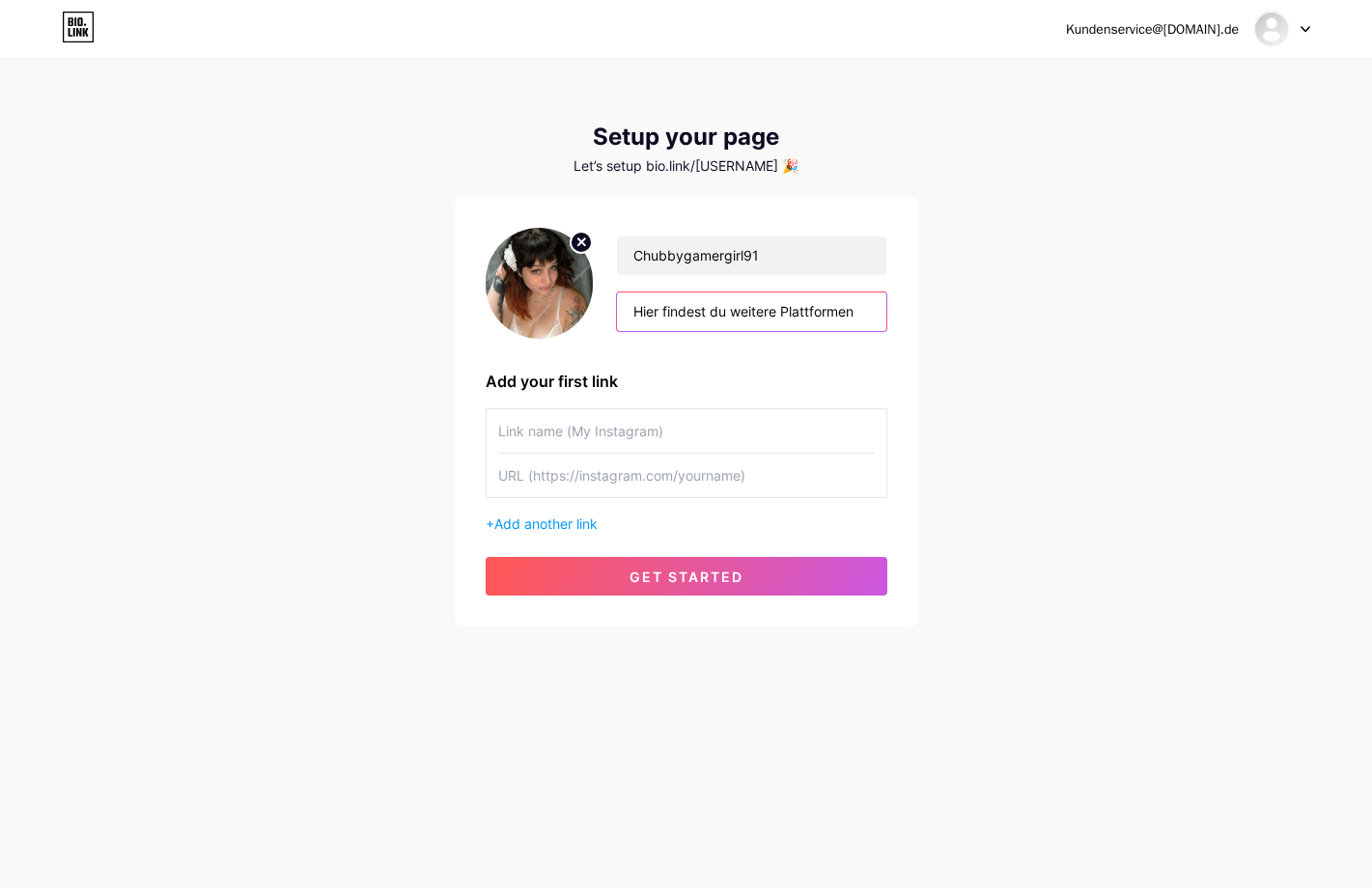 type on "Hier findest du weitere Plattformen" 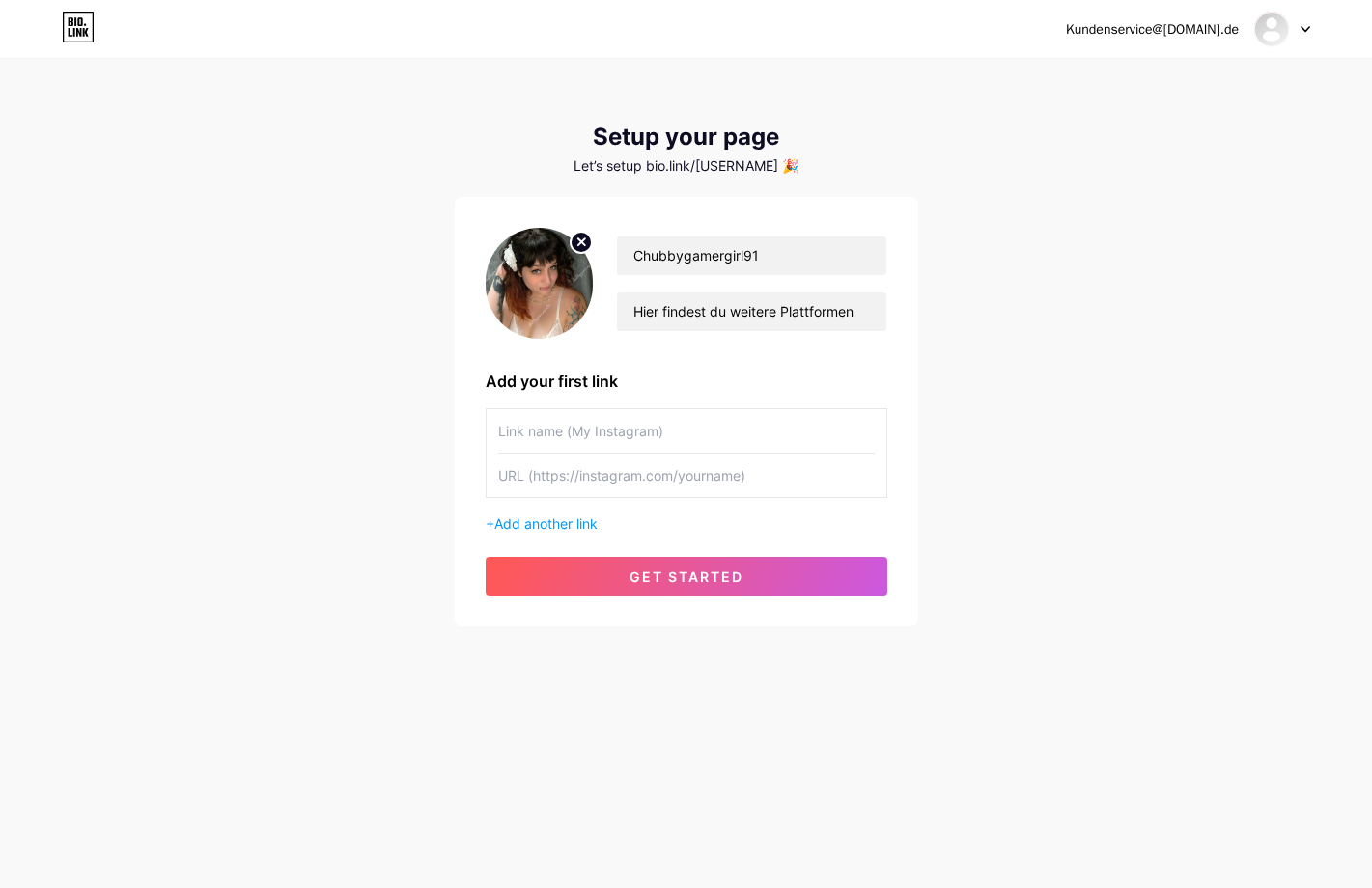 click at bounding box center [686, 430] 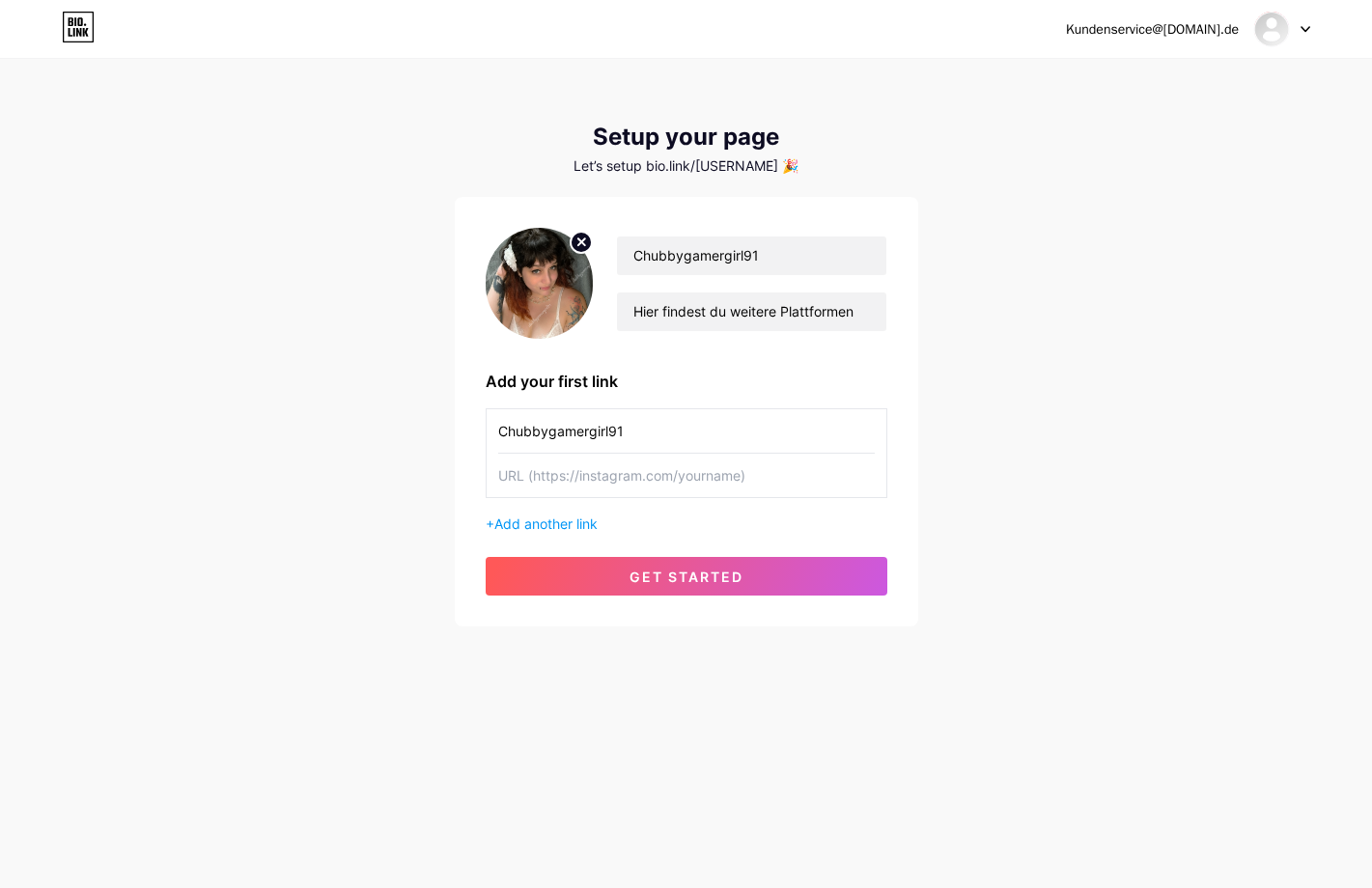 type on "Chubbygamergirl91" 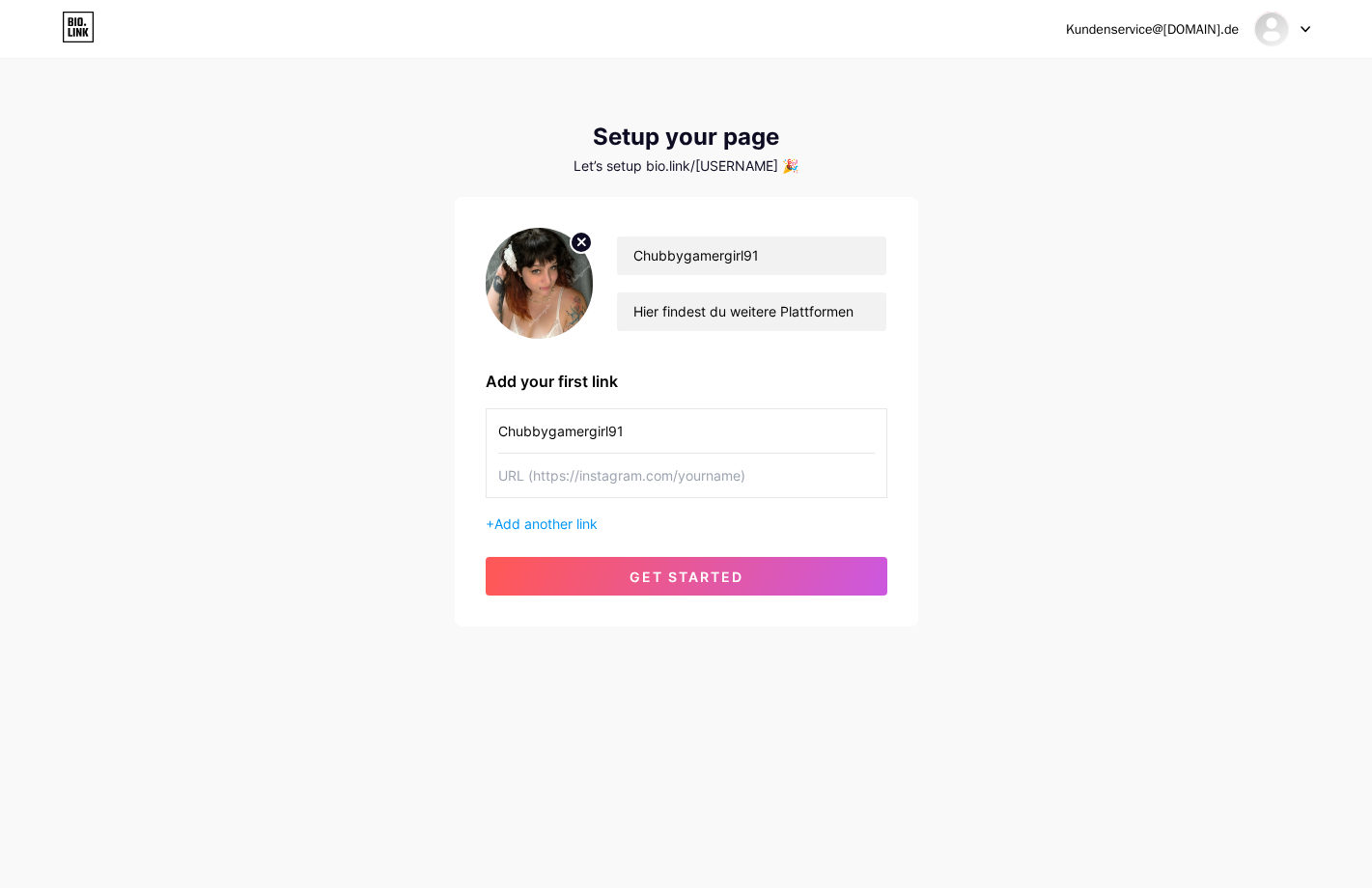 click at bounding box center (686, 475) 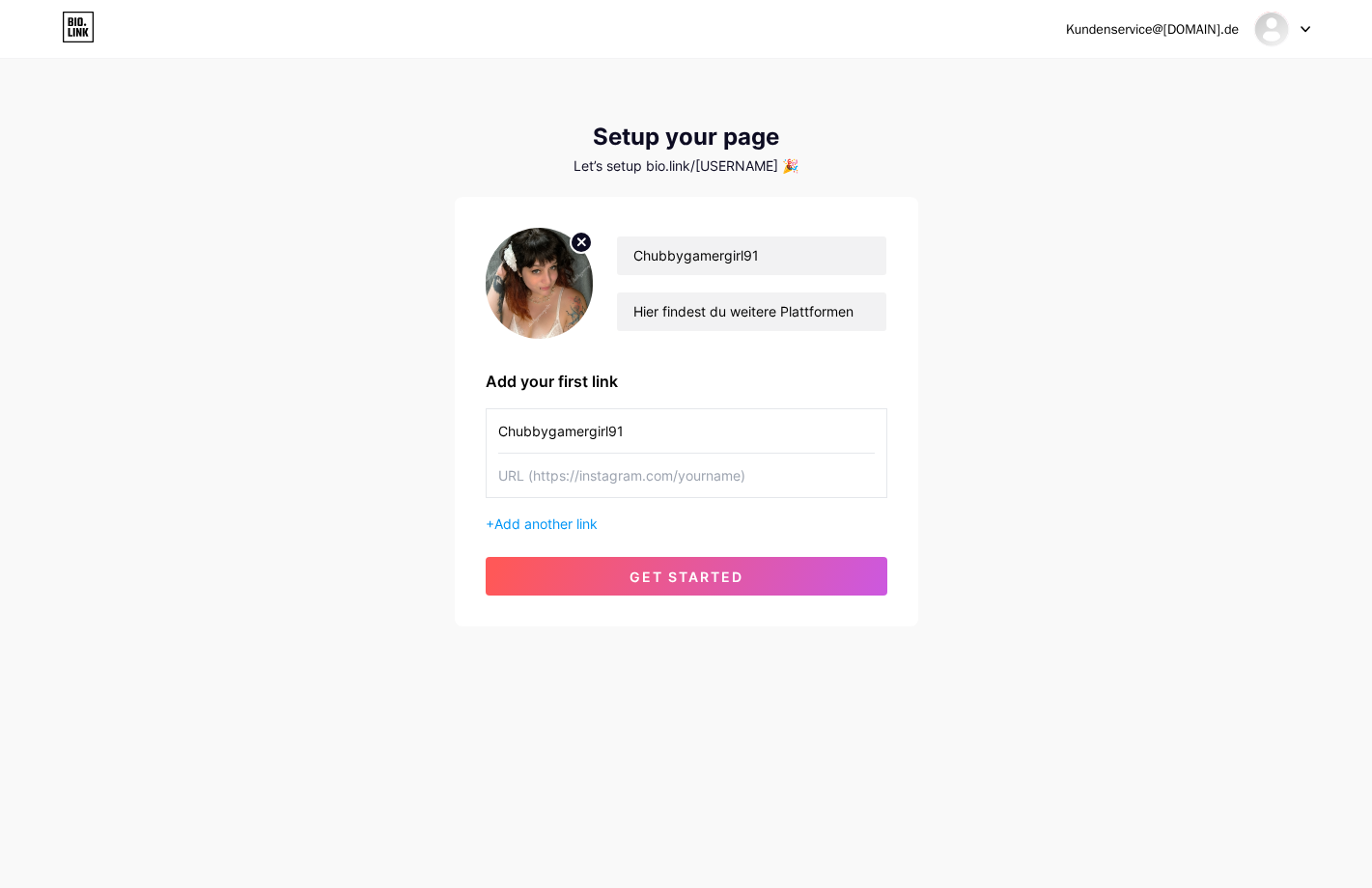 paste on "https://www.instagram.com/[USERNAME]" 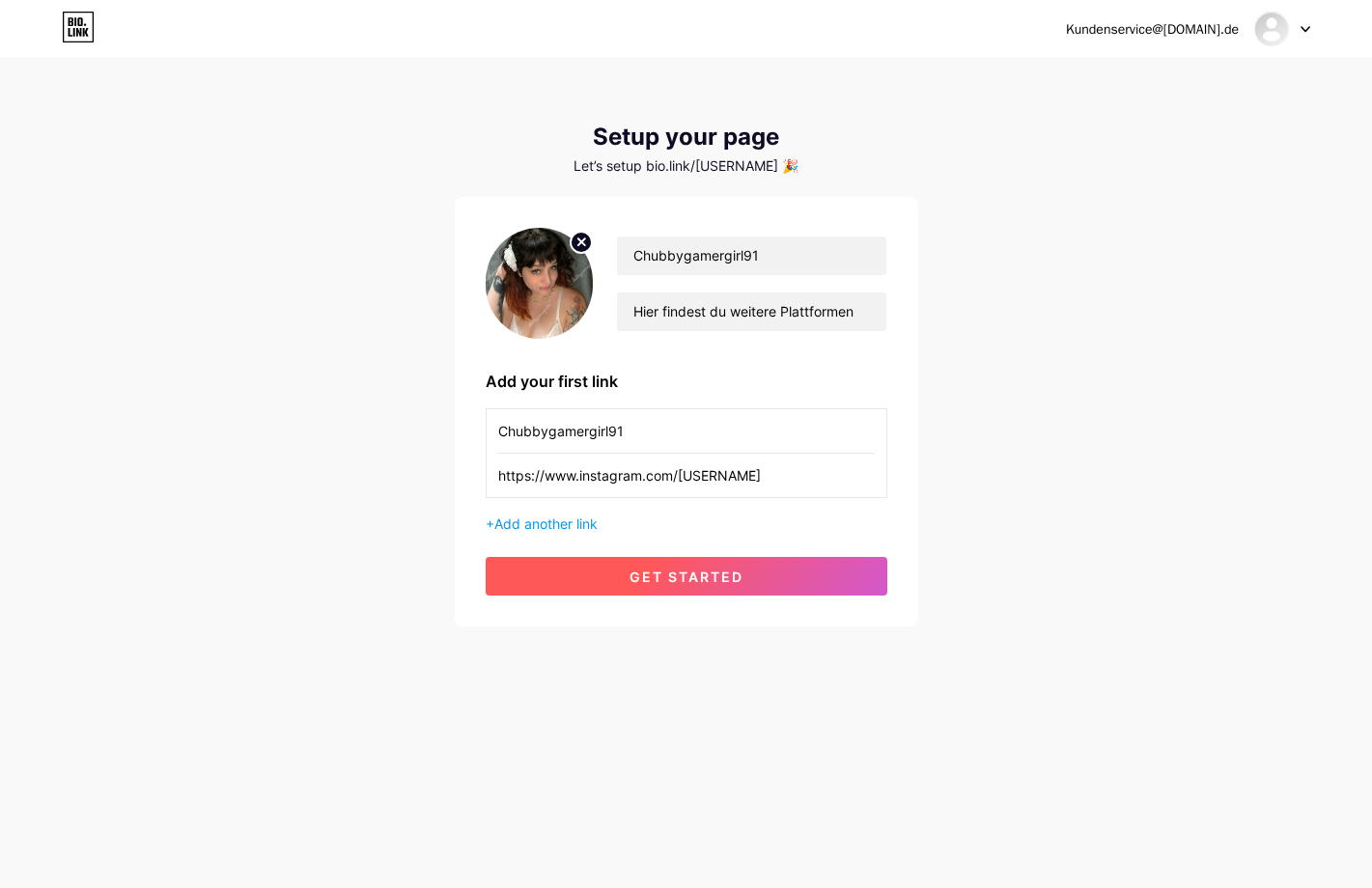 type on "https://www.instagram.com/[USERNAME]" 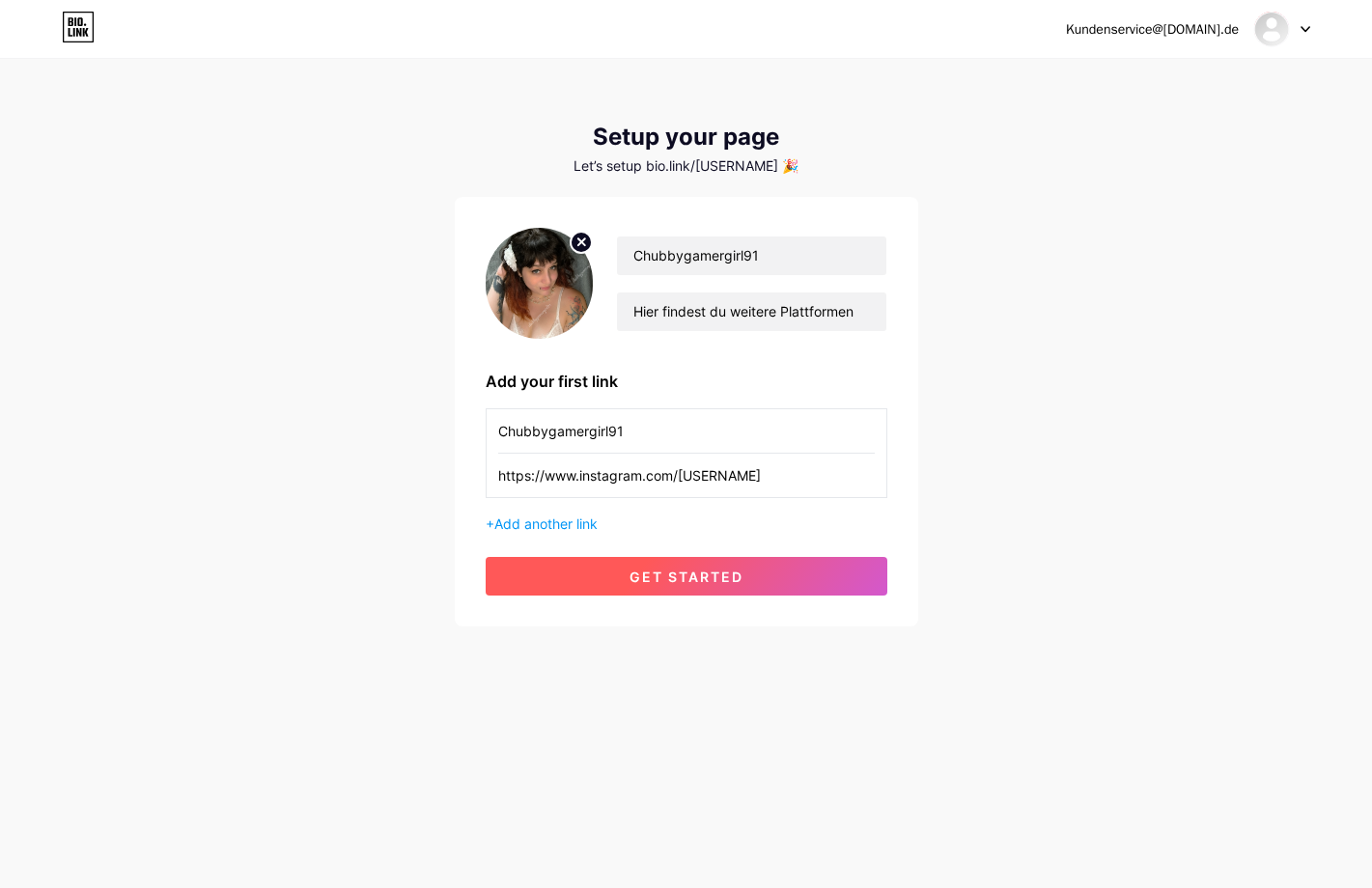 click on "get started" at bounding box center [686, 576] 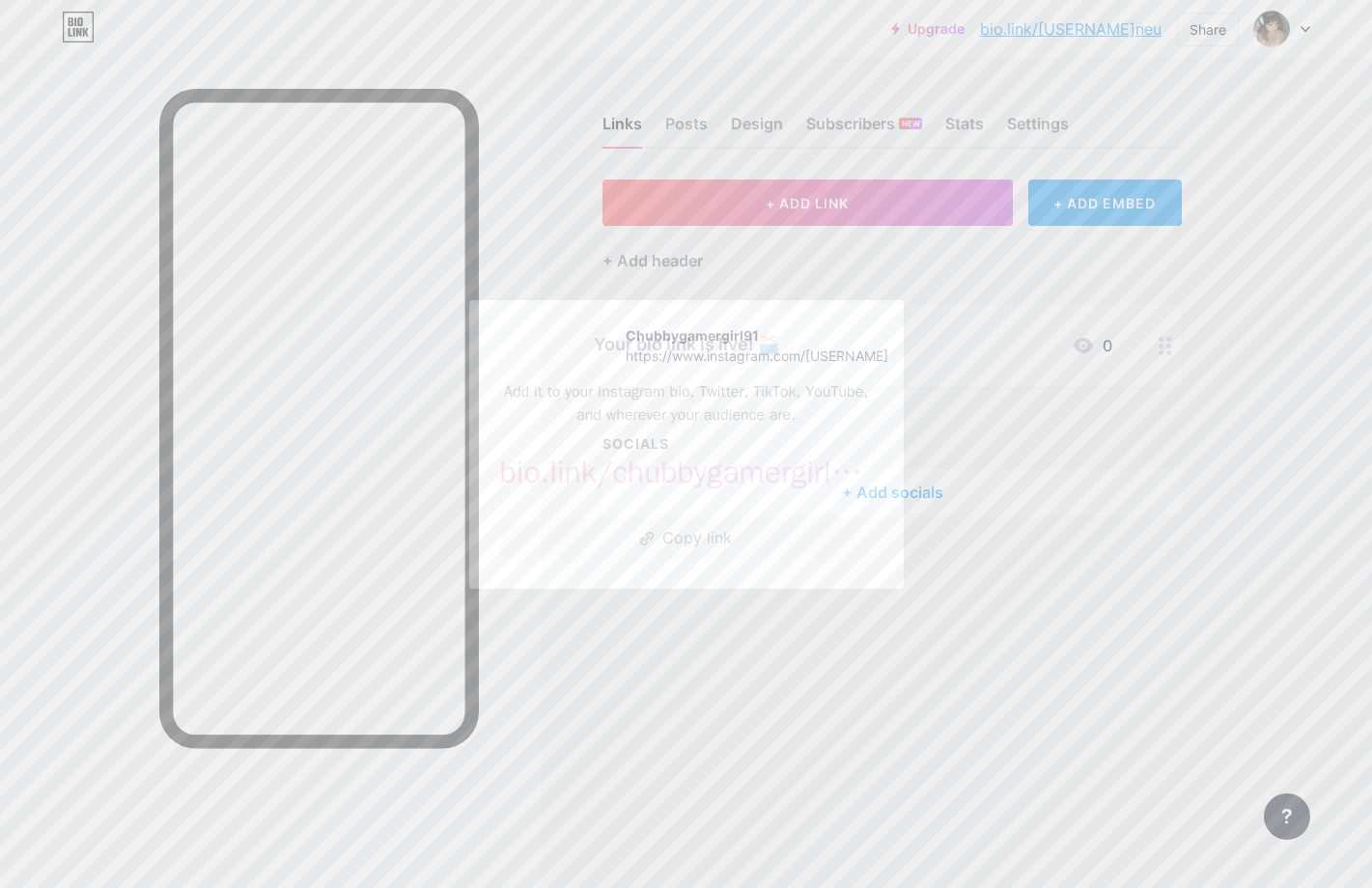 click at bounding box center (686, 444) 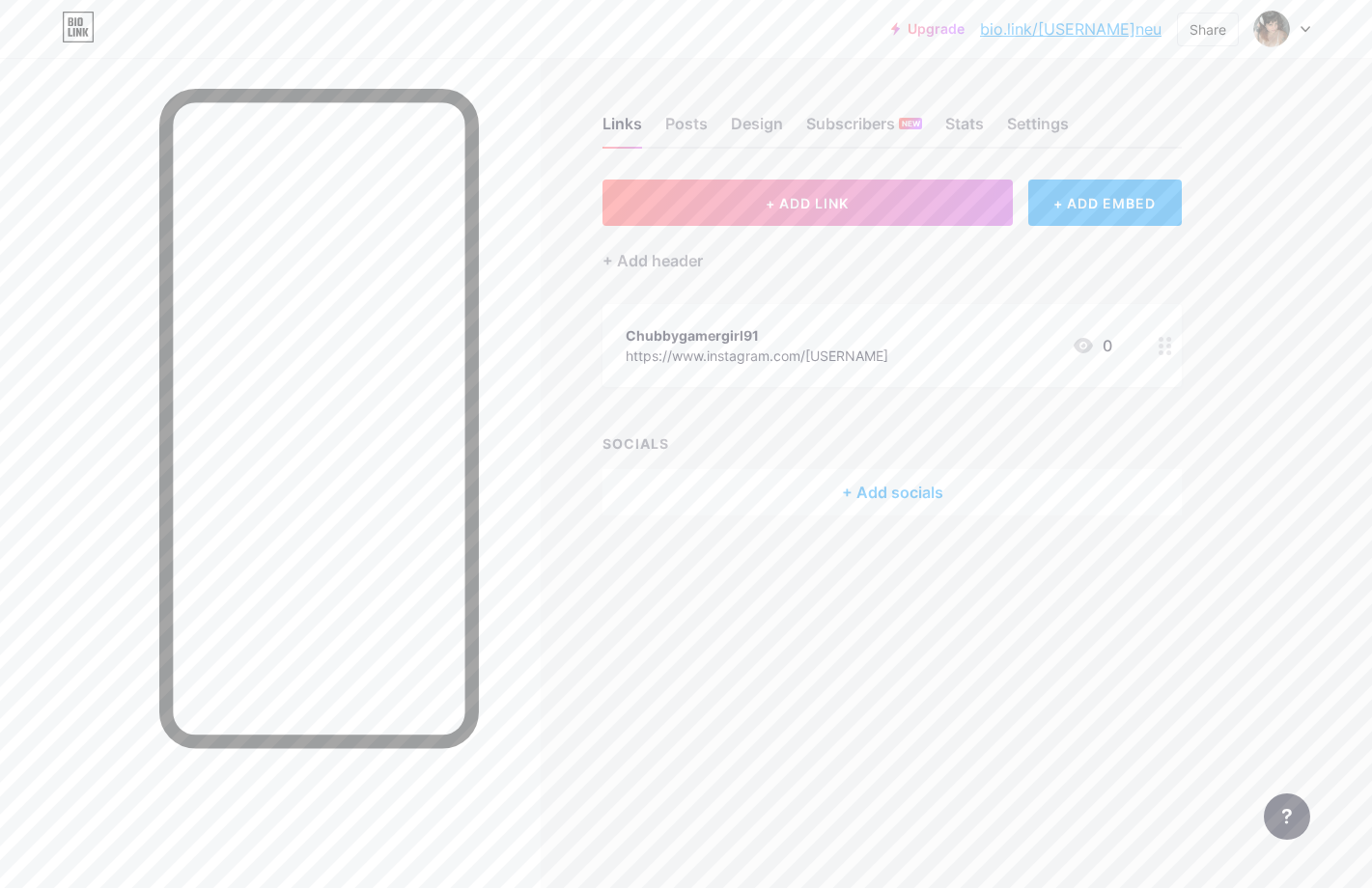 click on "+ Add socials" at bounding box center [892, 492] 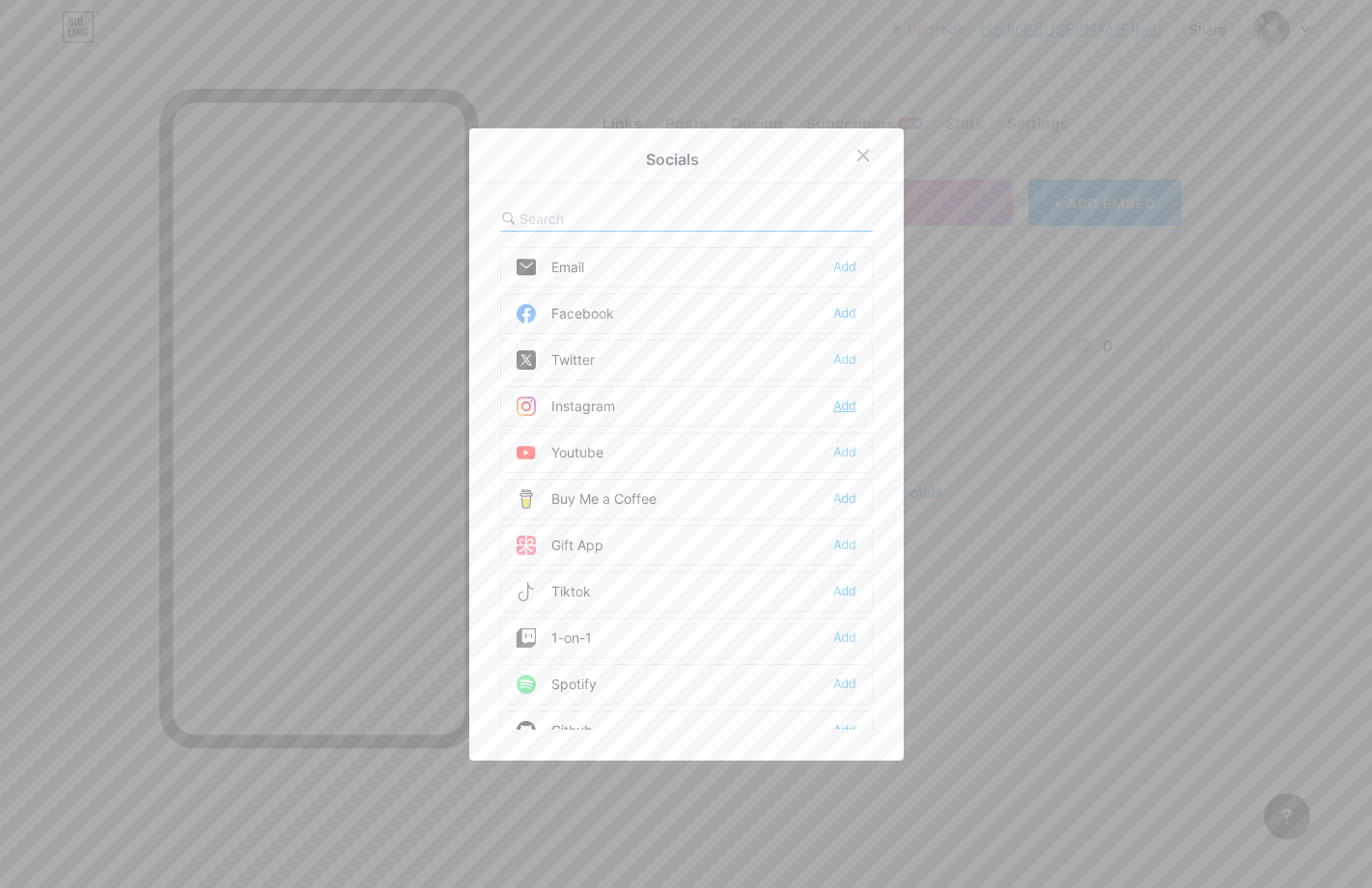 click on "Add" at bounding box center (845, 406) 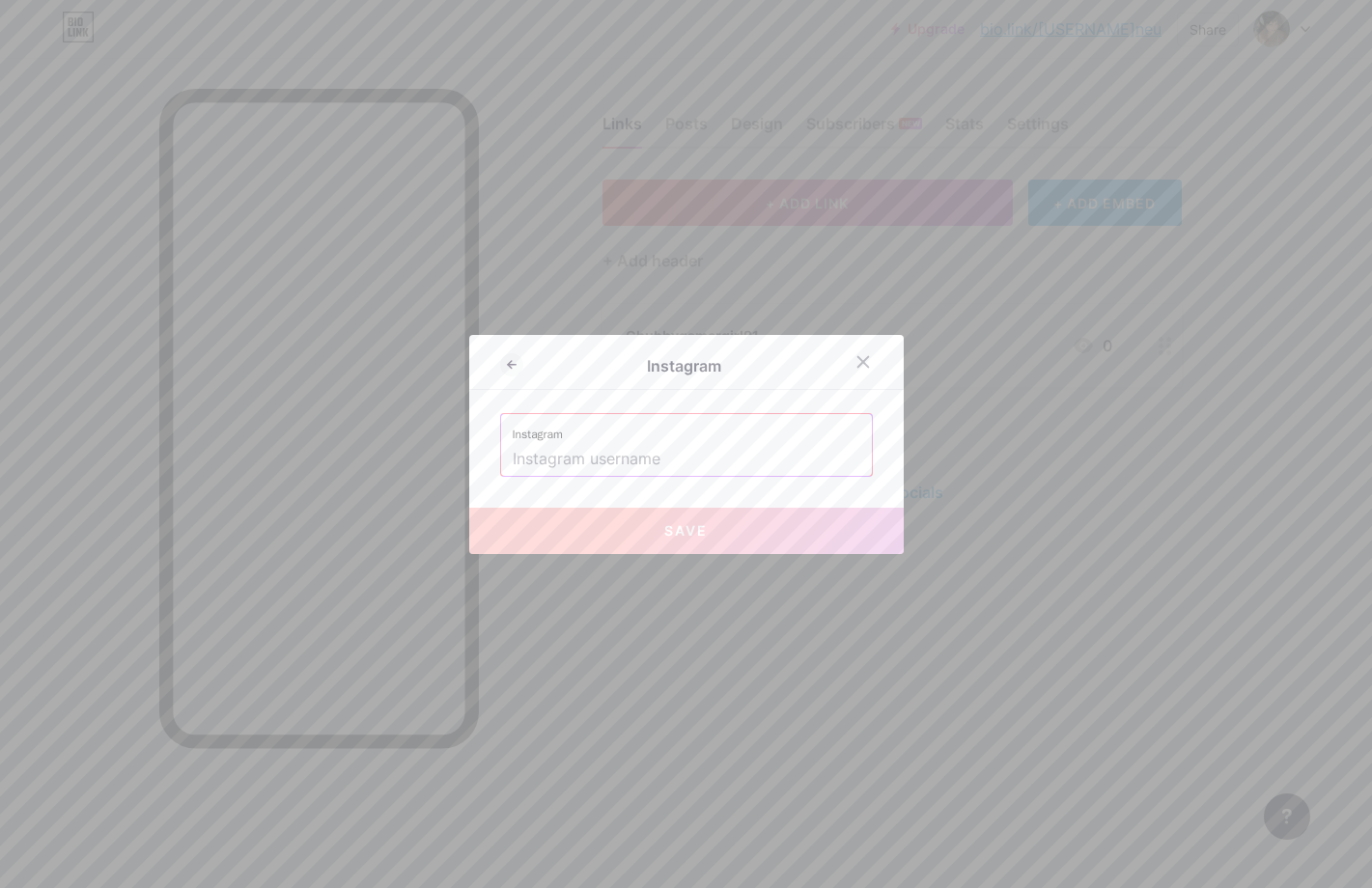 click at bounding box center [686, 459] 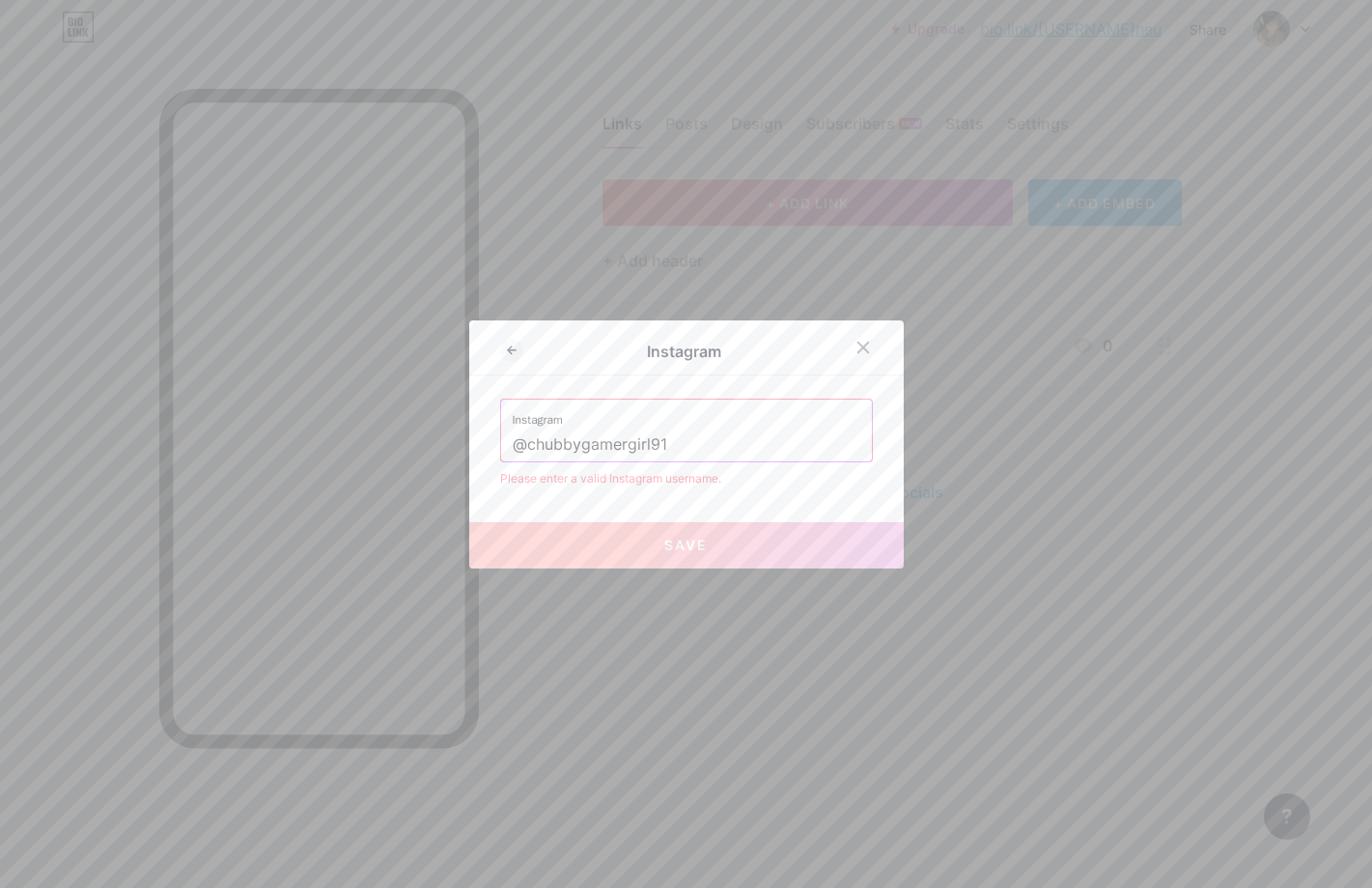 click on "Save" at bounding box center [686, 544] 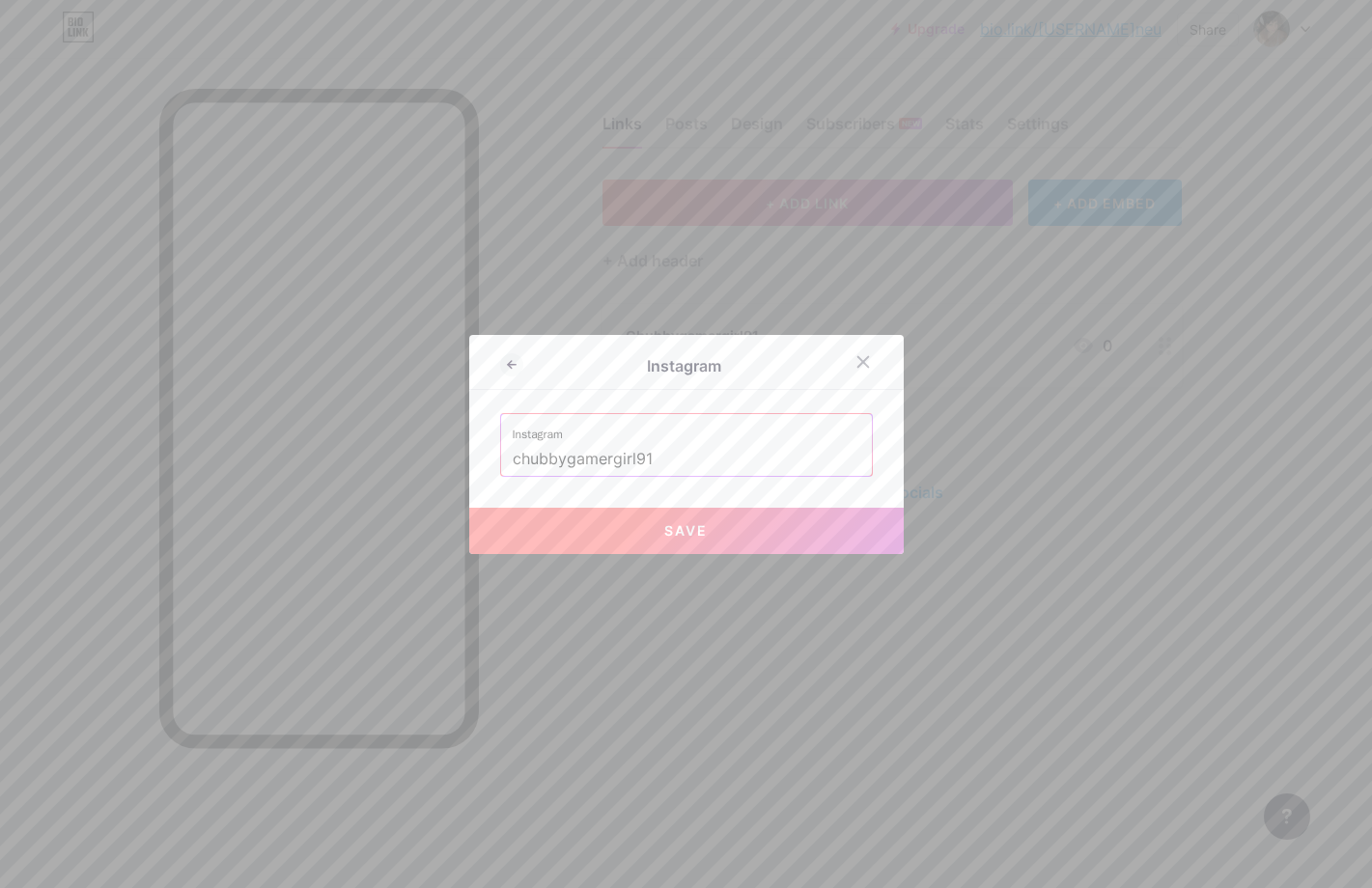 click on "Save" at bounding box center [686, 530] 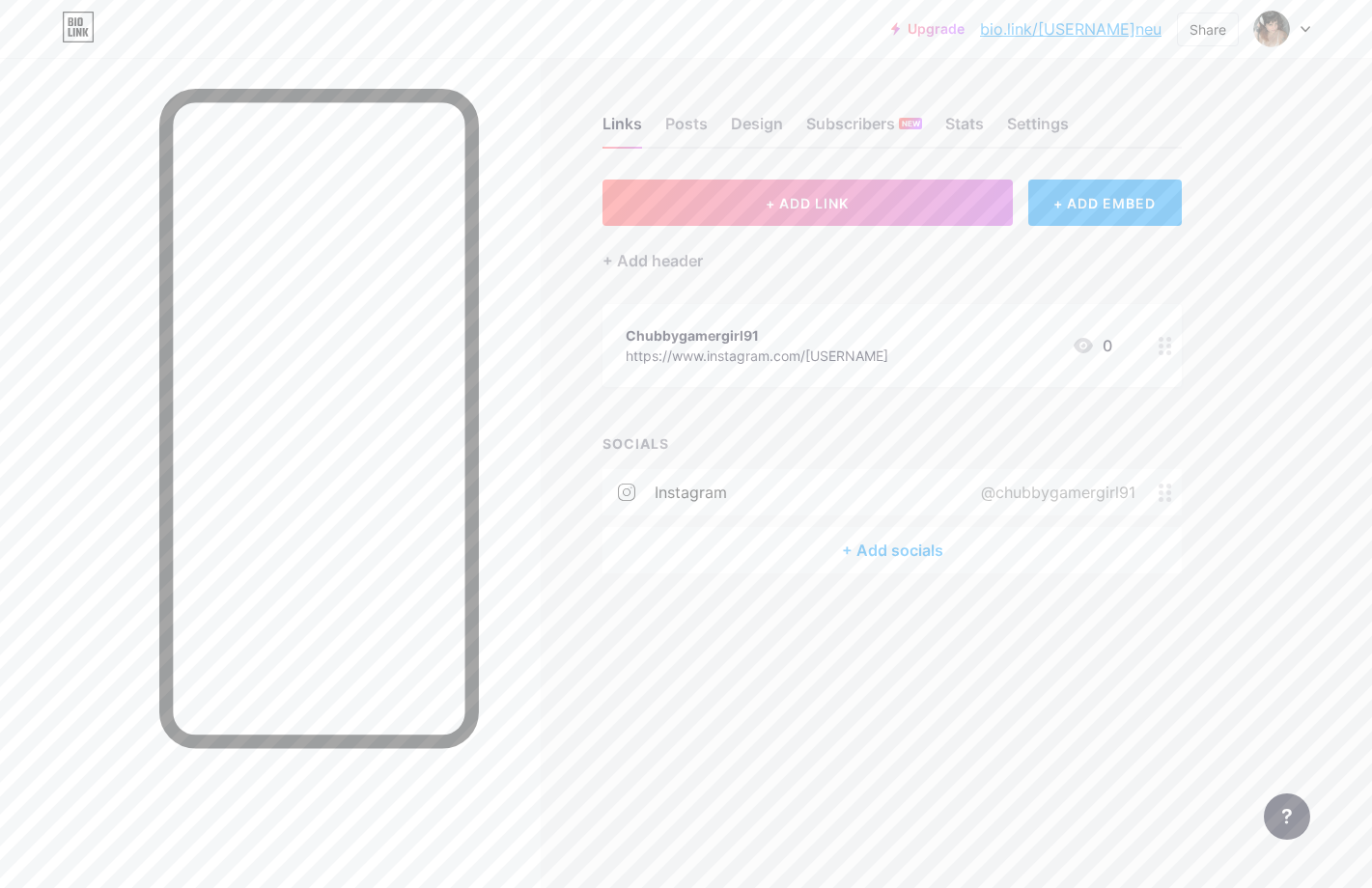 click on "+ Add socials" at bounding box center (892, 550) 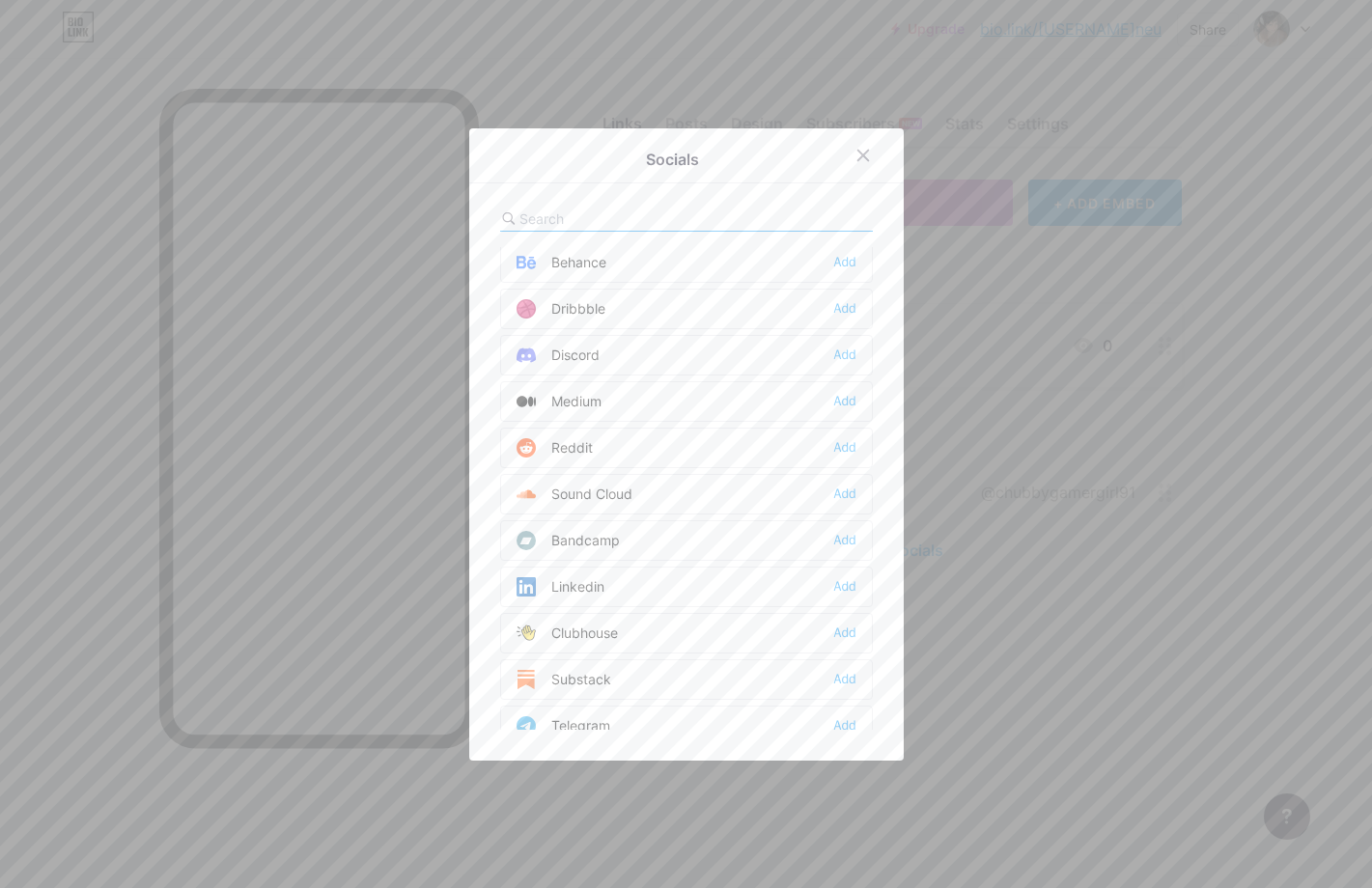 scroll, scrollTop: 772, scrollLeft: 0, axis: vertical 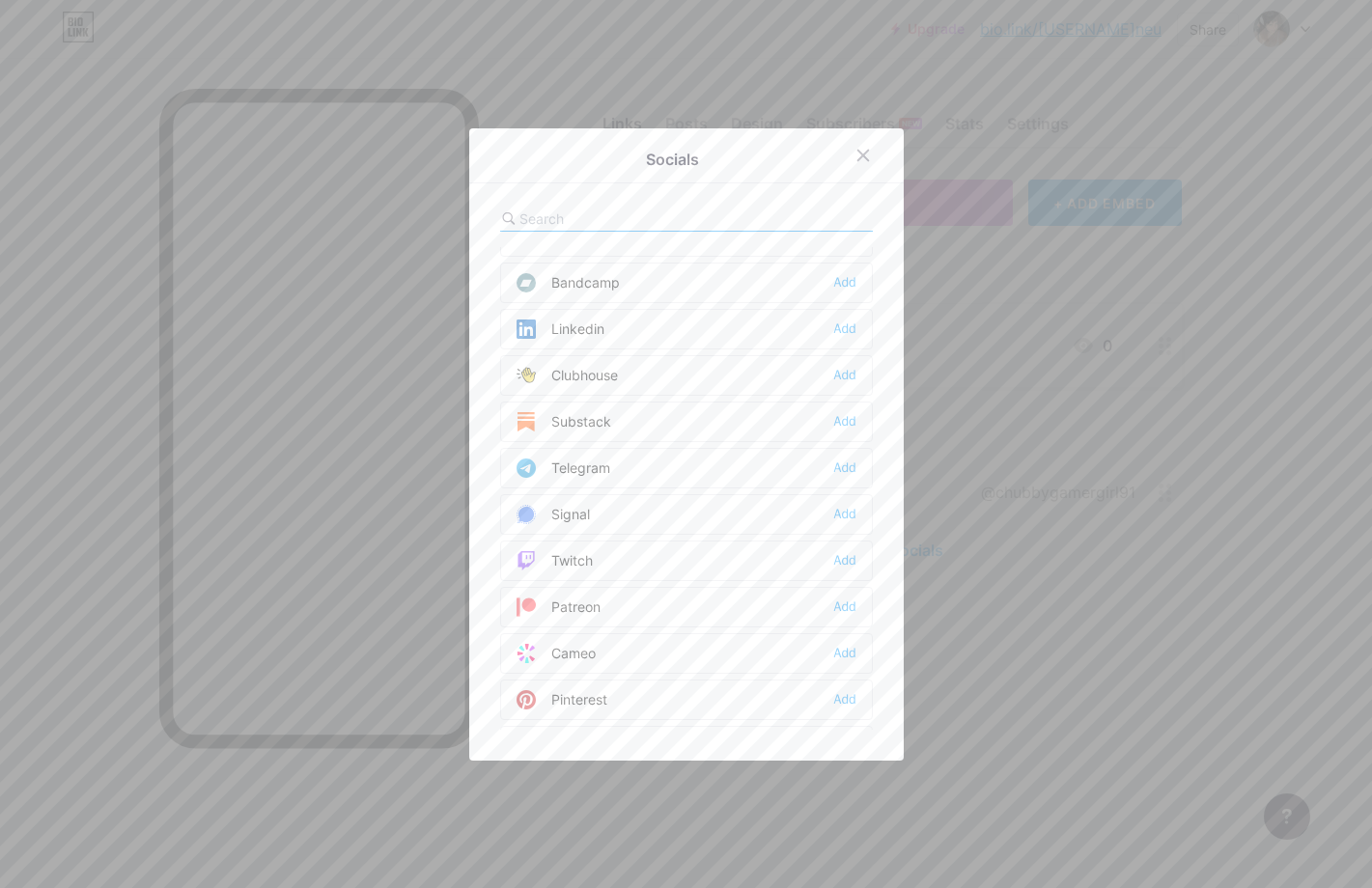 click on "Telegram
Add" at bounding box center [686, 468] 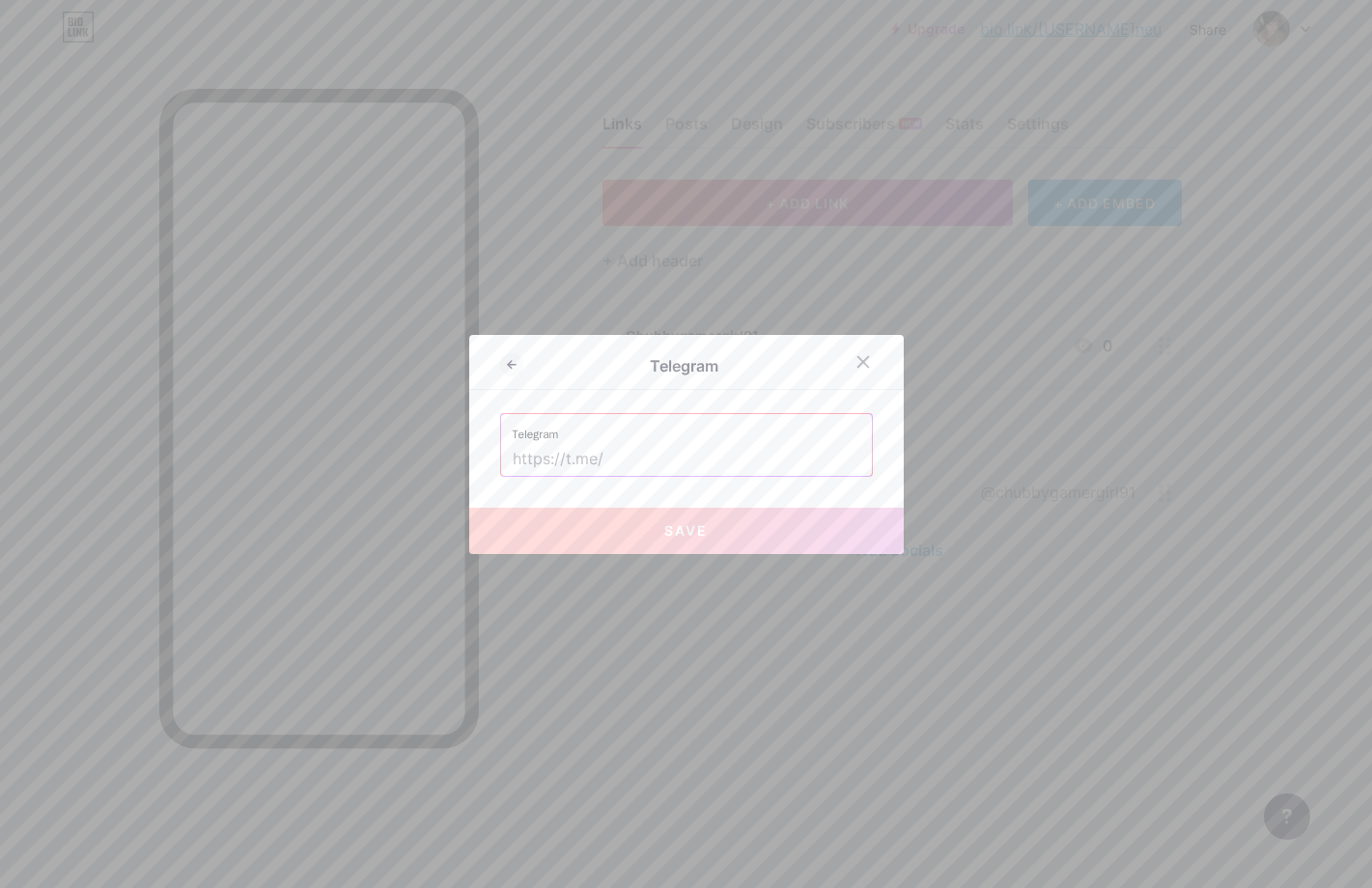 click at bounding box center (686, 459) 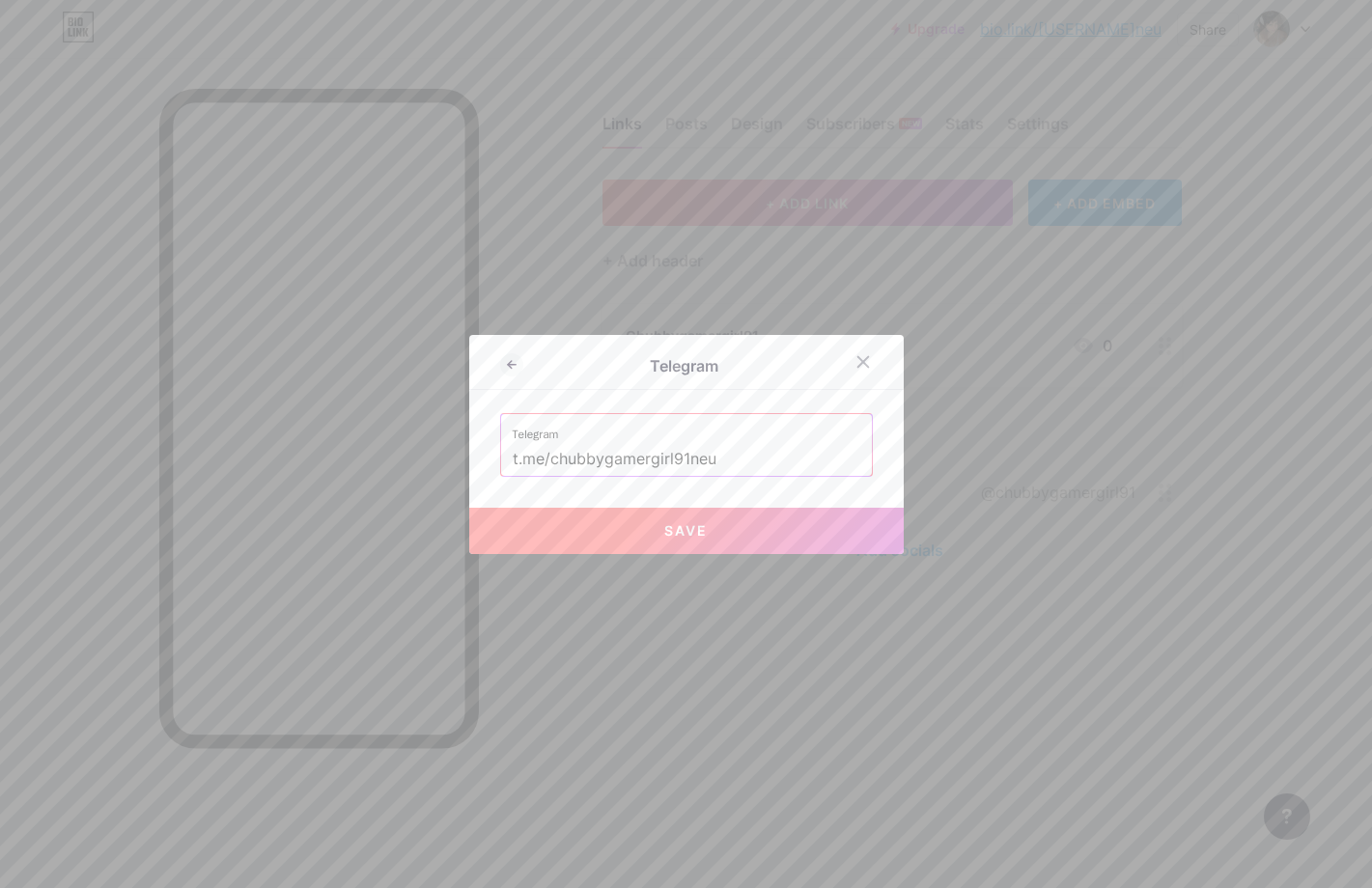 click on "Save" at bounding box center [686, 530] 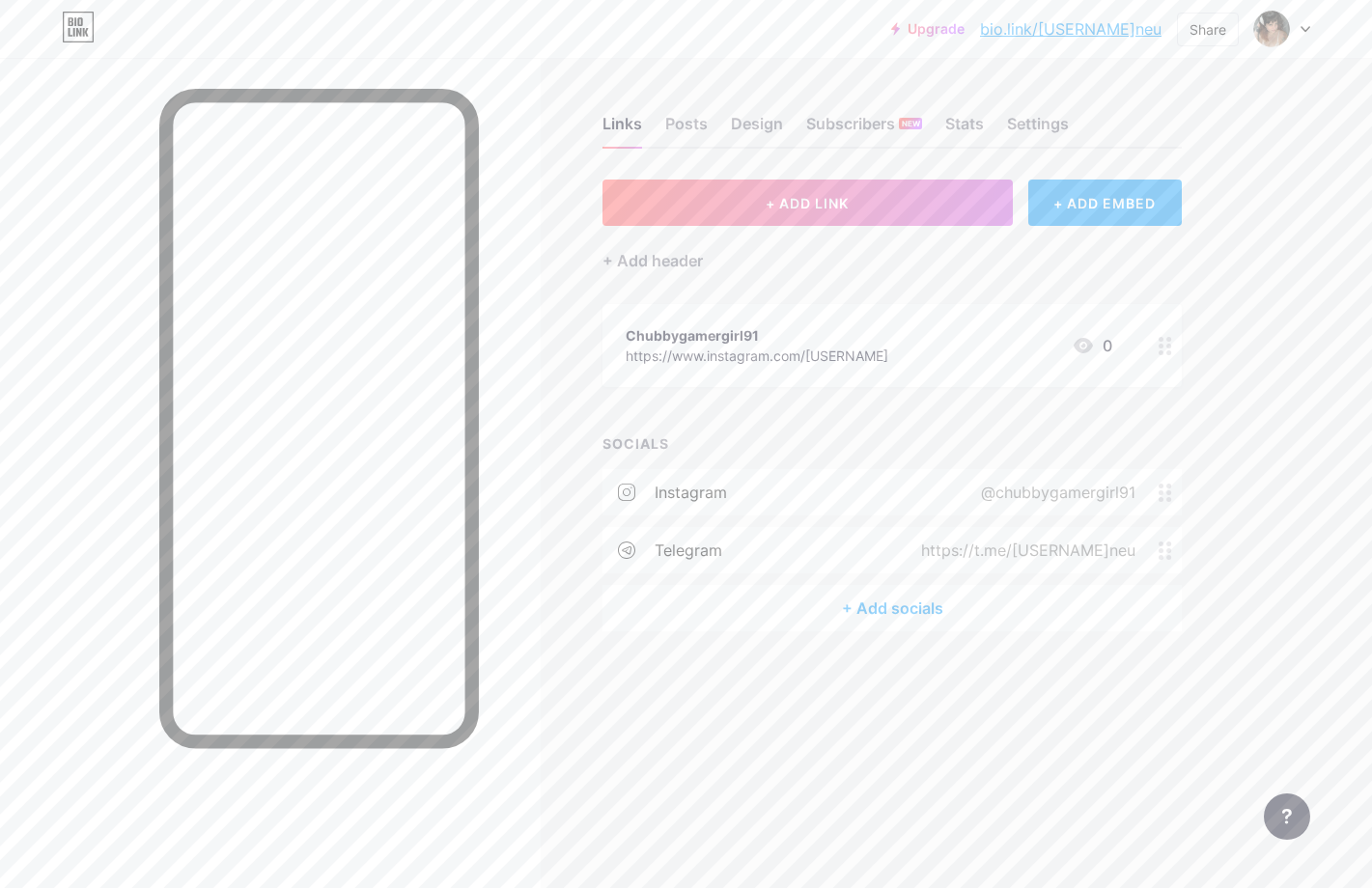 click on "+ Add socials" at bounding box center (892, 608) 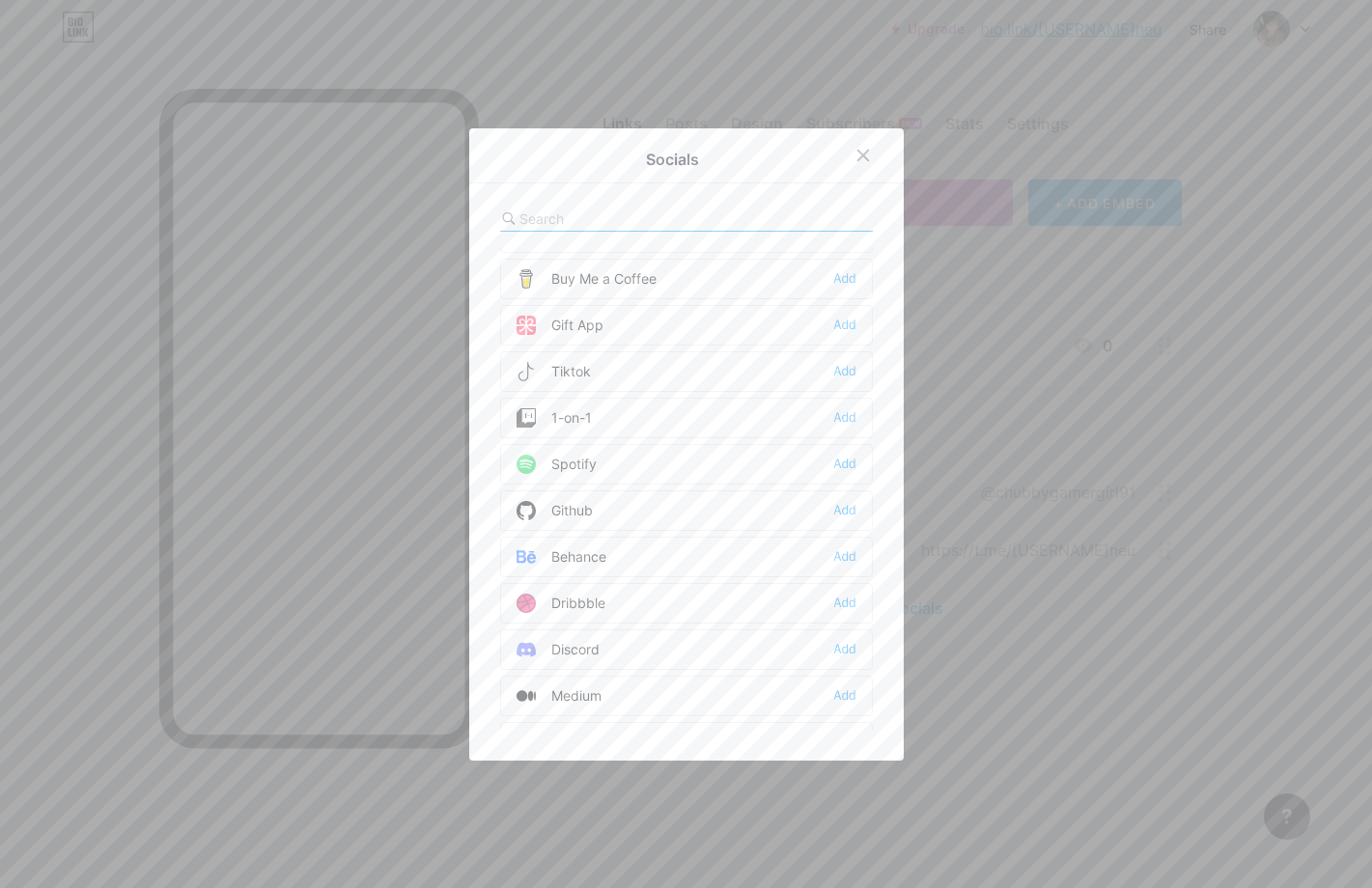 scroll, scrollTop: 258, scrollLeft: 0, axis: vertical 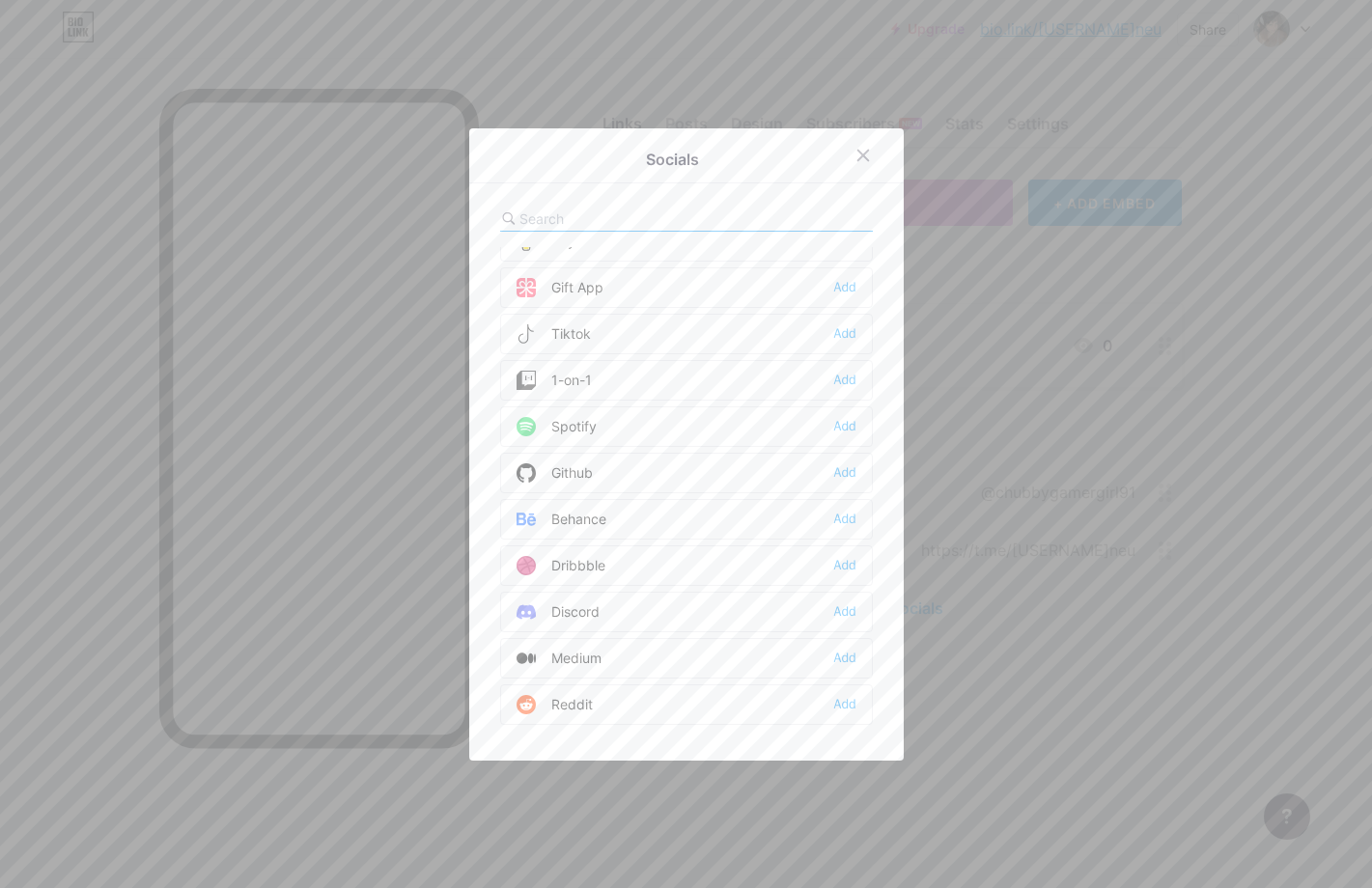 click on "Discord
Add" at bounding box center (686, 612) 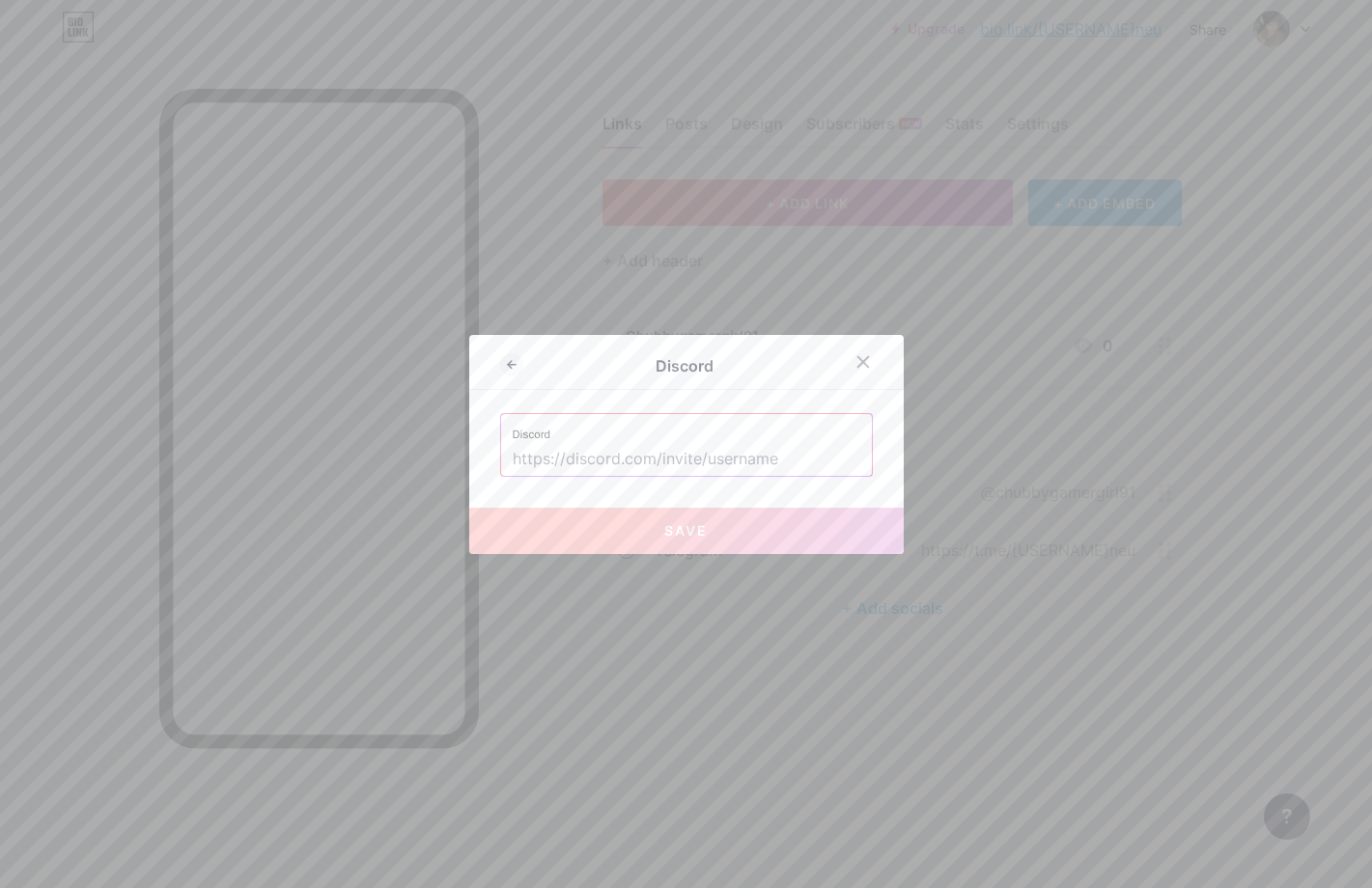 click at bounding box center (686, 459) 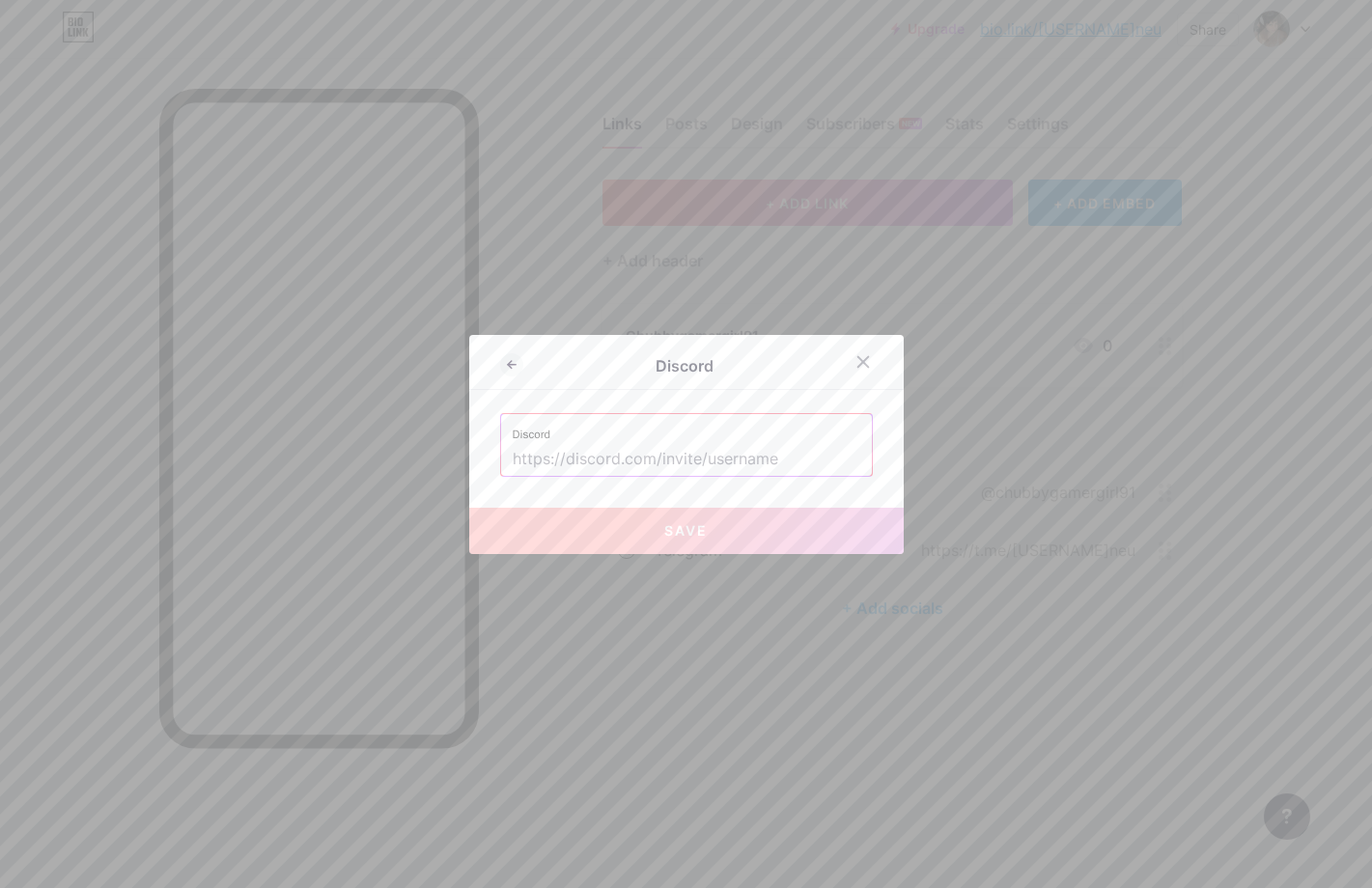 paste on "https://discord.gg/WfNbpV67X6" 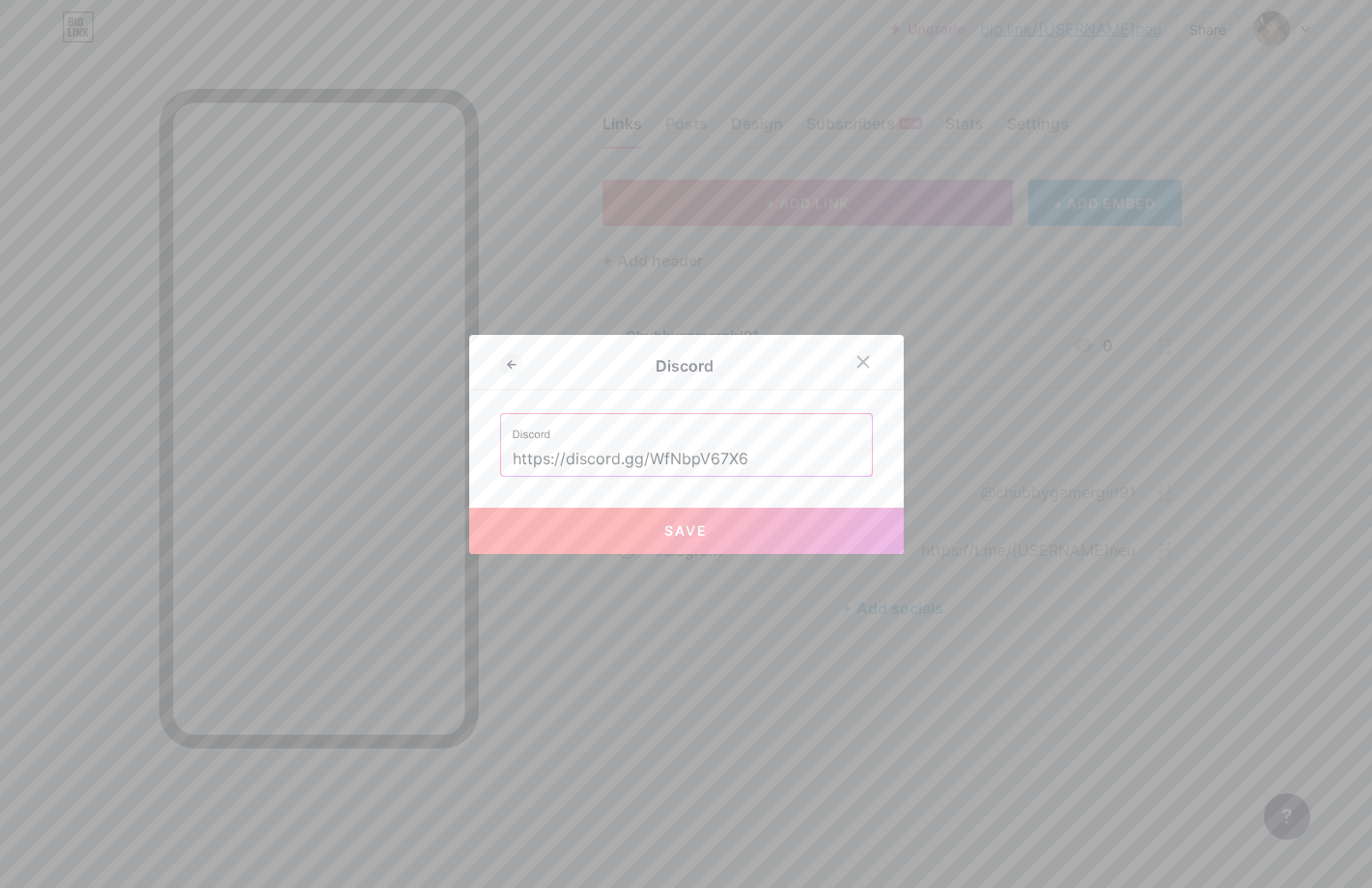 type on "https://discord.gg/WfNbpV67X6" 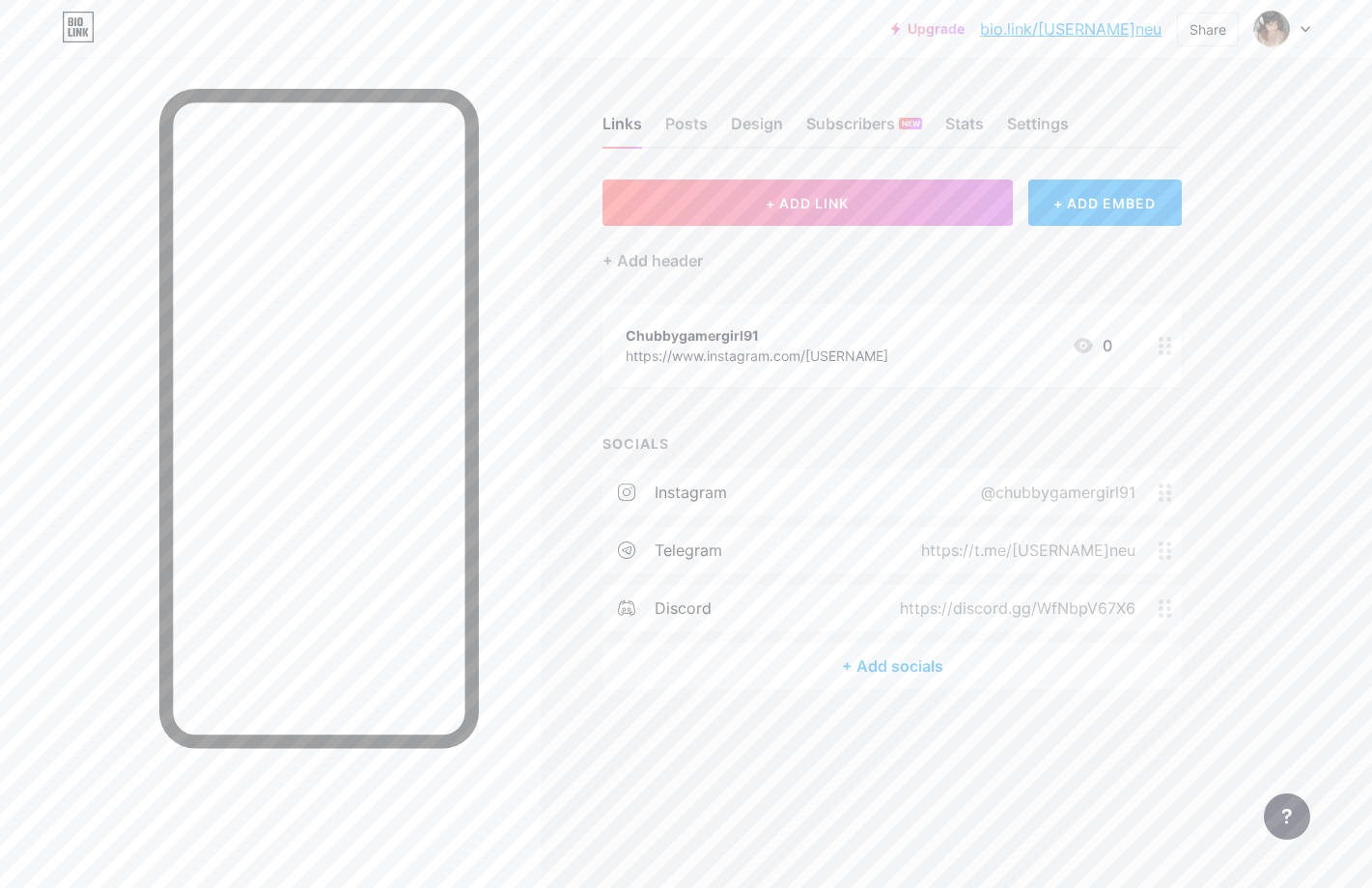 click on "+ Add socials" at bounding box center [892, 666] 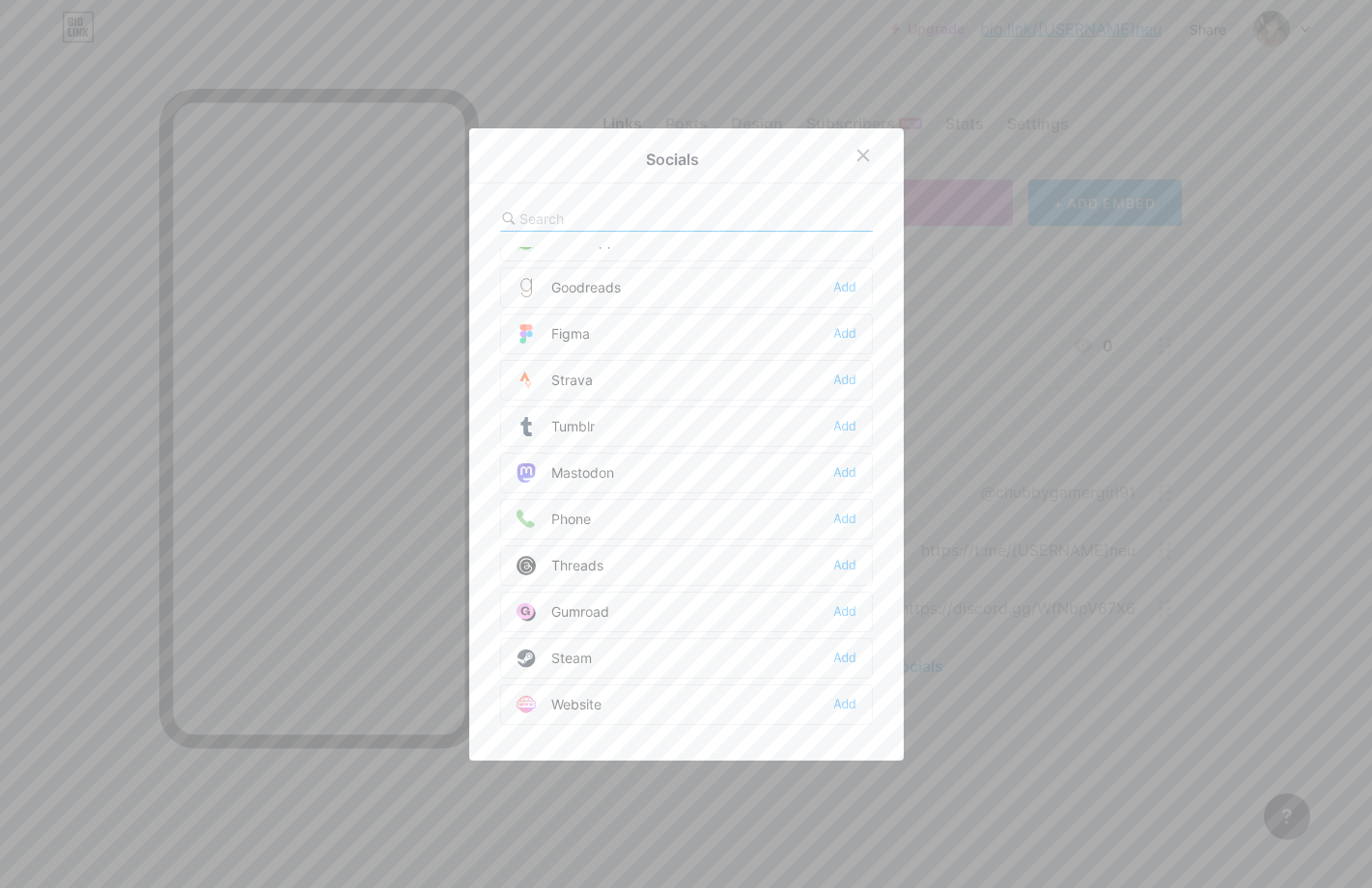 scroll, scrollTop: 1741, scrollLeft: 0, axis: vertical 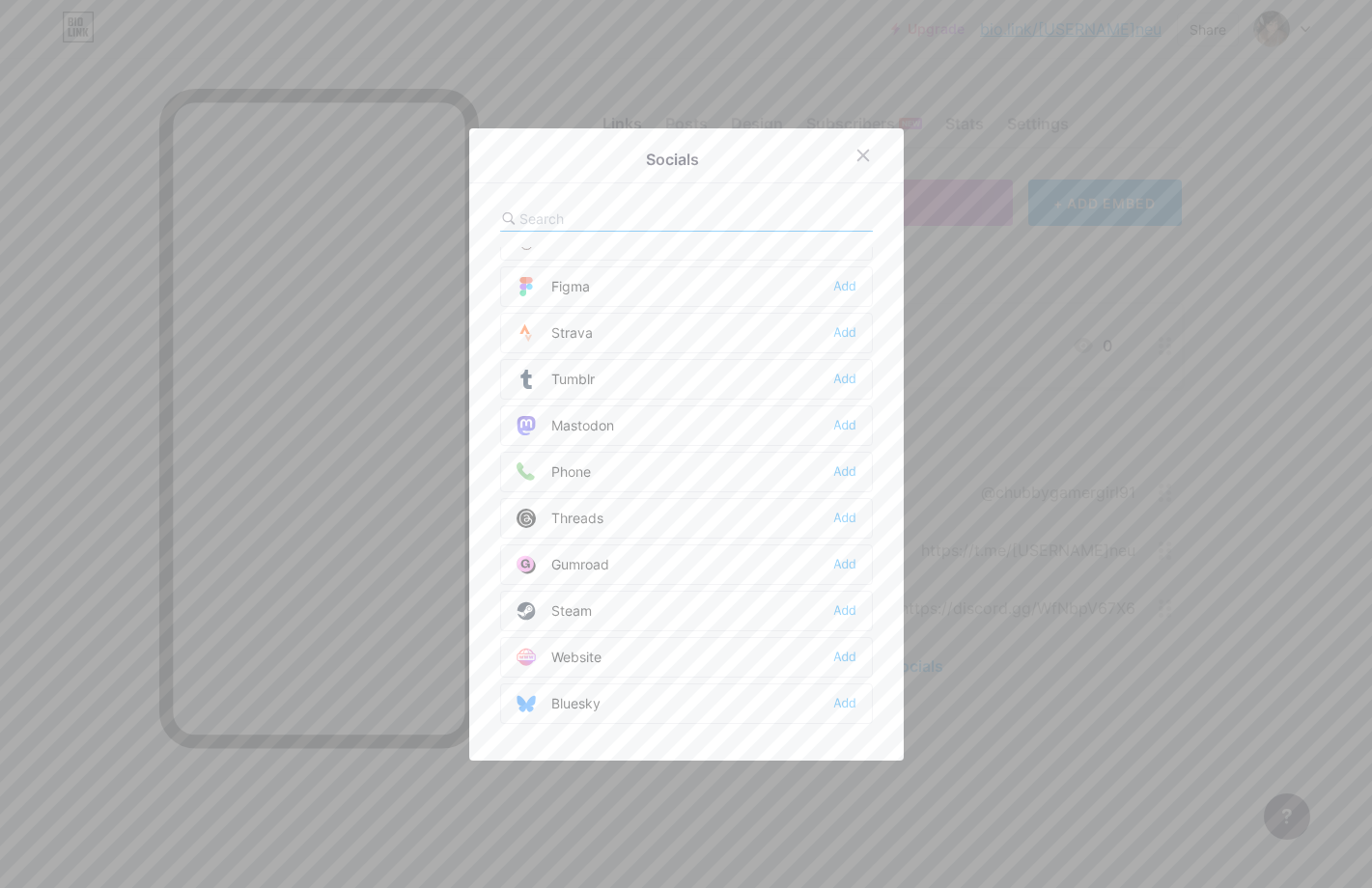 click on "Threads
Add" at bounding box center (686, 518) 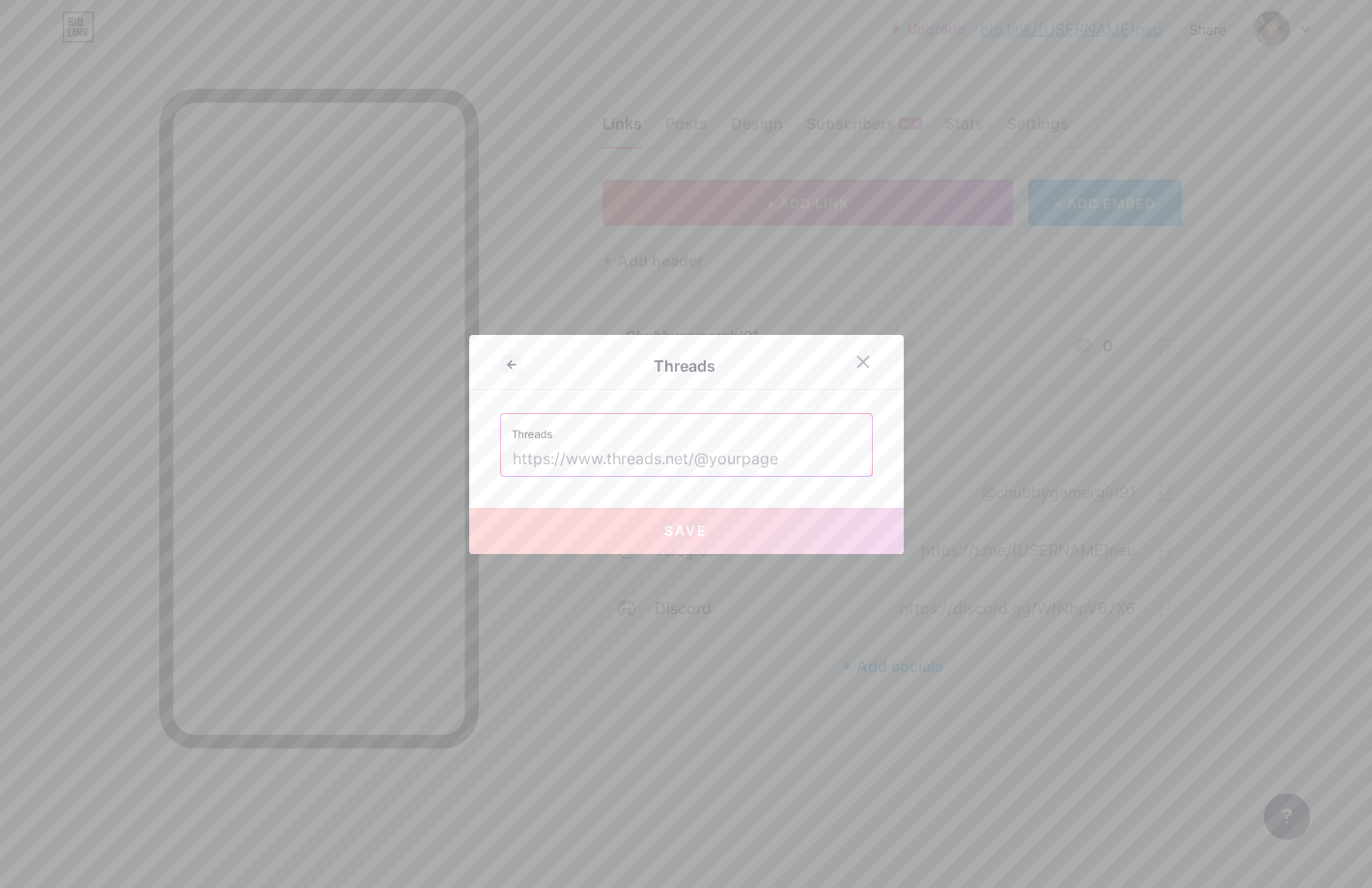 click at bounding box center [686, 459] 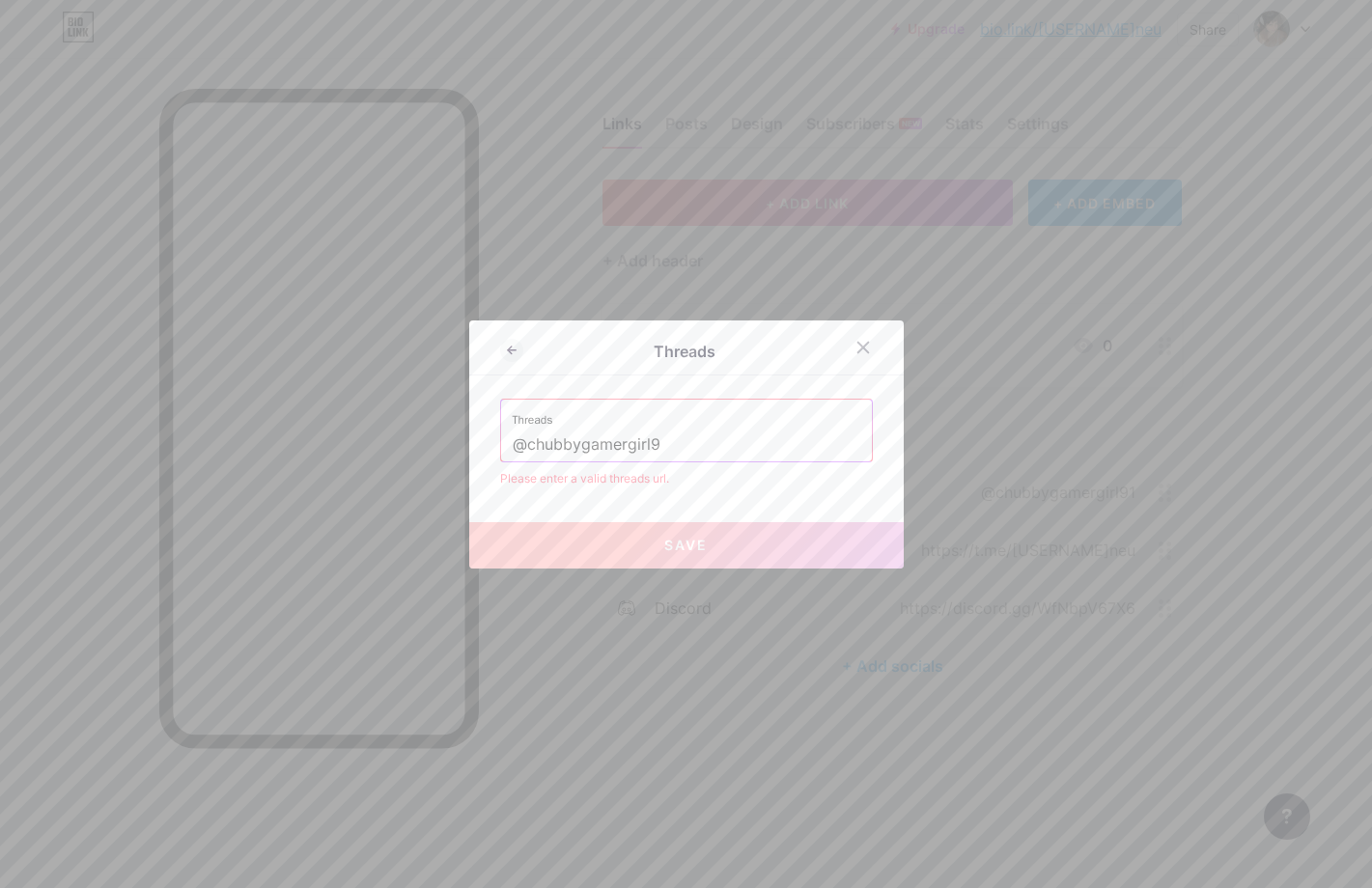 type on "@chubbygamergirl91" 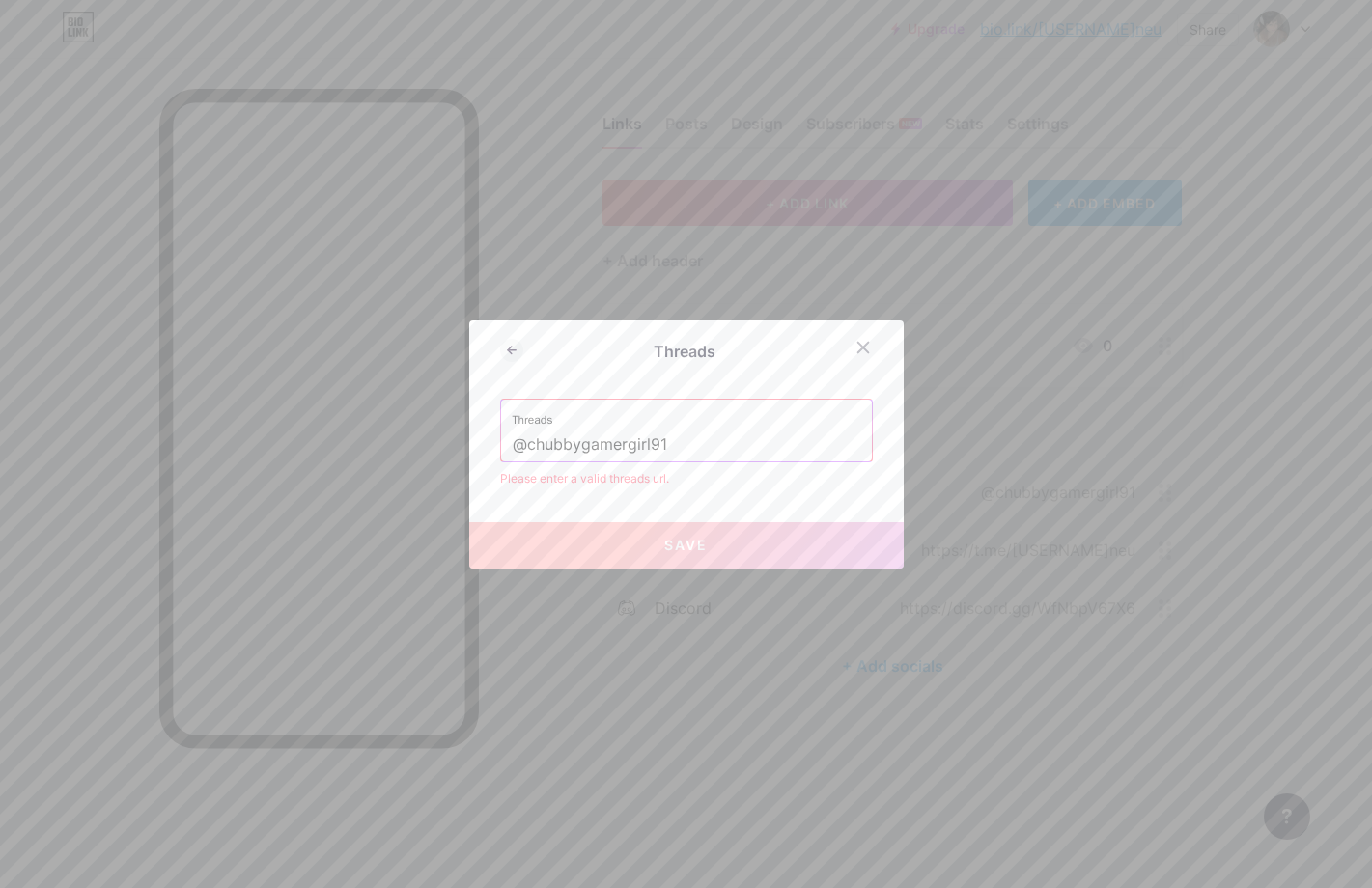 drag, startPoint x: 693, startPoint y: 458, endPoint x: 332, endPoint y: 445, distance: 361.234 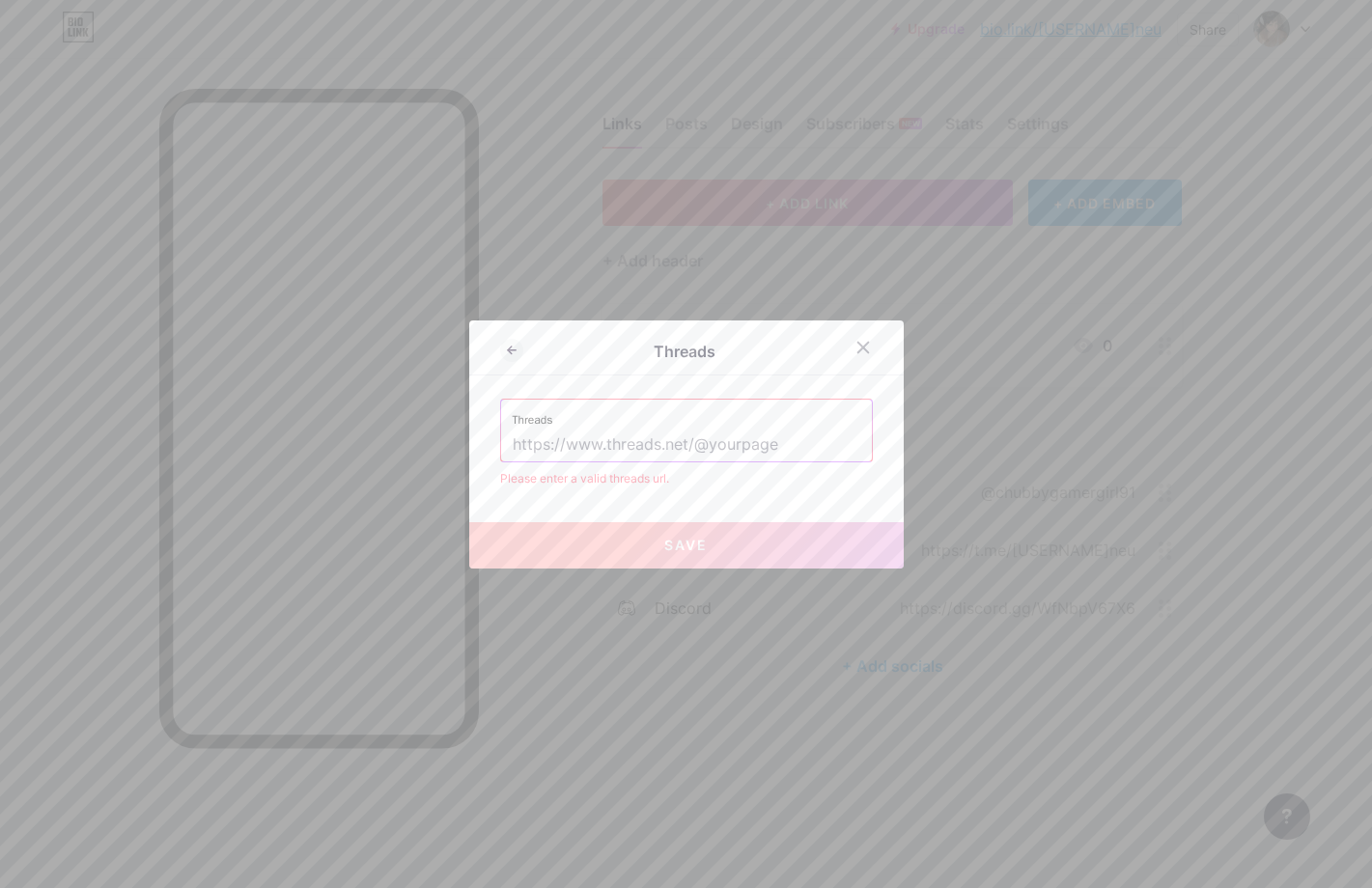 click at bounding box center (686, 445) 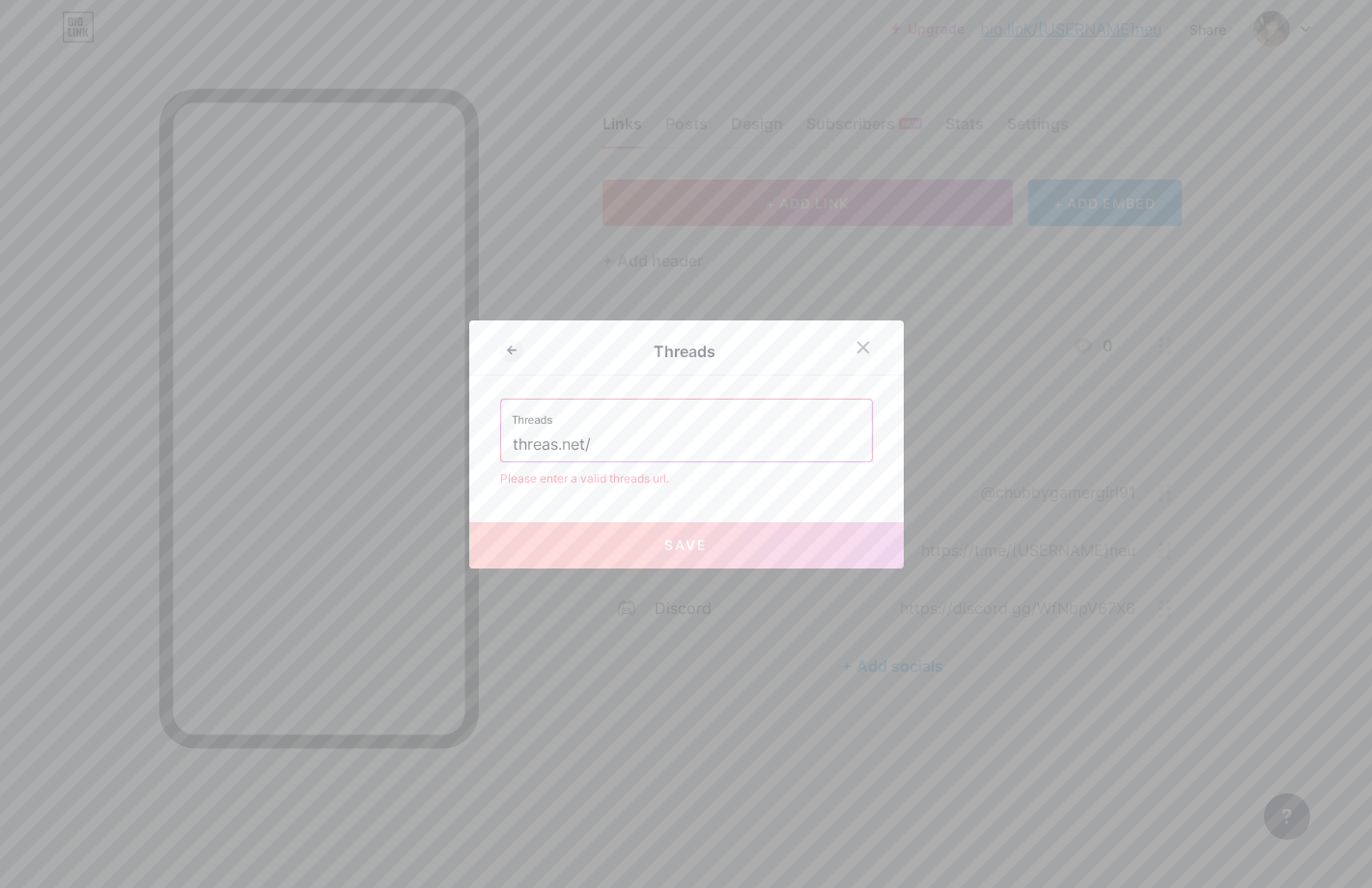 paste on "@chubbygamergirl91" 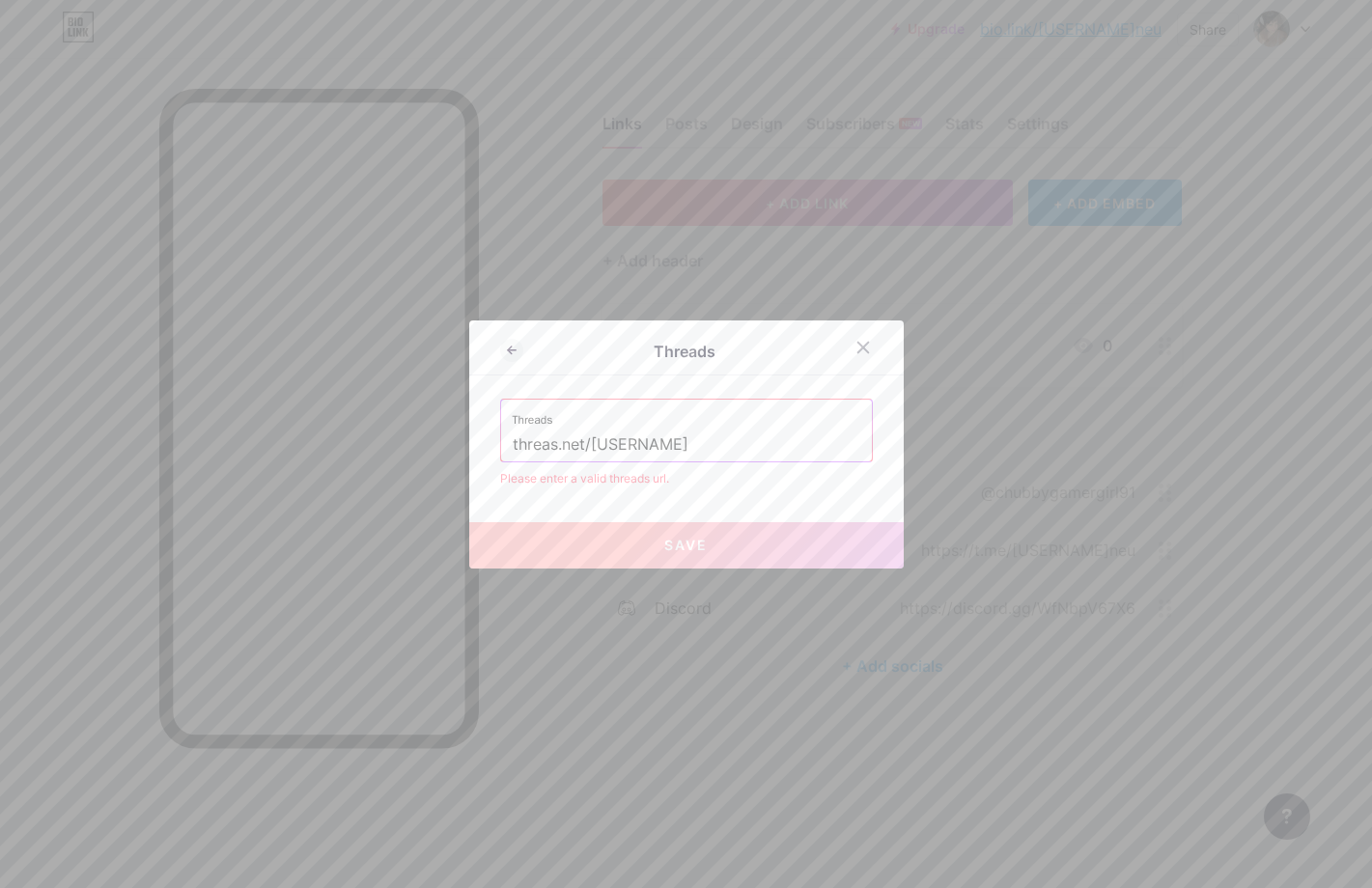 click on "threas.net/[USERNAME]" at bounding box center [686, 445] 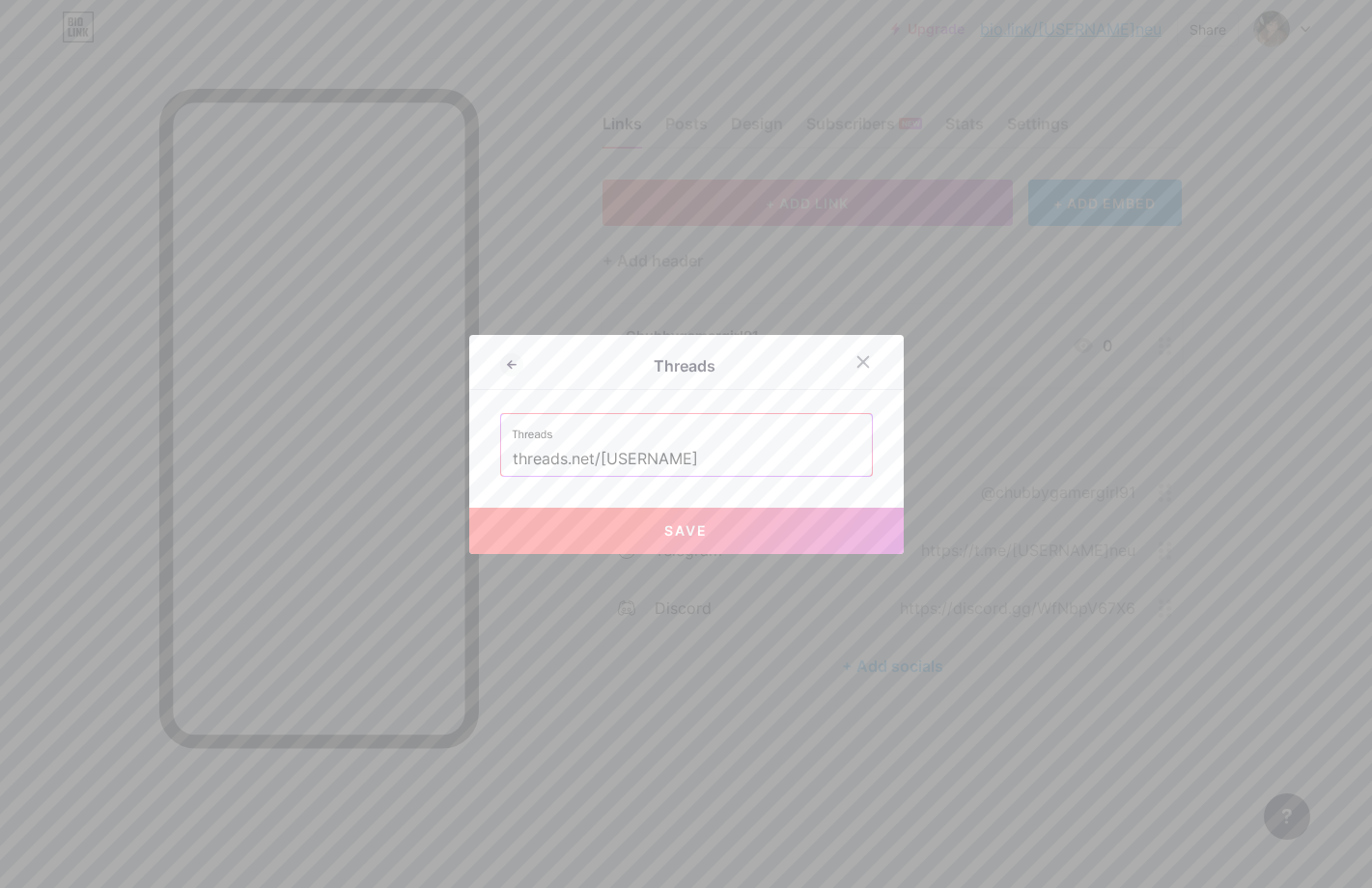 click on "Save" at bounding box center [686, 531] 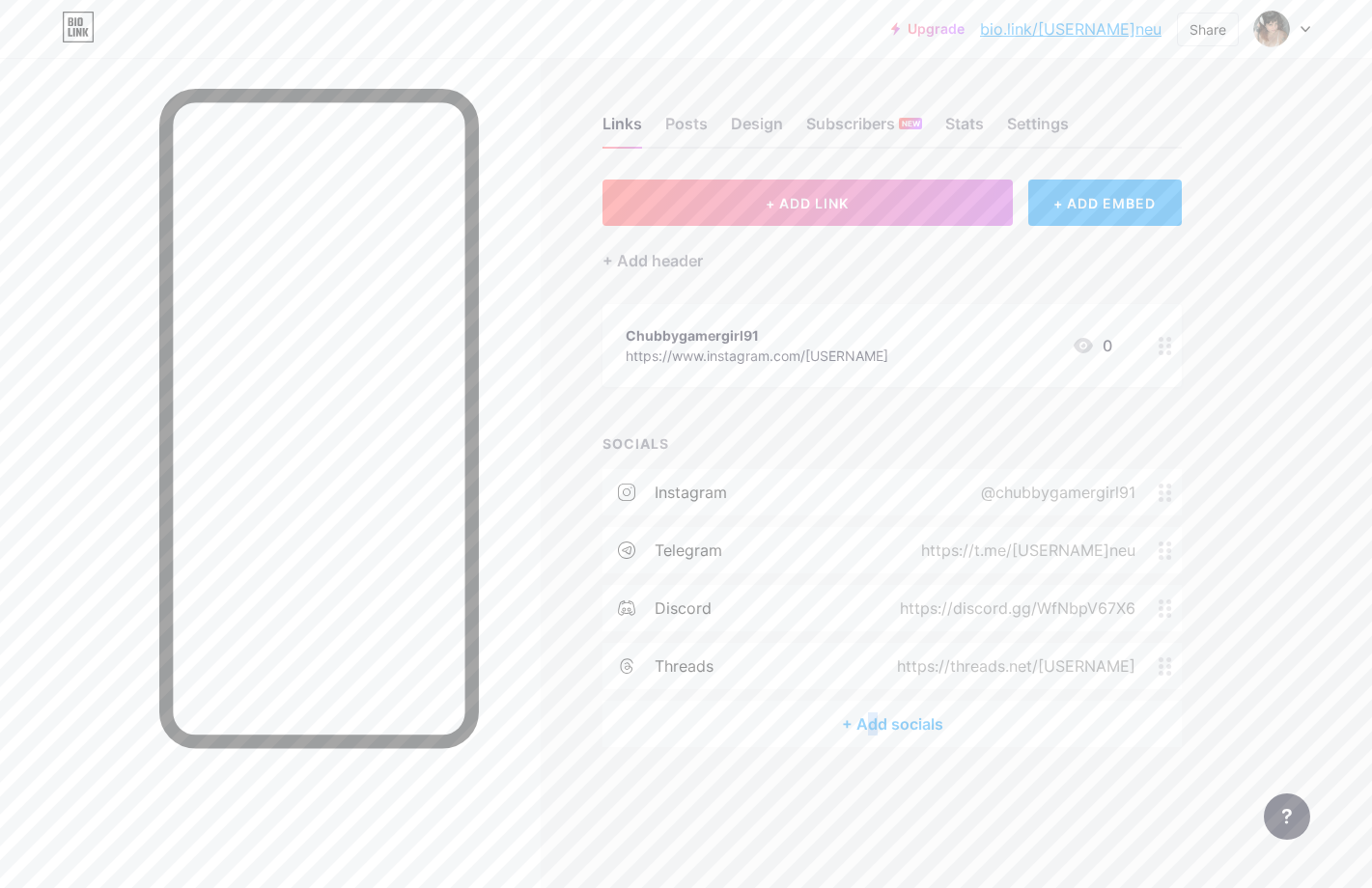 click on "+ Add socials" at bounding box center (892, 724) 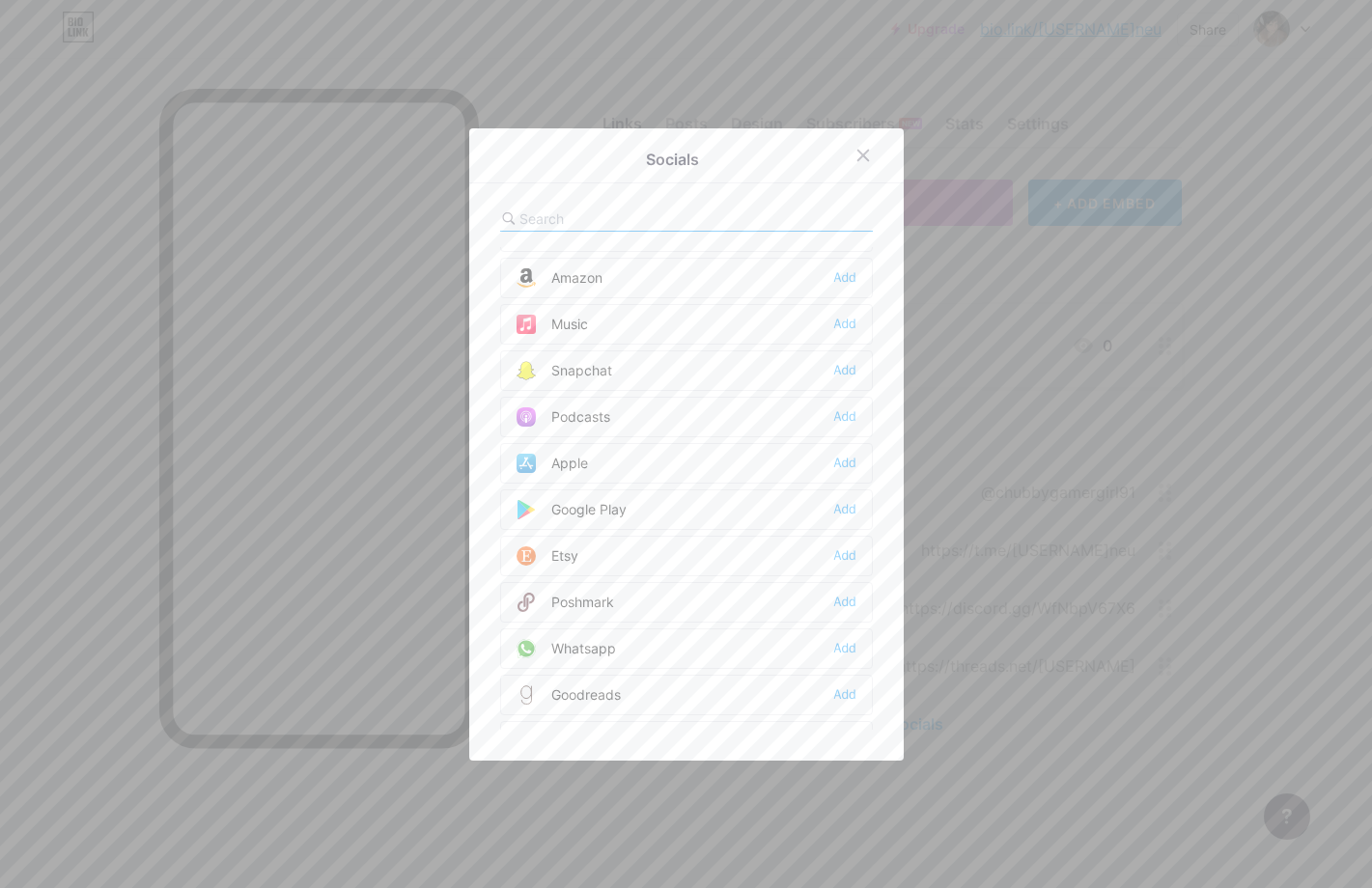 scroll, scrollTop: 1030, scrollLeft: 0, axis: vertical 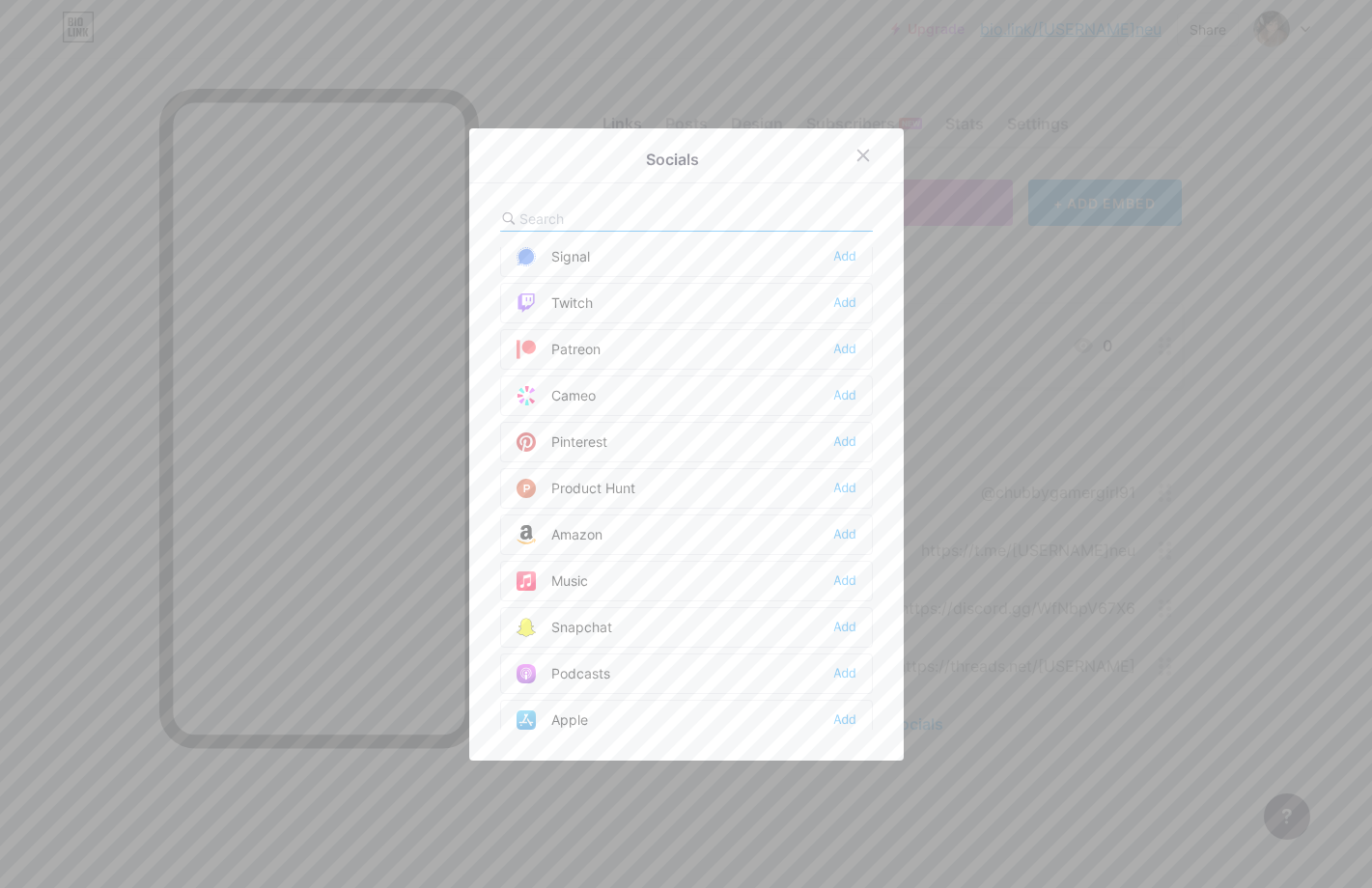 click on "Twitch
Add" at bounding box center [686, 303] 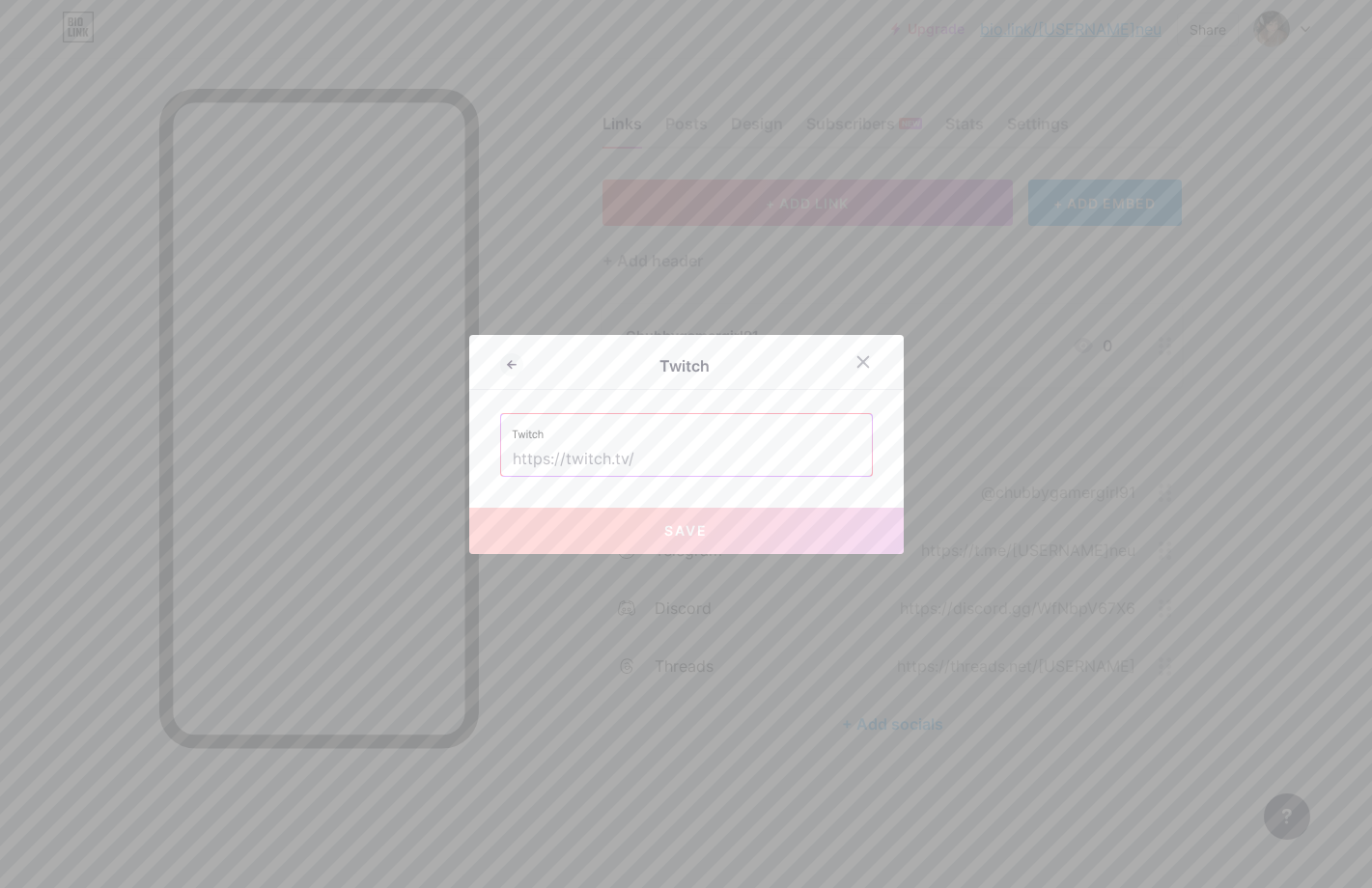 click at bounding box center (686, 459) 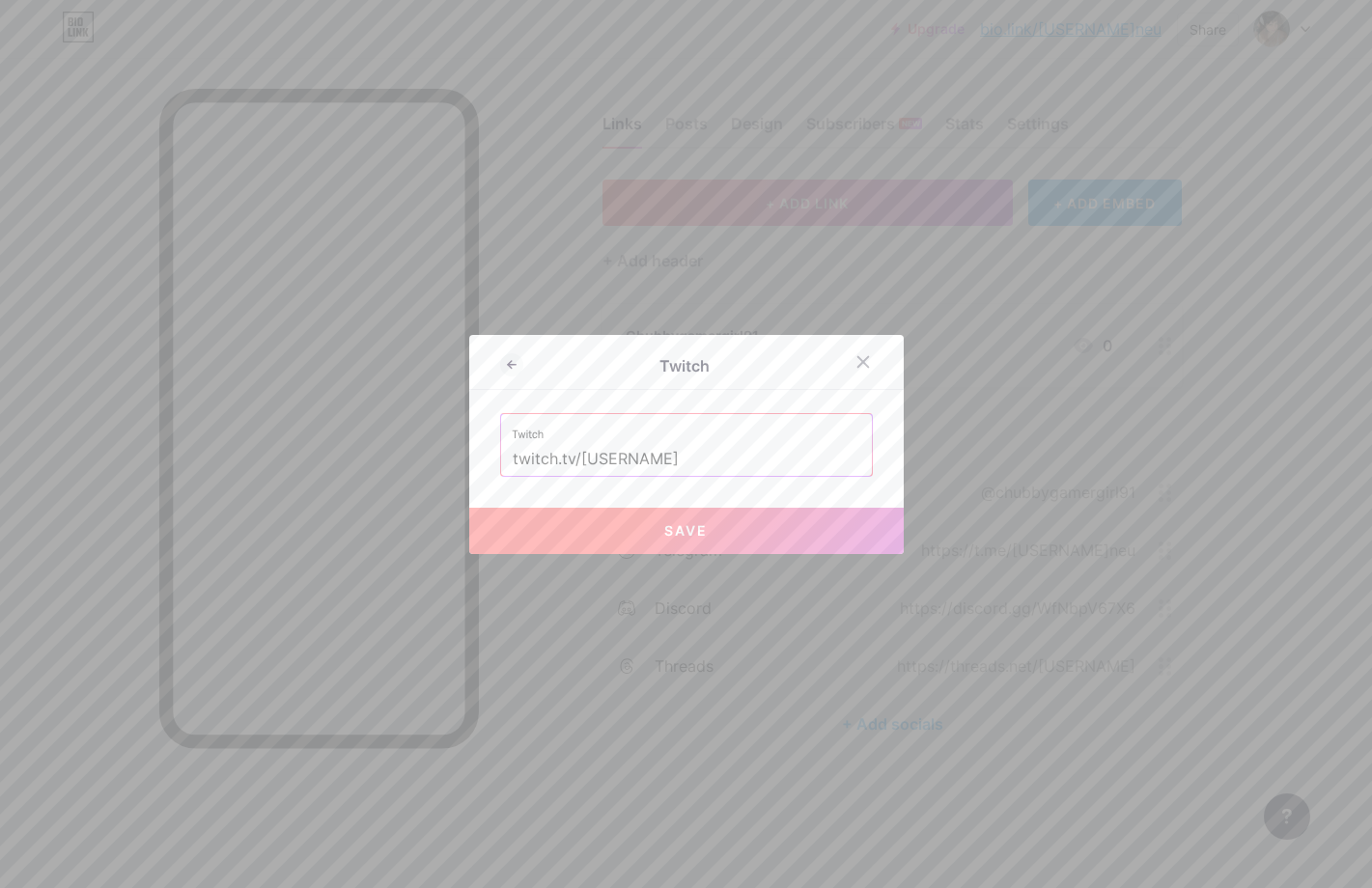 click on "Save" at bounding box center [686, 531] 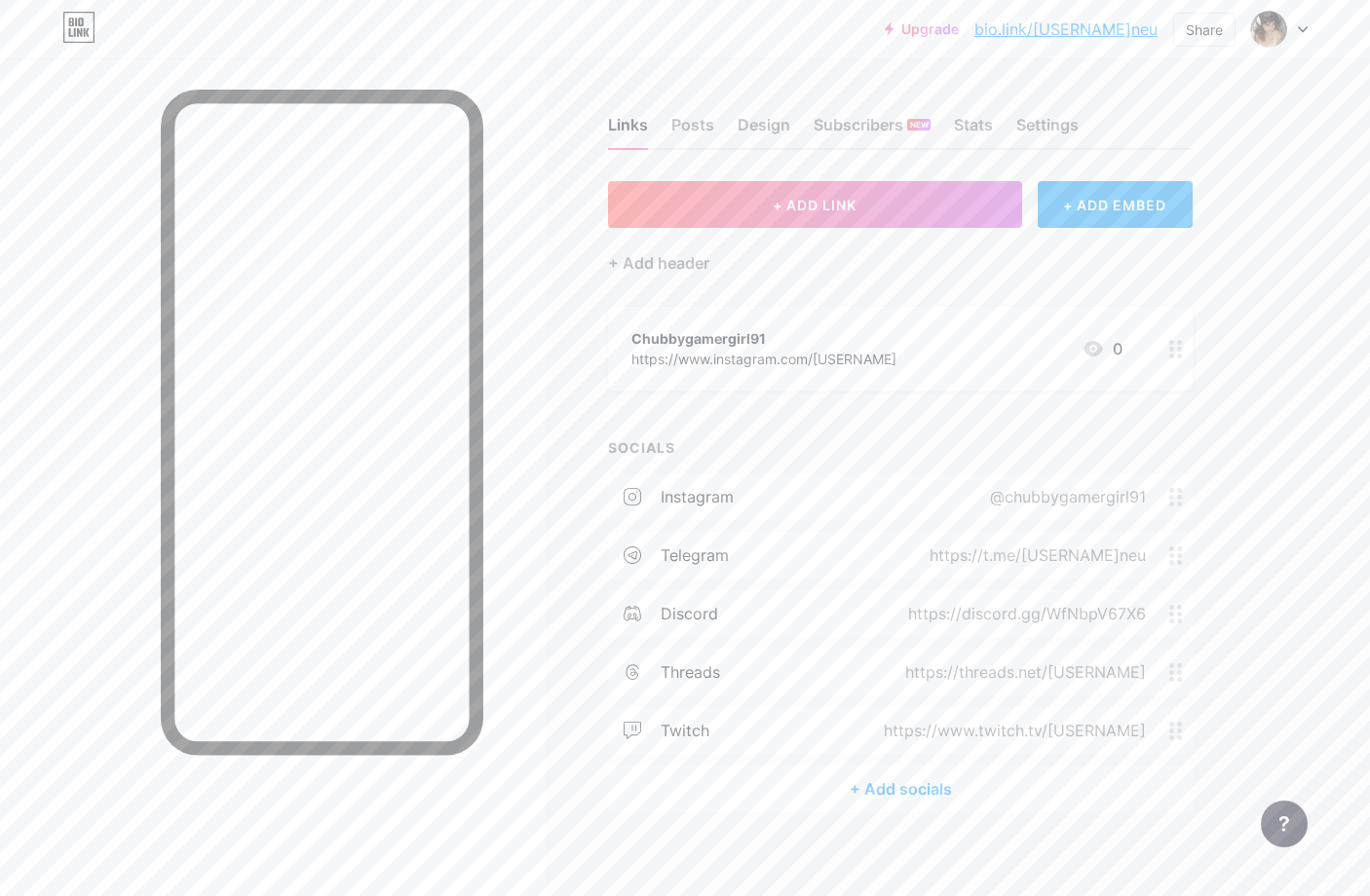 click on "+ Add socials" at bounding box center (900, 789) 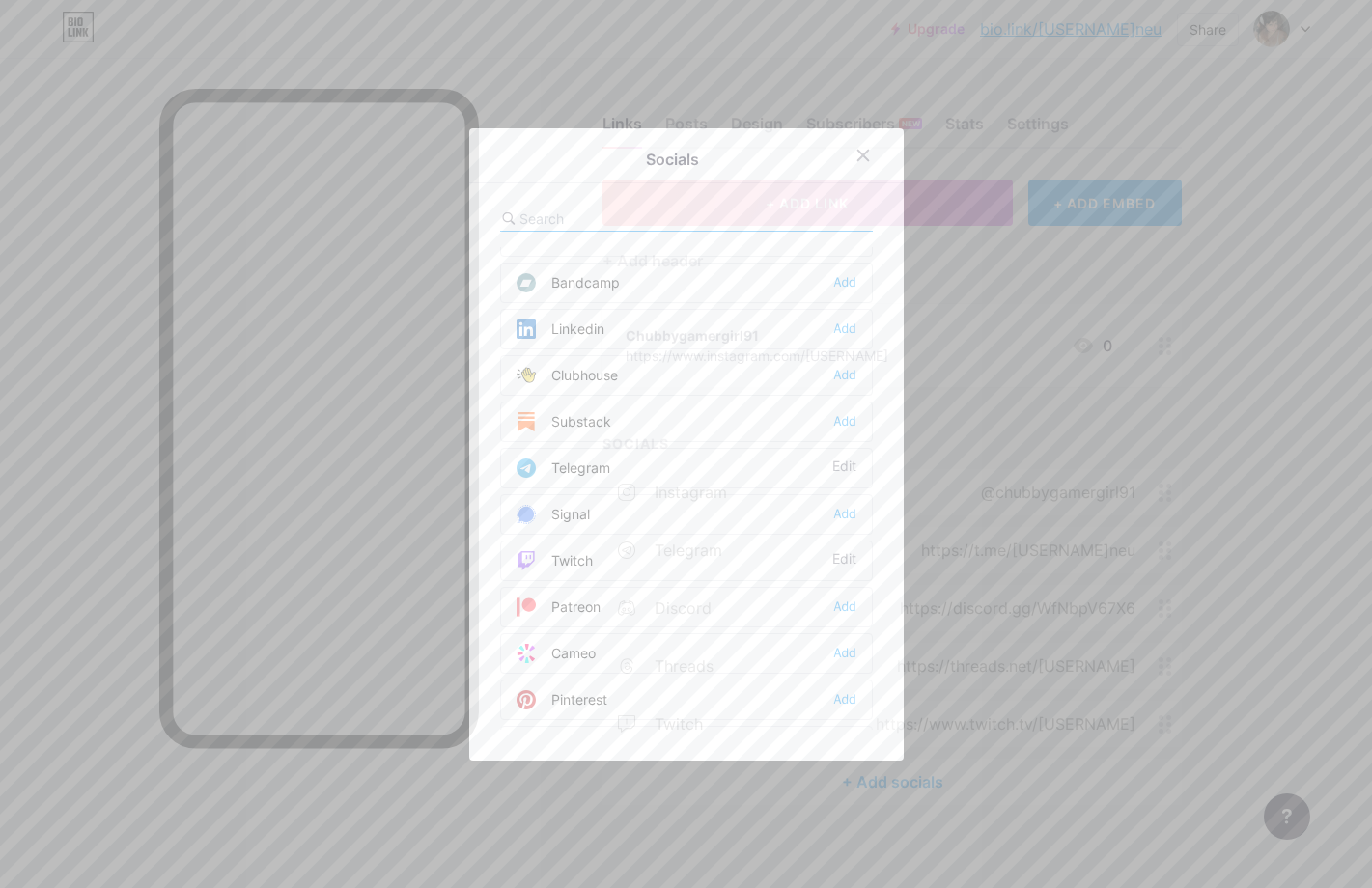 scroll, scrollTop: 1030, scrollLeft: 0, axis: vertical 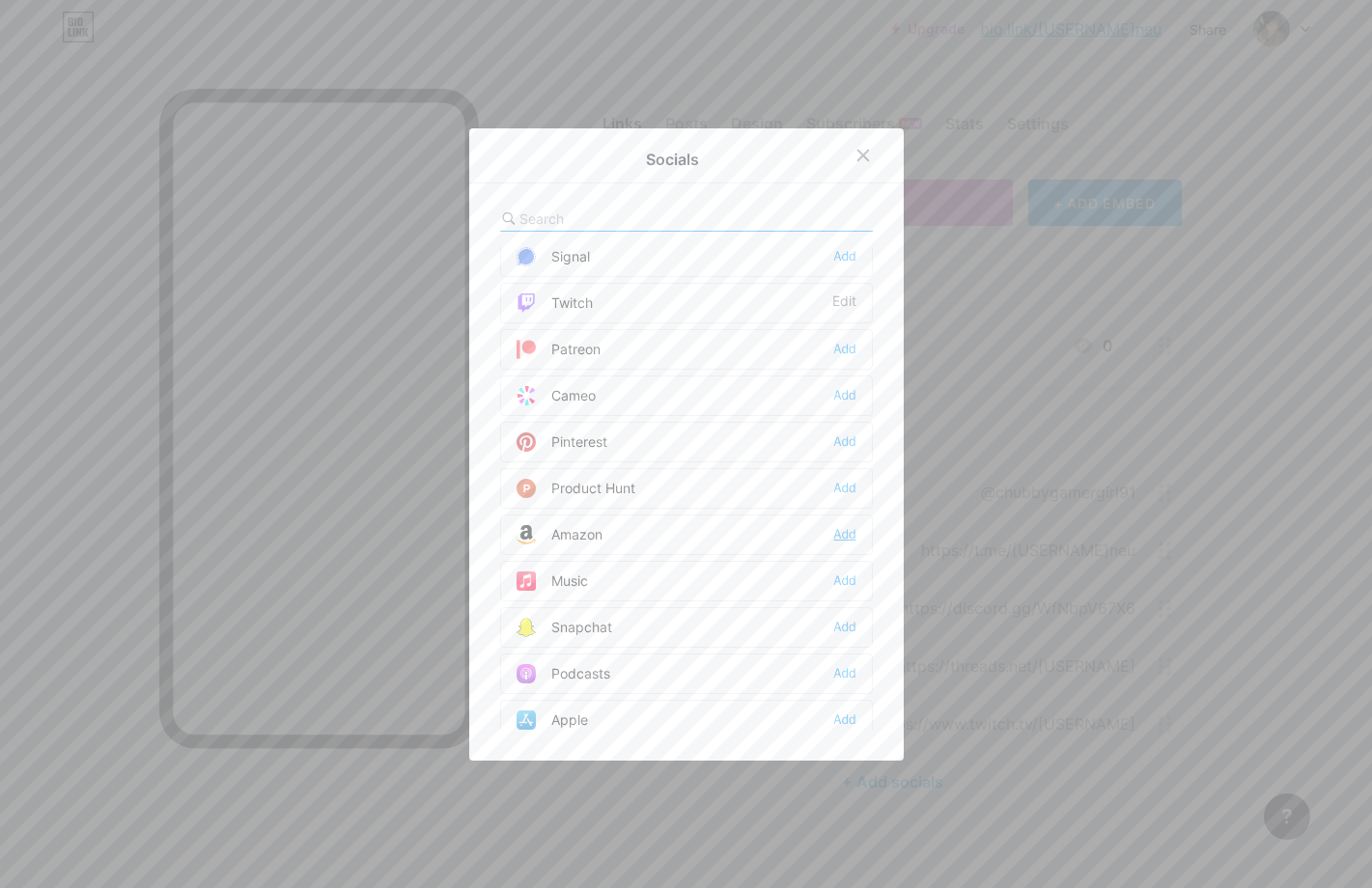 click on "Add" at bounding box center (845, 535) 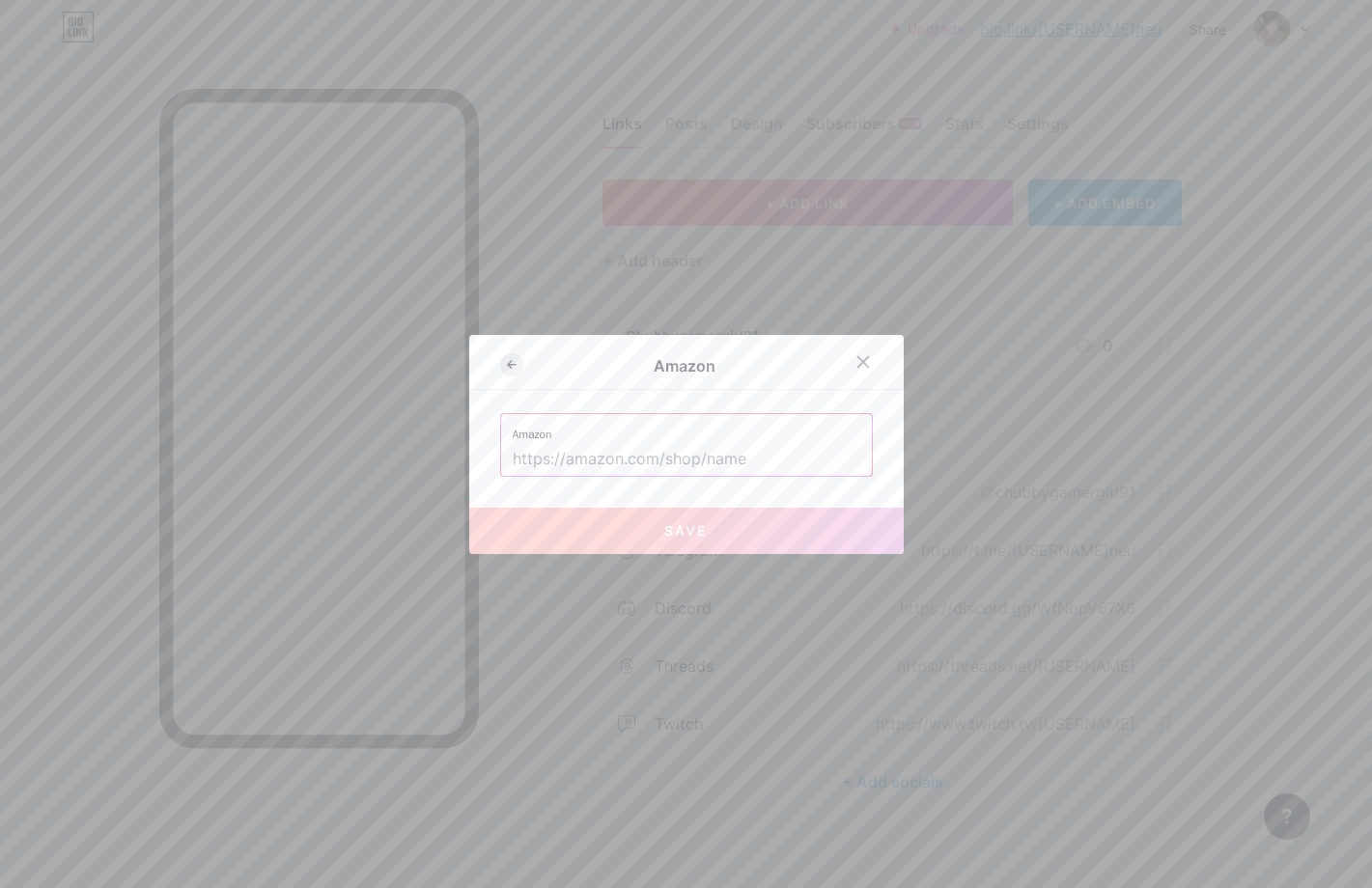 click 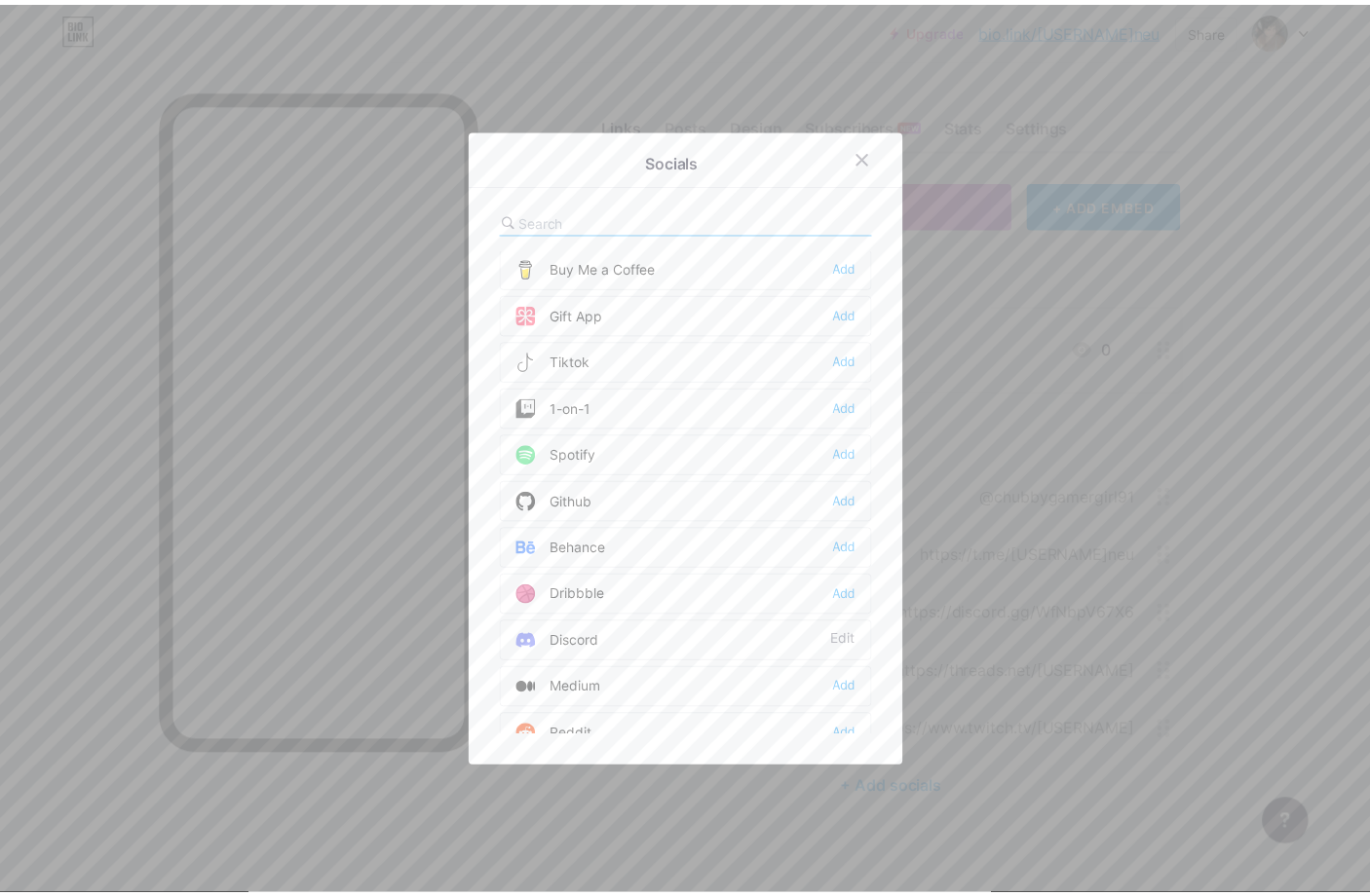 scroll, scrollTop: 0, scrollLeft: 0, axis: both 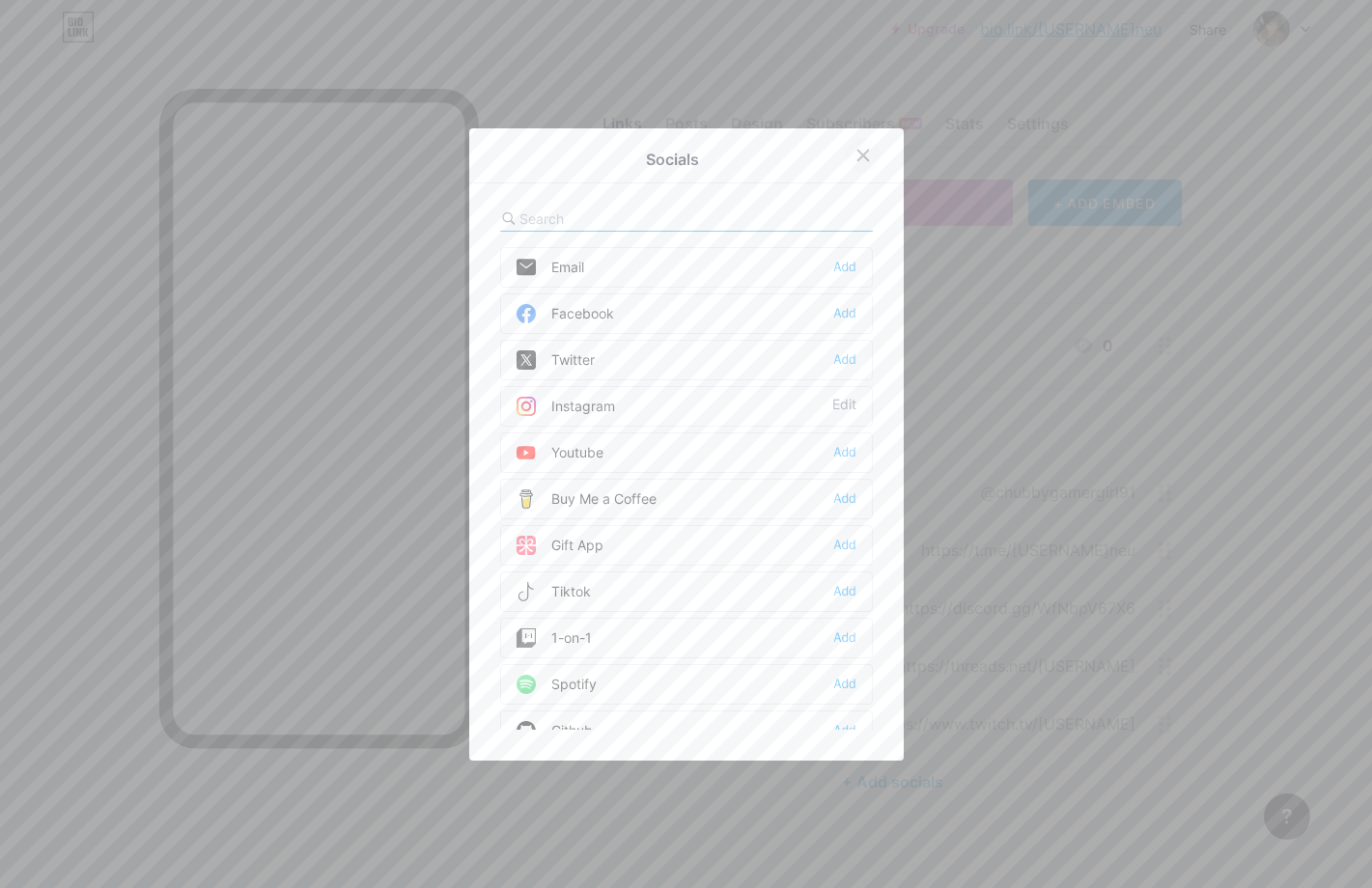 click 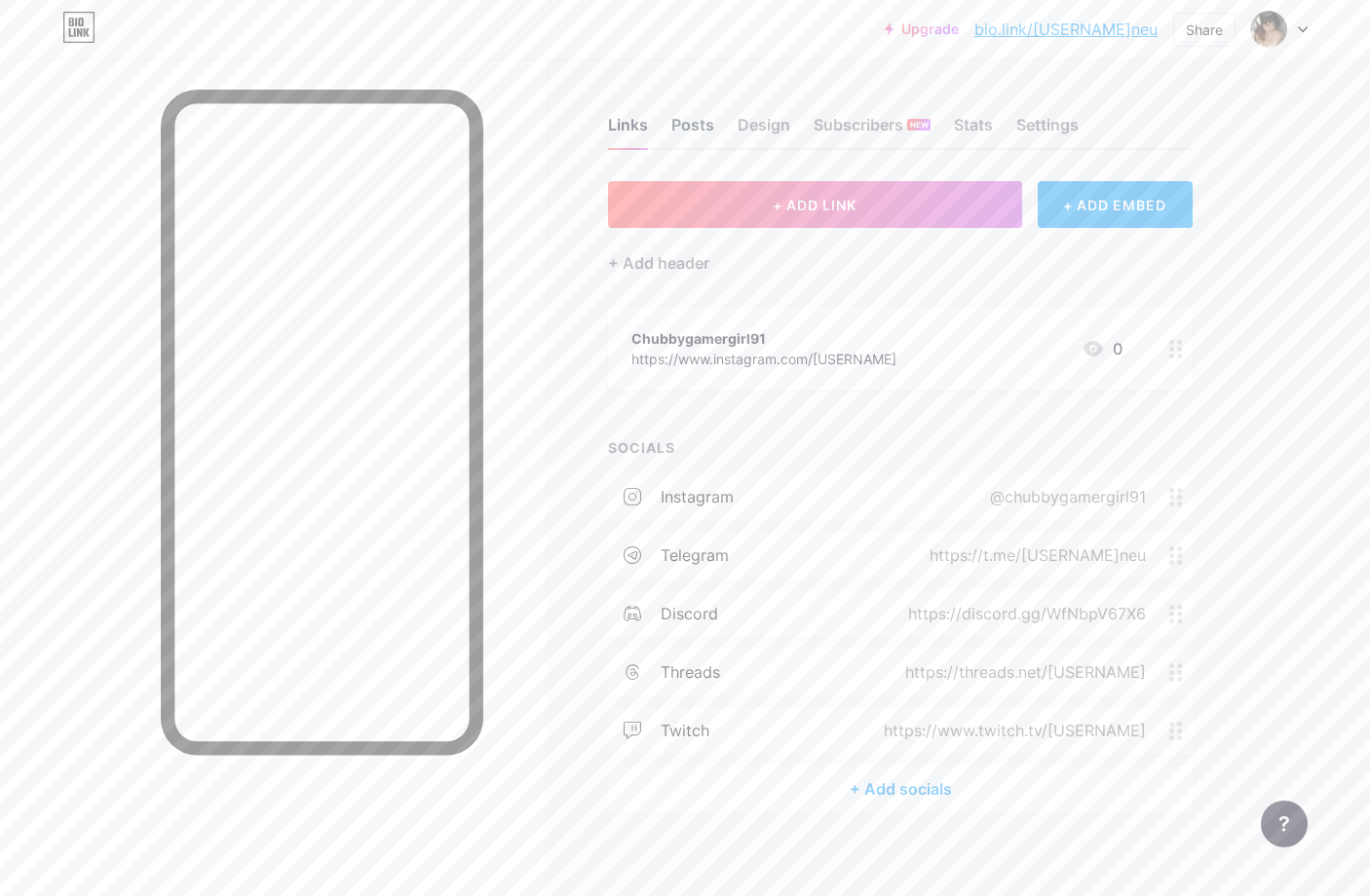 click on "Posts" at bounding box center (693, 131) 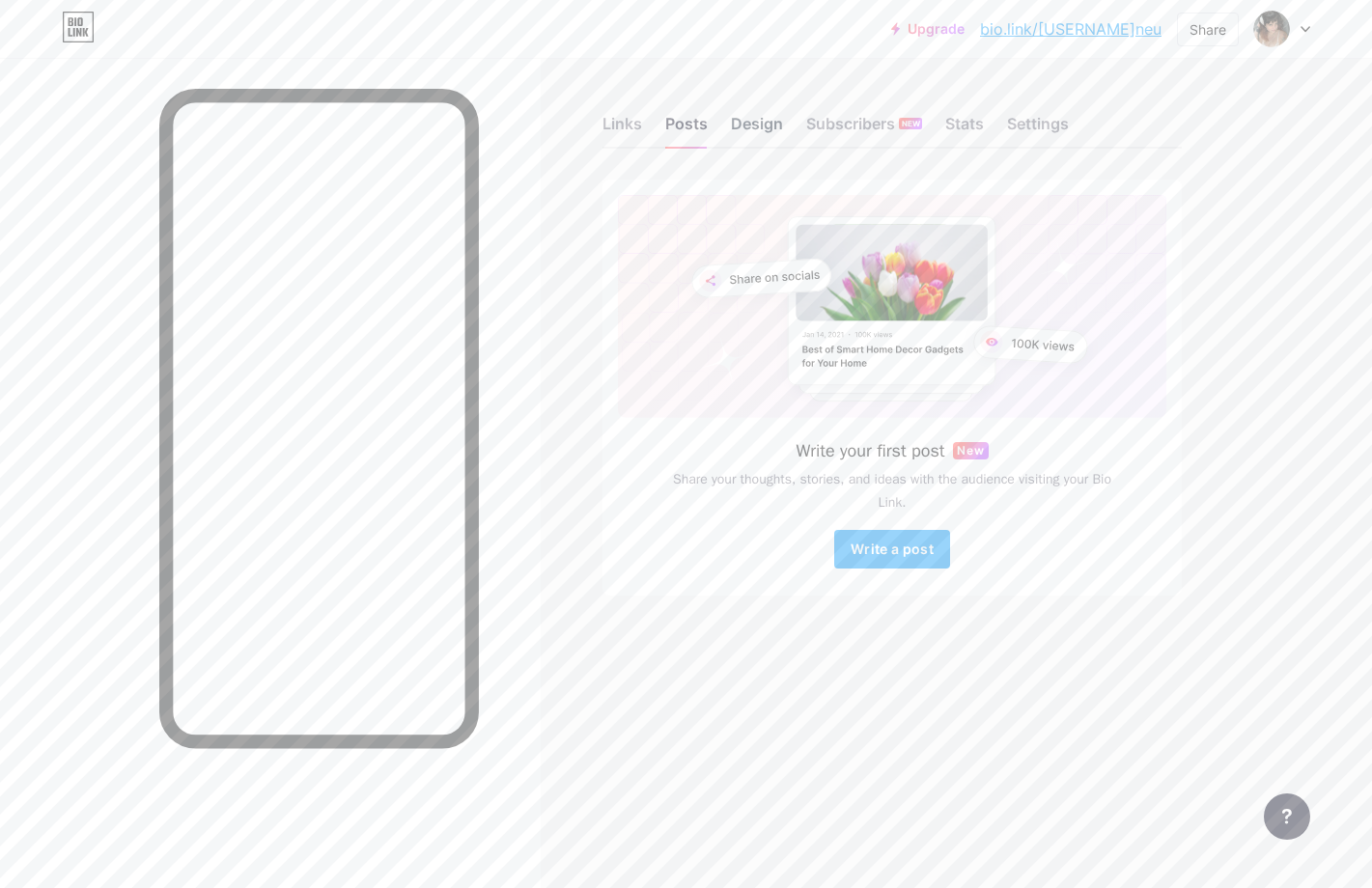 click on "Design" at bounding box center [757, 129] 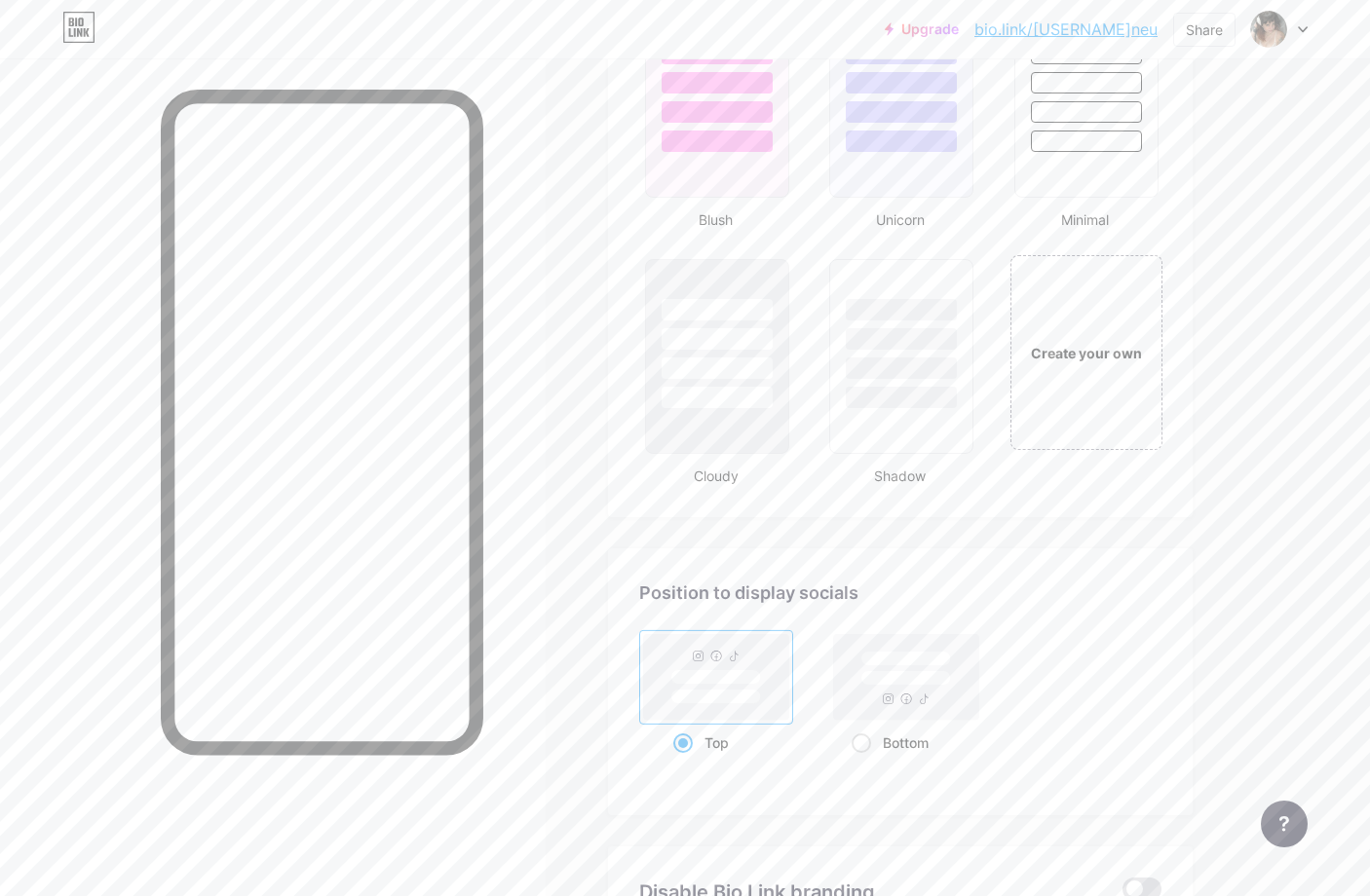 scroll, scrollTop: 2077, scrollLeft: 0, axis: vertical 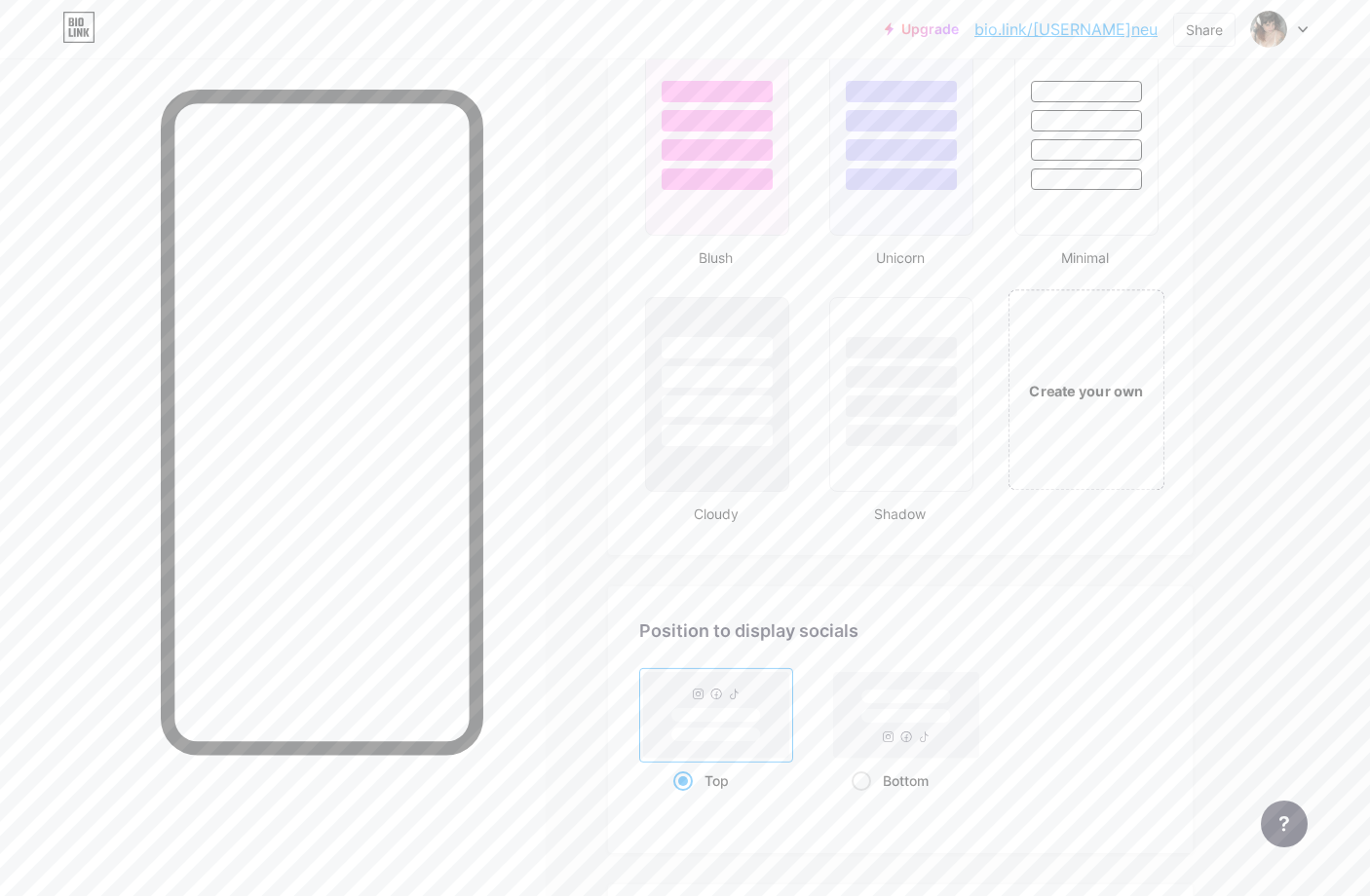 click on "Create your own" at bounding box center (1085, 391) 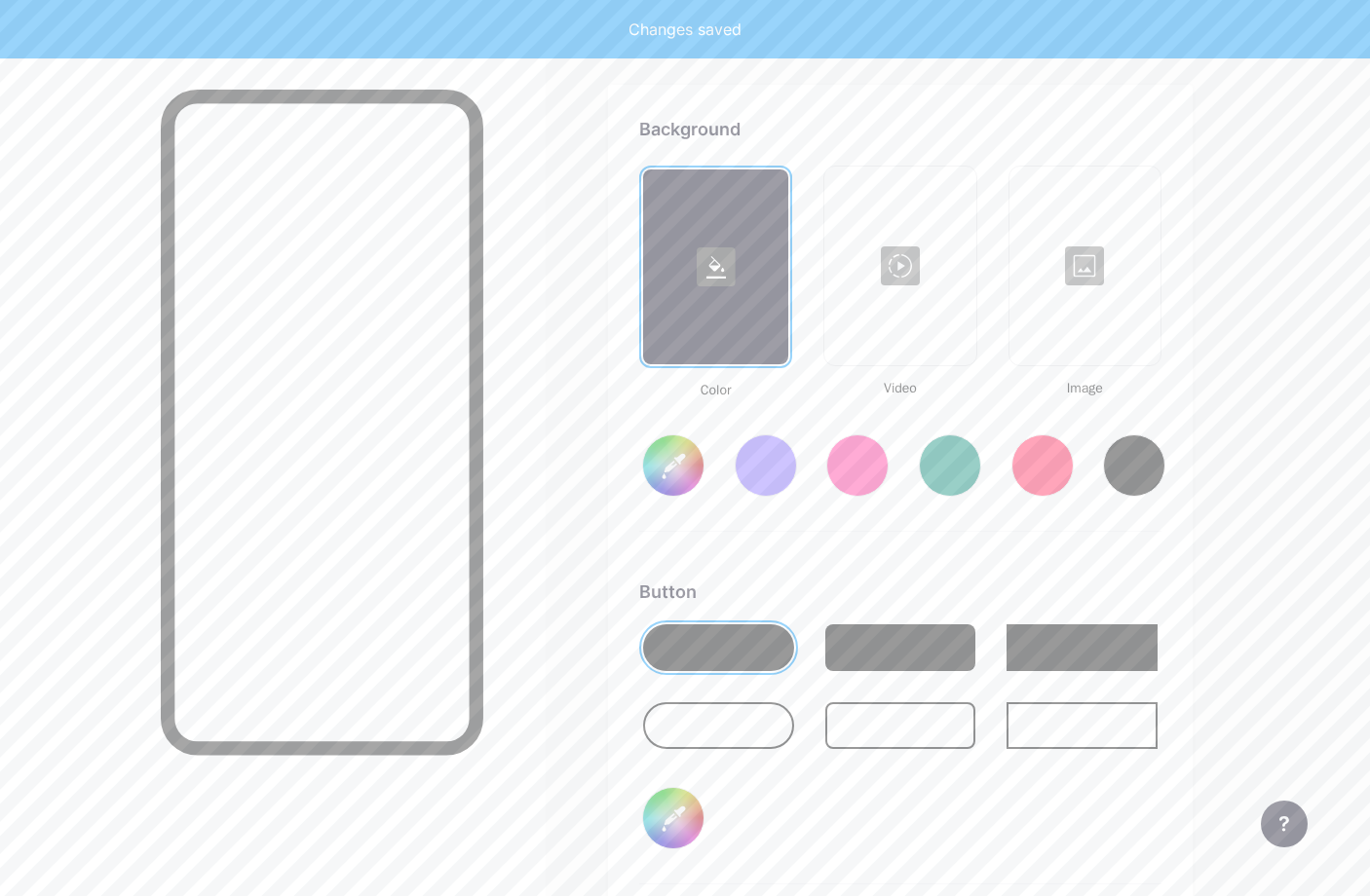 type on "#ffffff" 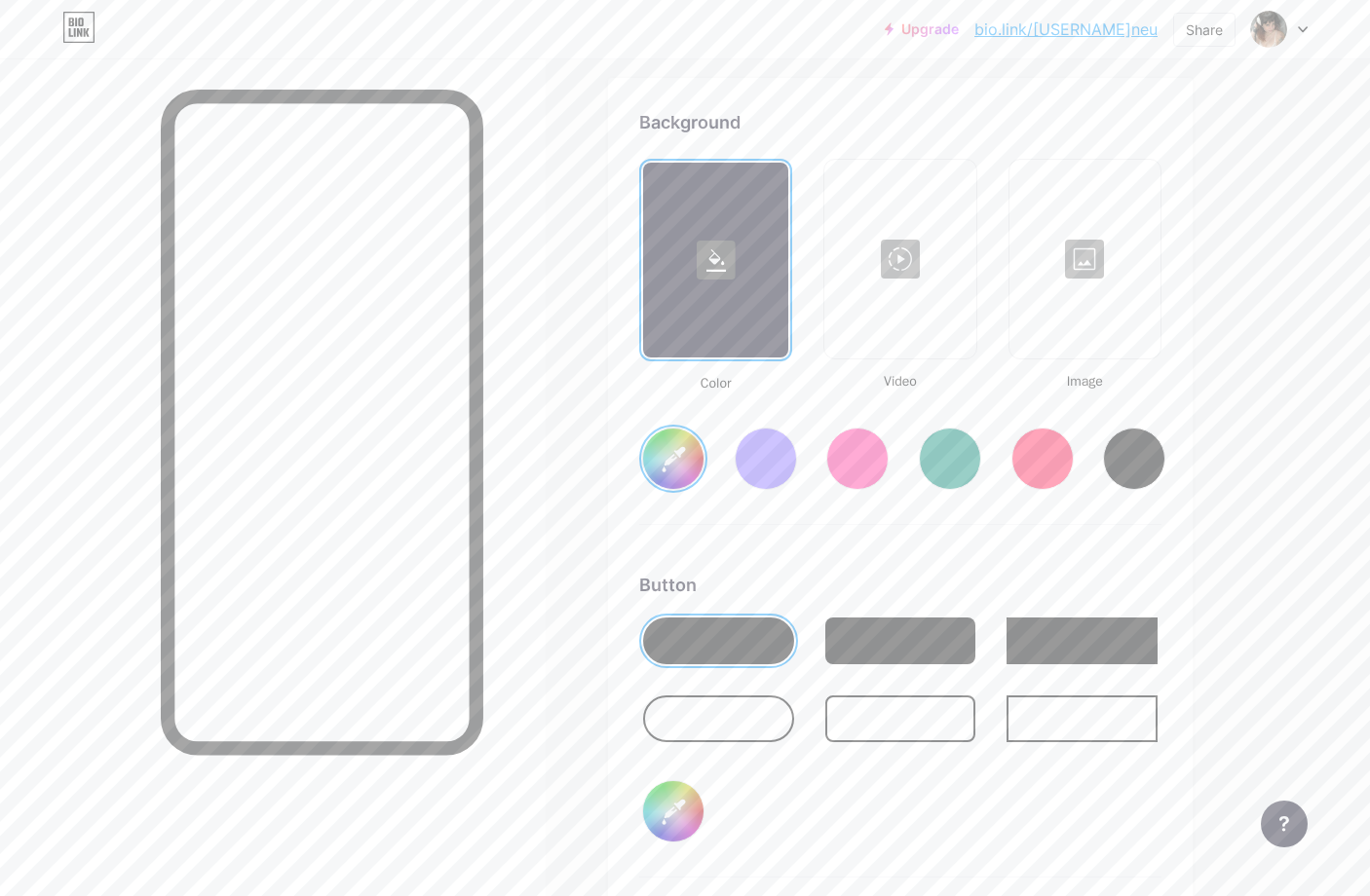click at bounding box center [1085, 259] 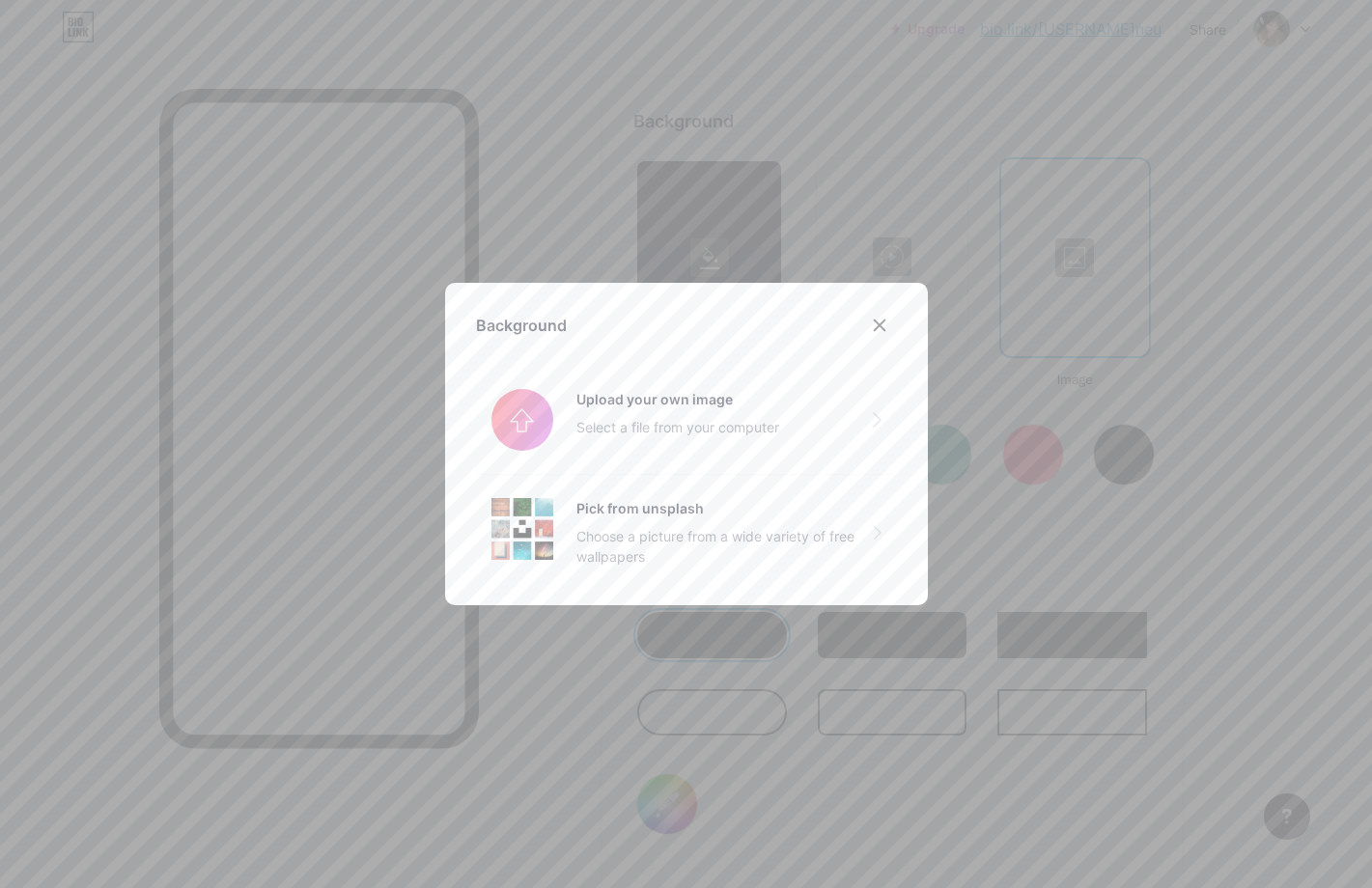 click on "Background           Upload your own image   Select a file from your computer       Pick from unsplash   Choose a picture from a wide variety of
free wallpapers" at bounding box center [686, 444] 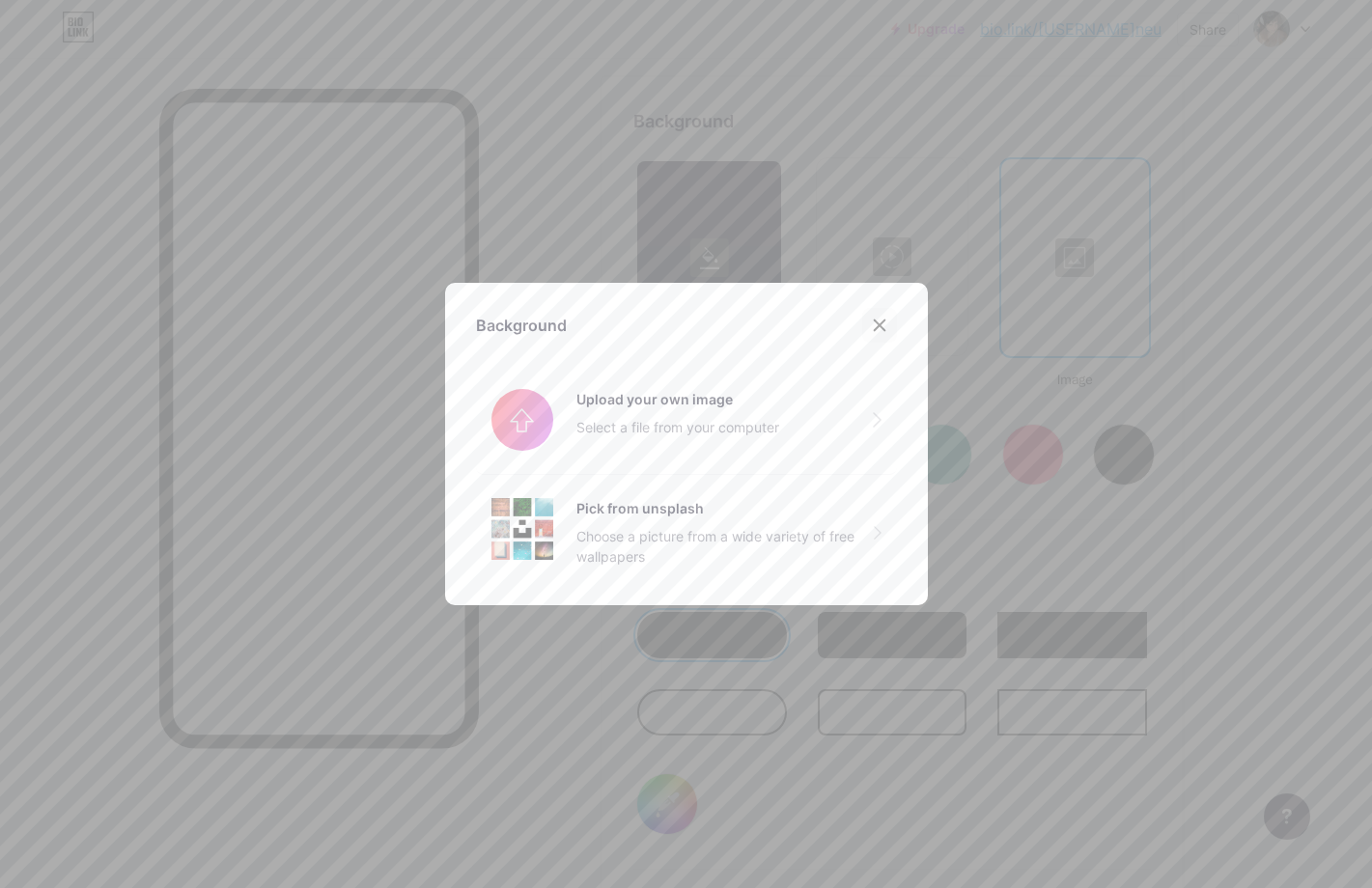 click 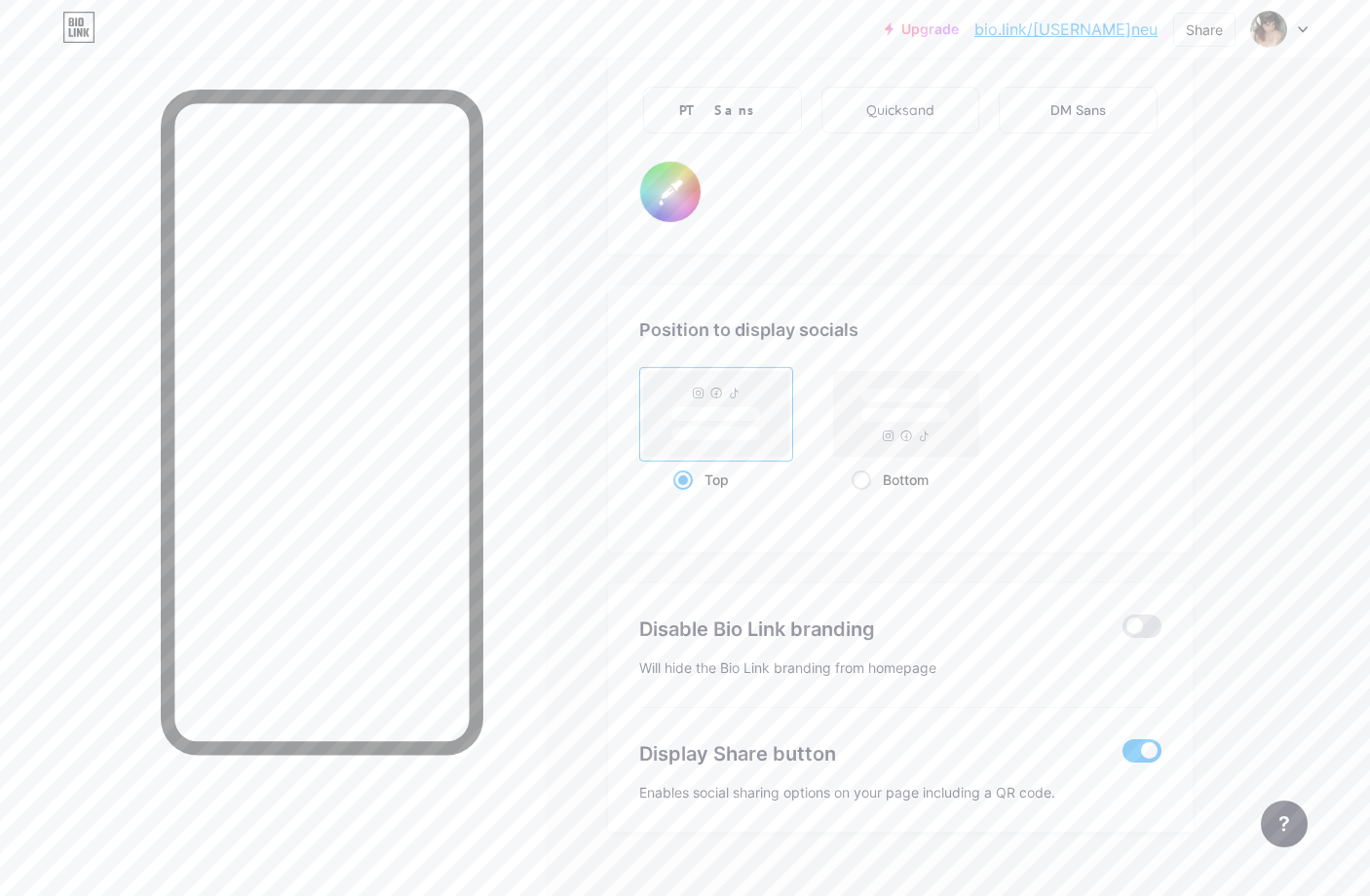 scroll, scrollTop: 3659, scrollLeft: 0, axis: vertical 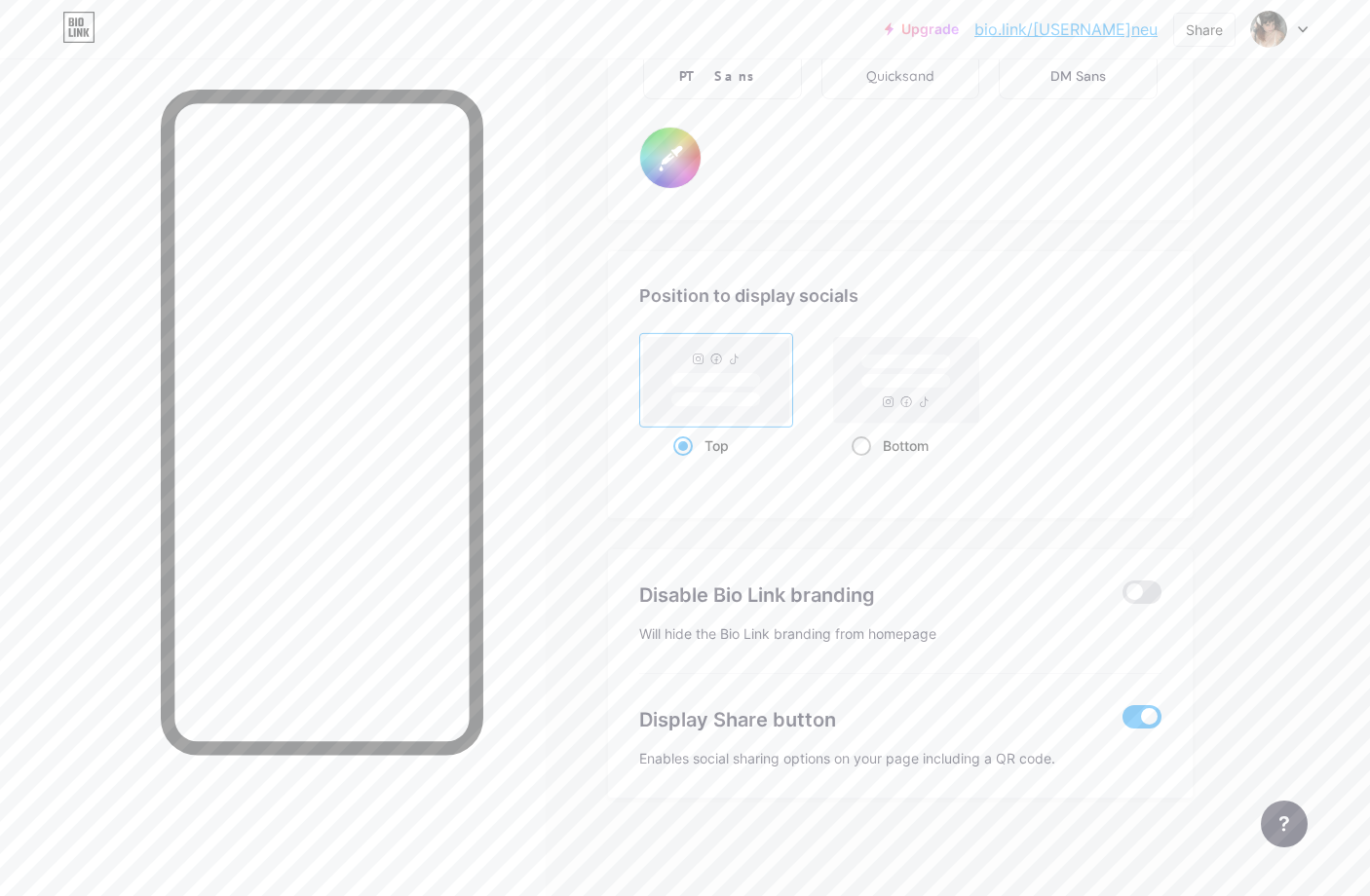 click 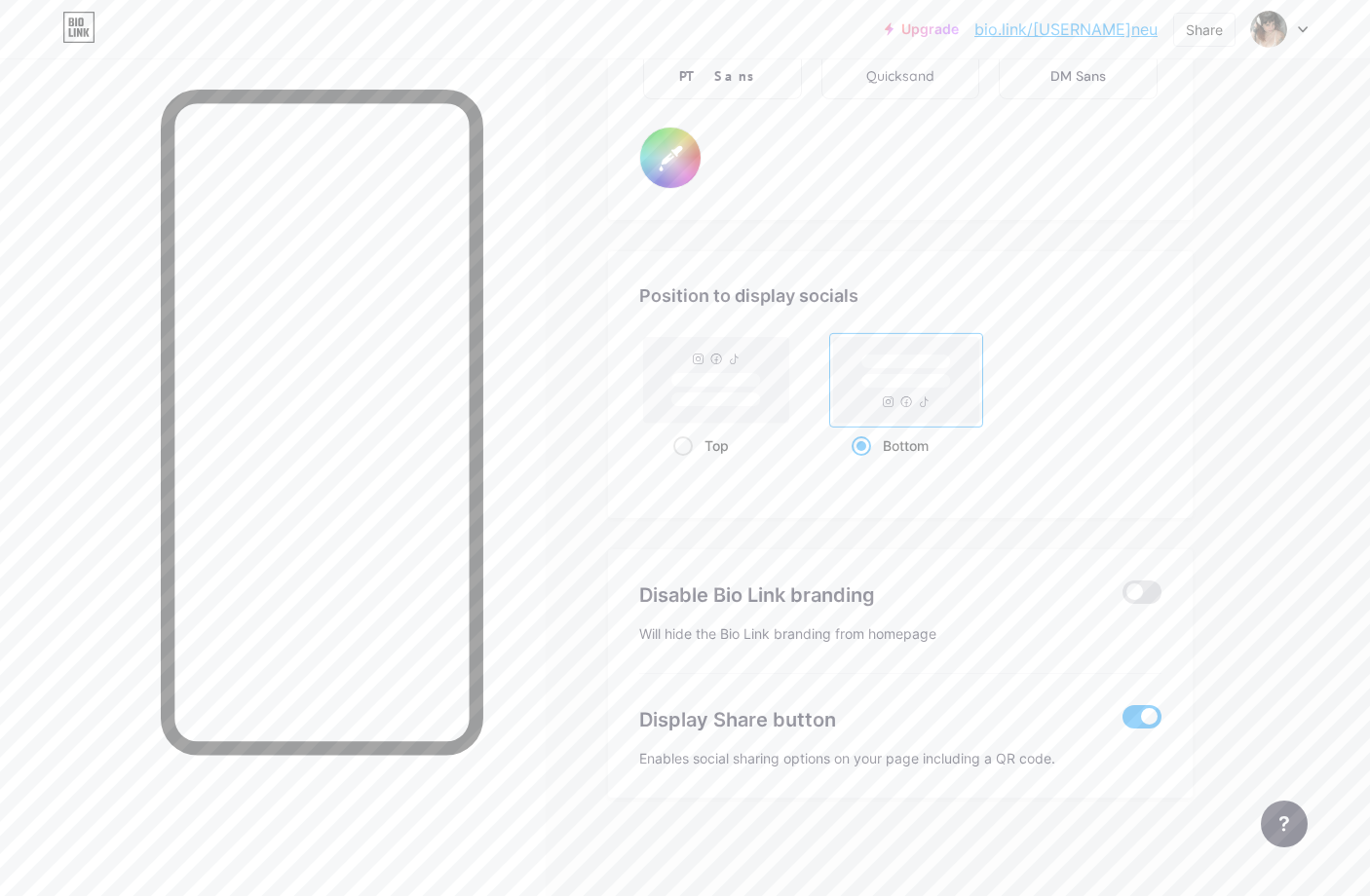 type on "#ffffff" 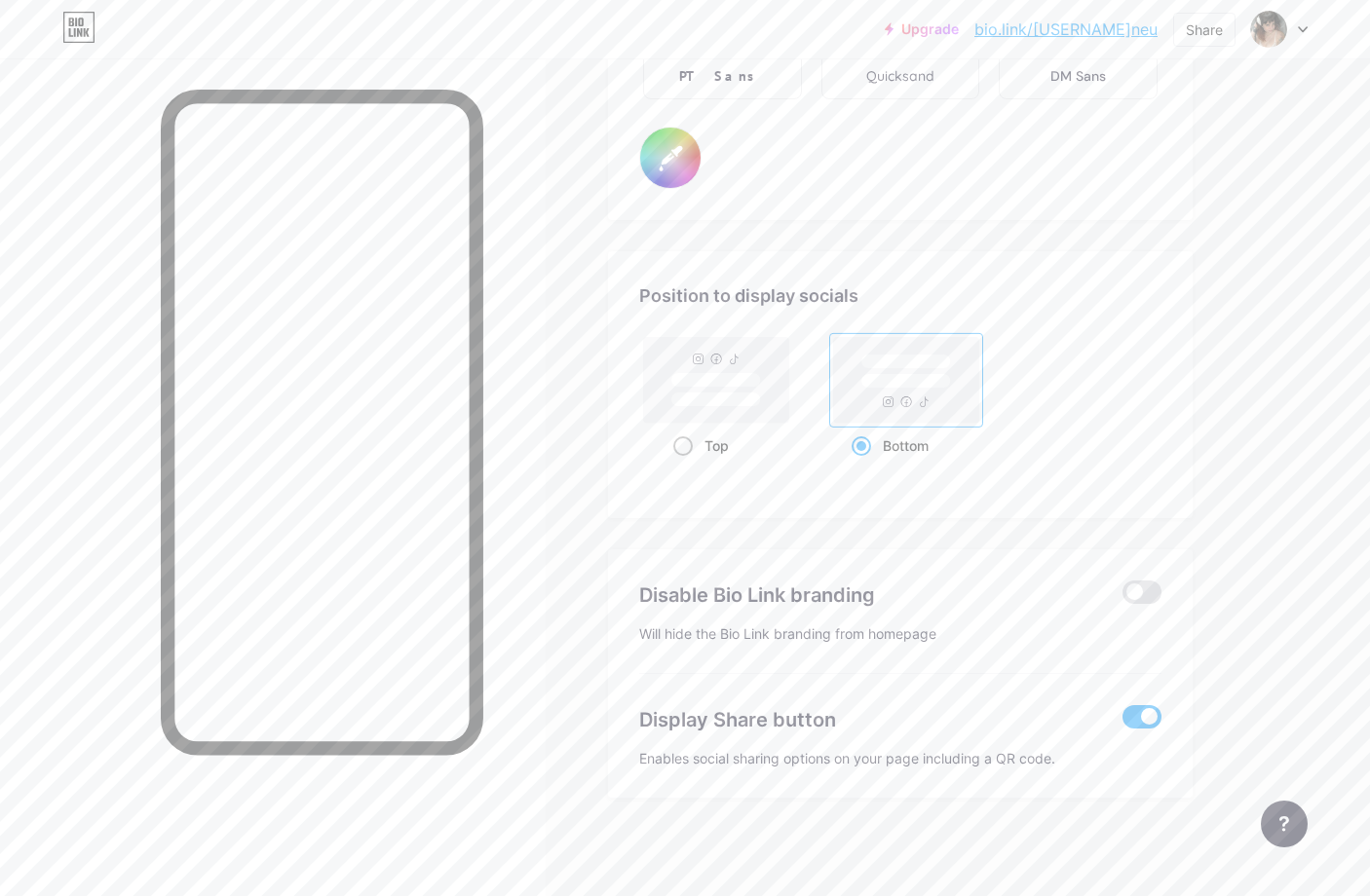 click on "Top" at bounding box center (716, 445) 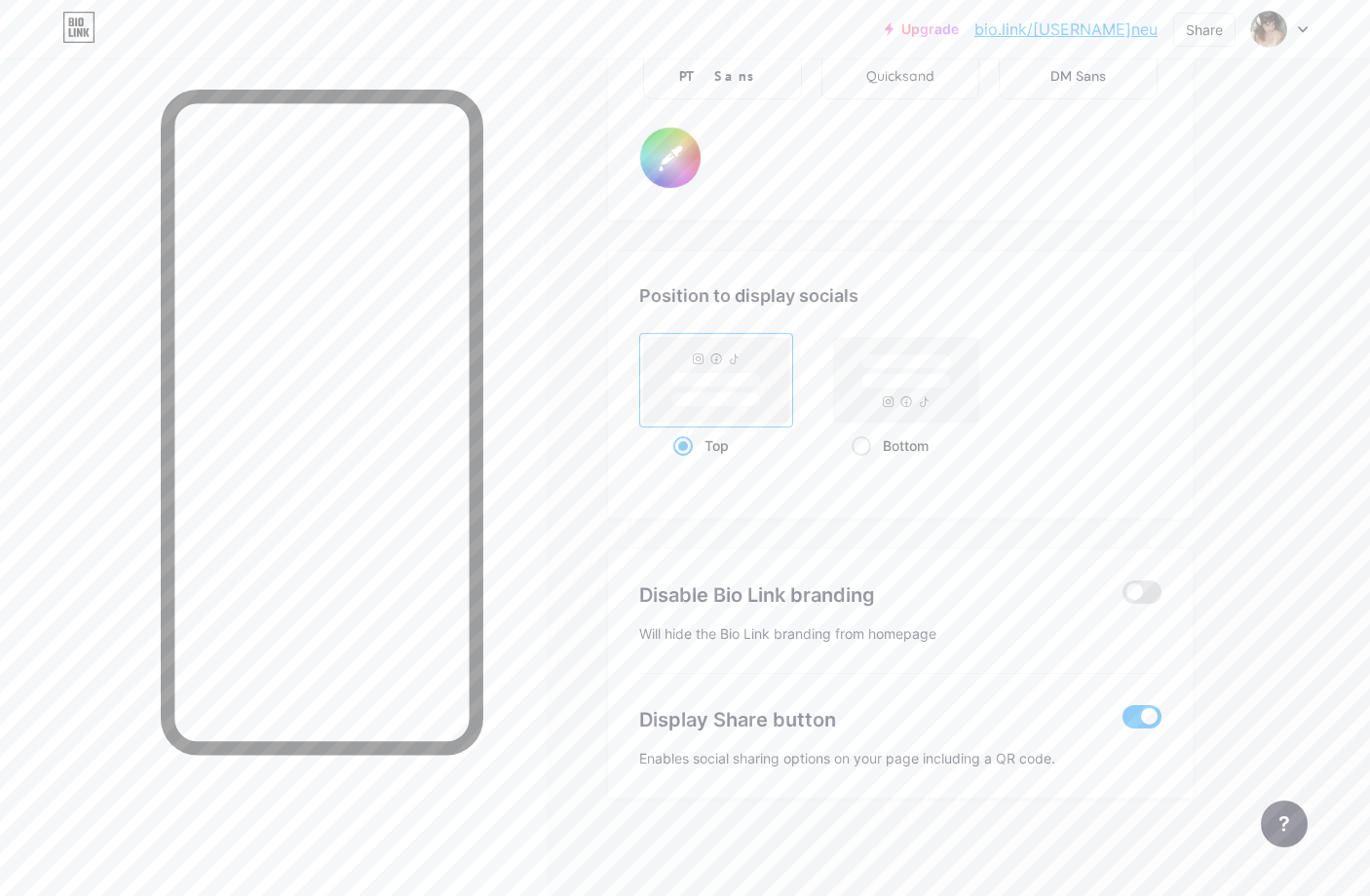 type on "#ffffff" 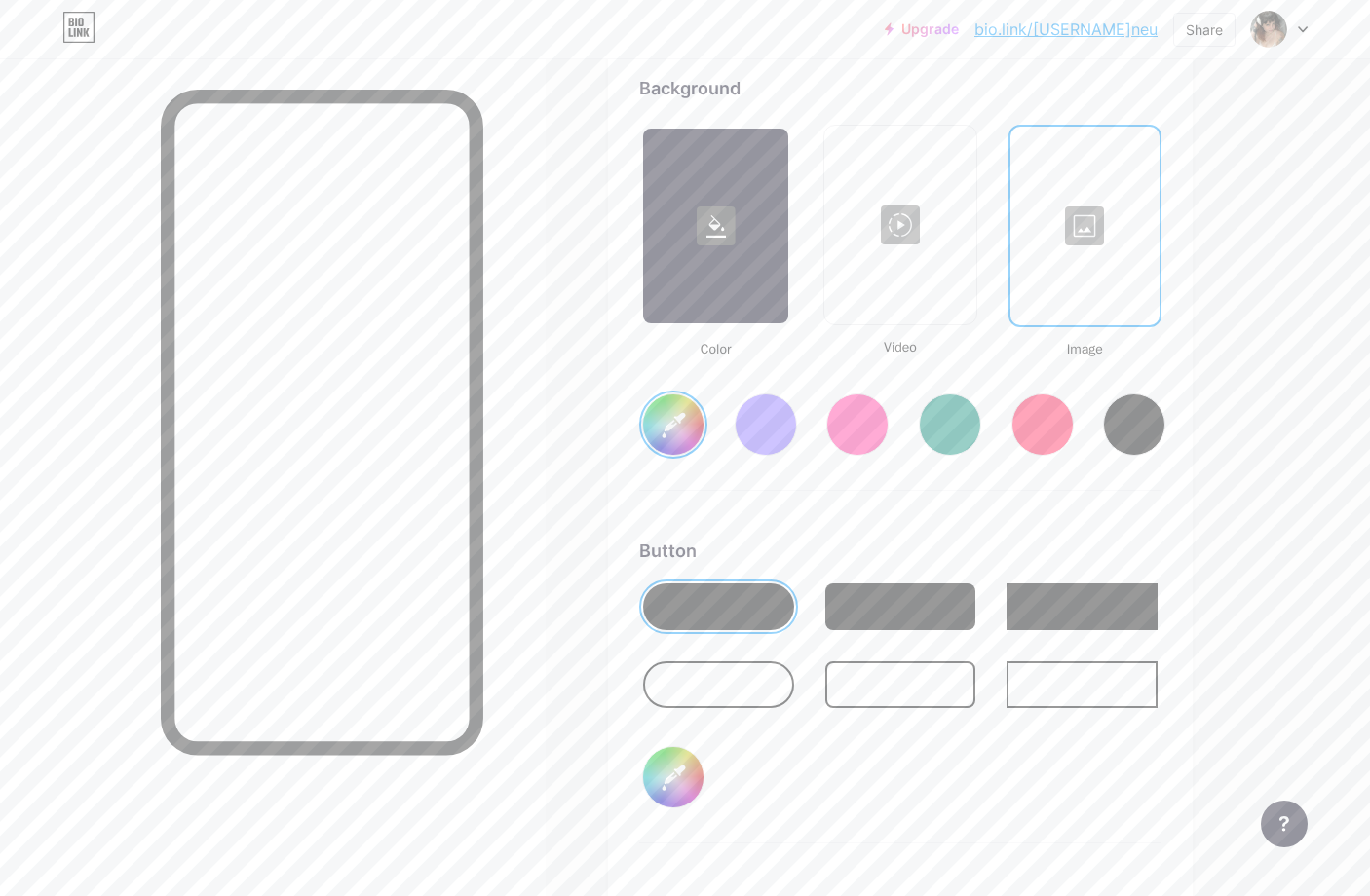 scroll, scrollTop: 2361, scrollLeft: 0, axis: vertical 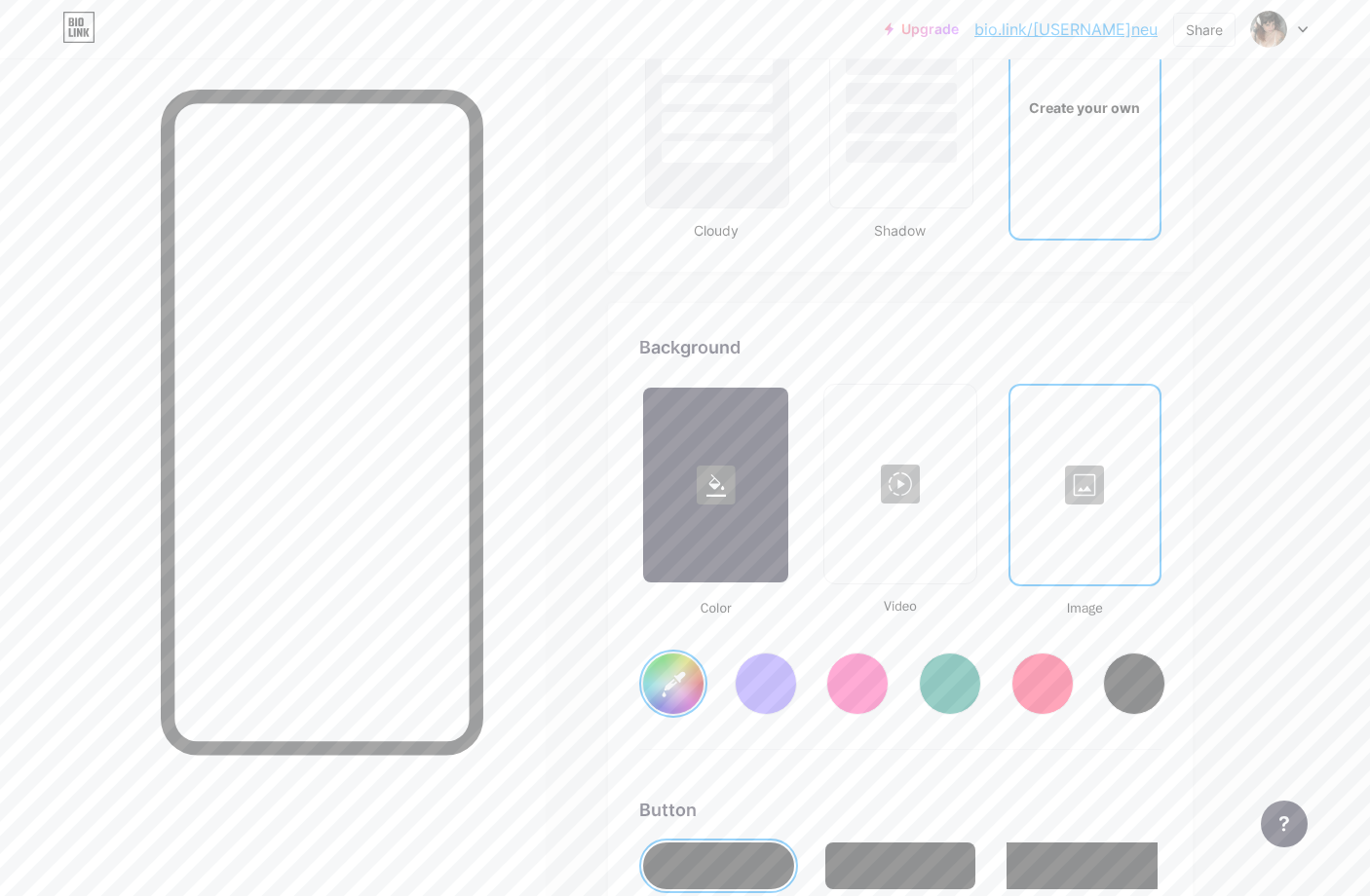 click at bounding box center (1085, 485) 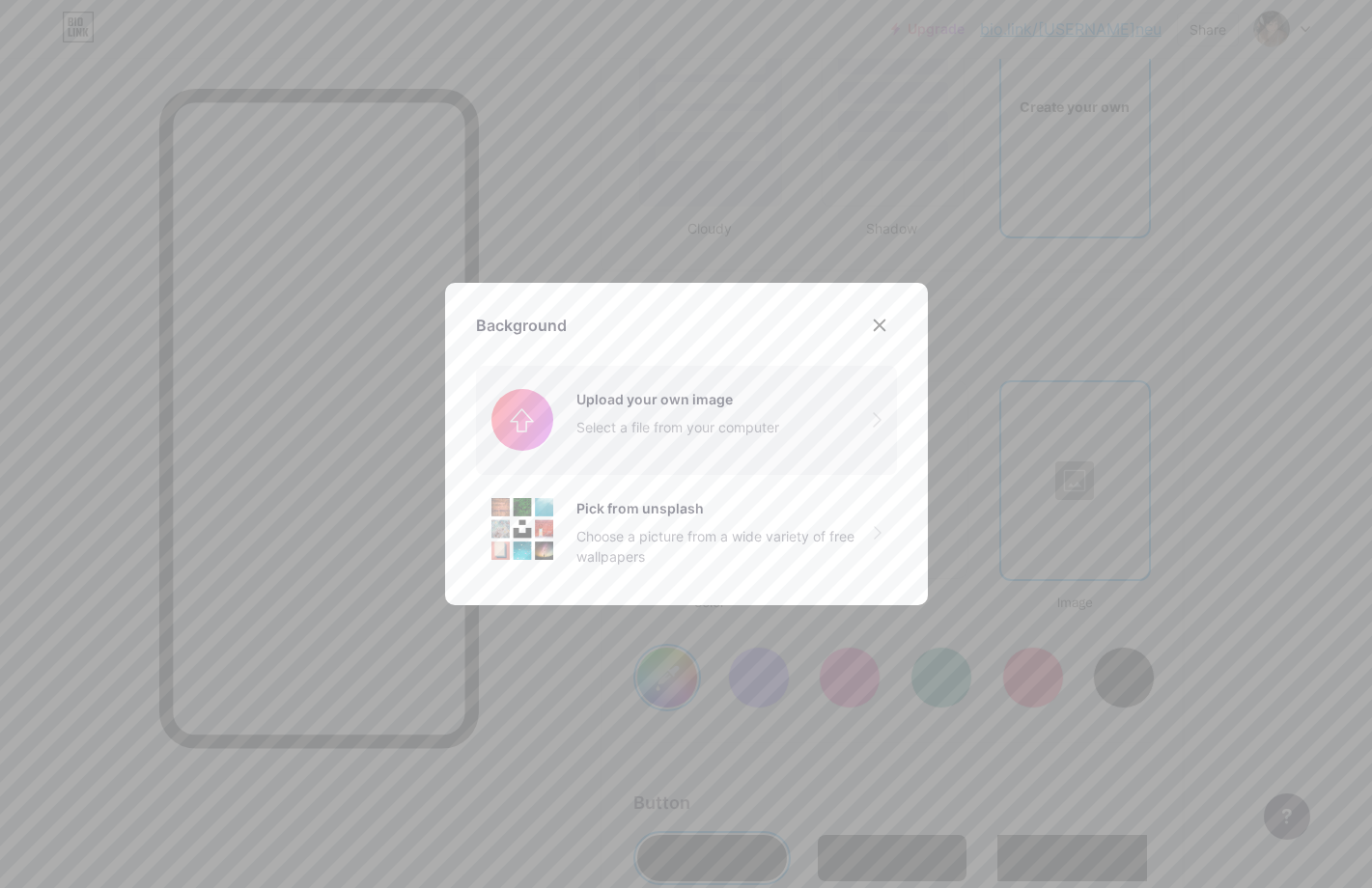 click at bounding box center (686, 420) 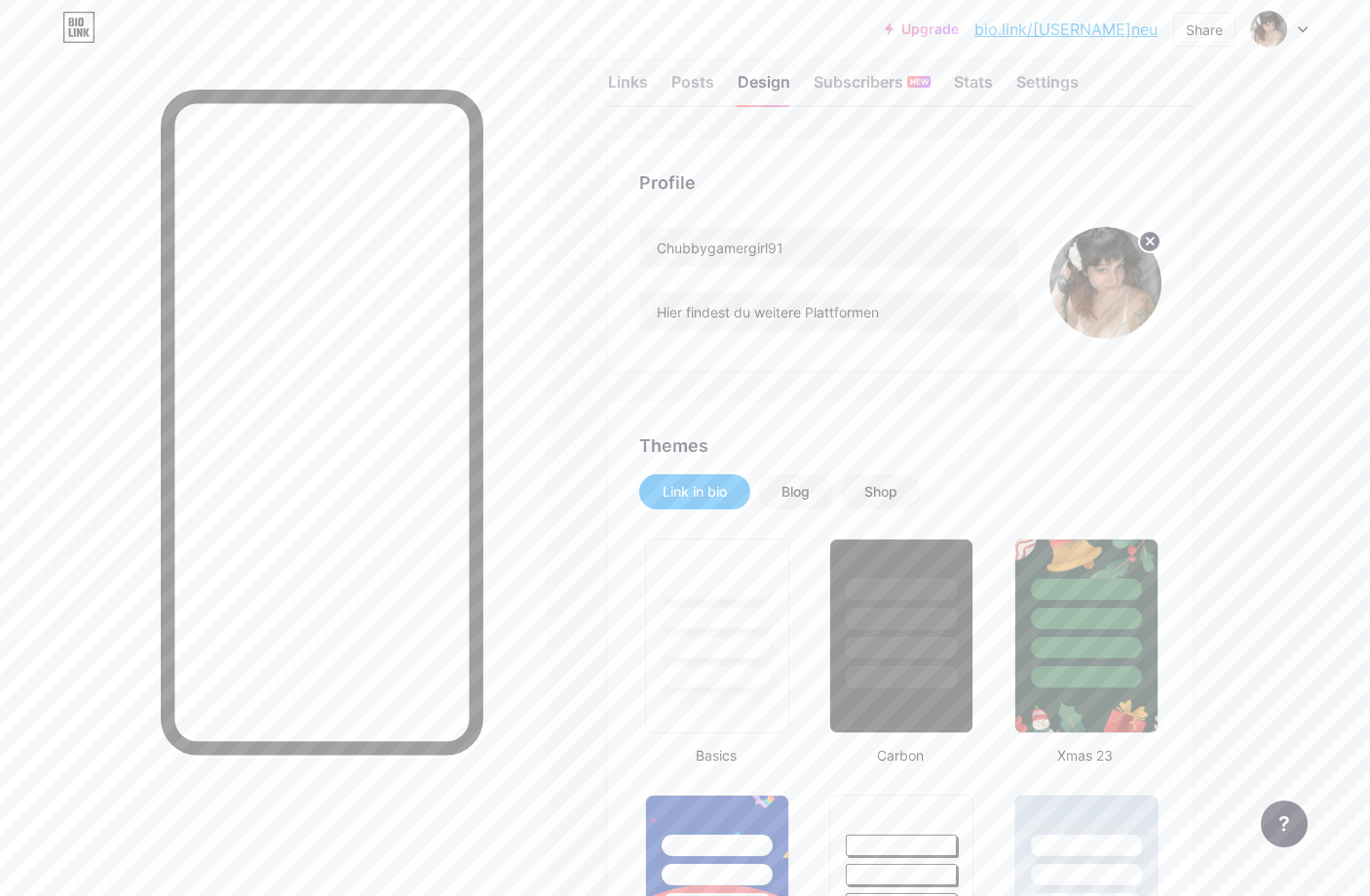 scroll, scrollTop: 0, scrollLeft: 0, axis: both 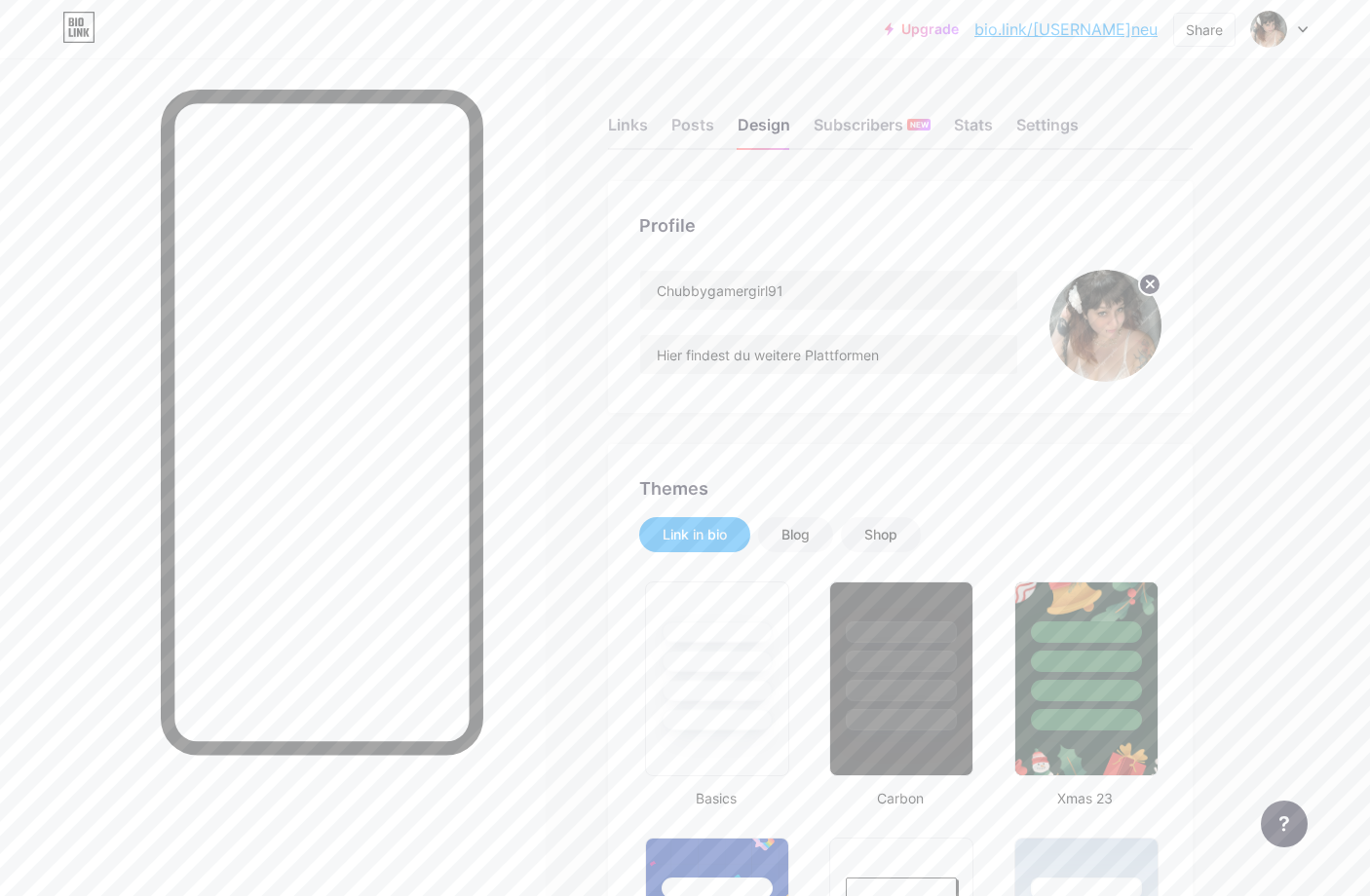 click on "Links
Posts
Design
Subscribers
NEW
Stats
Settings" at bounding box center [900, 116] 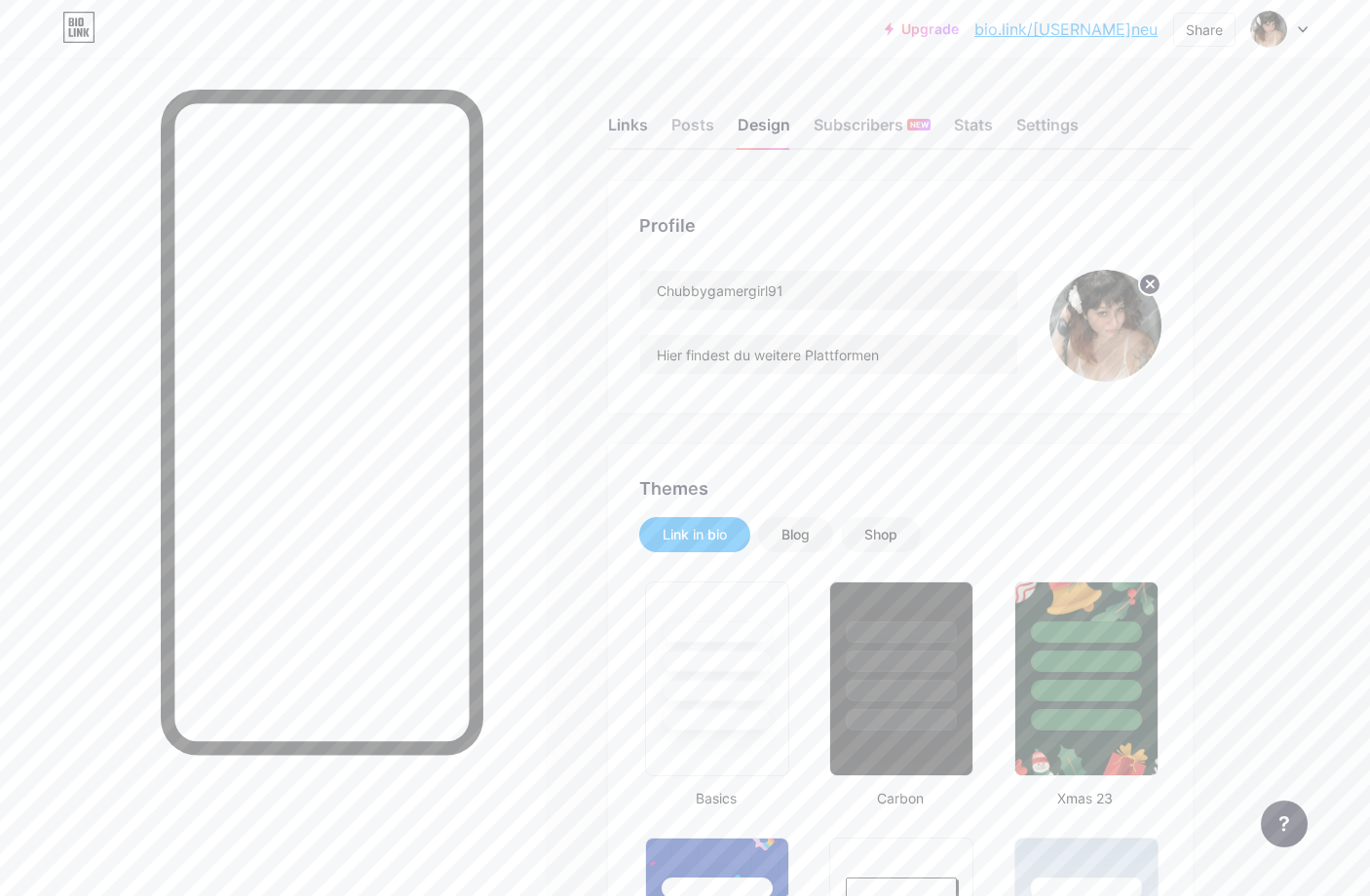 click on "Links" at bounding box center [628, 131] 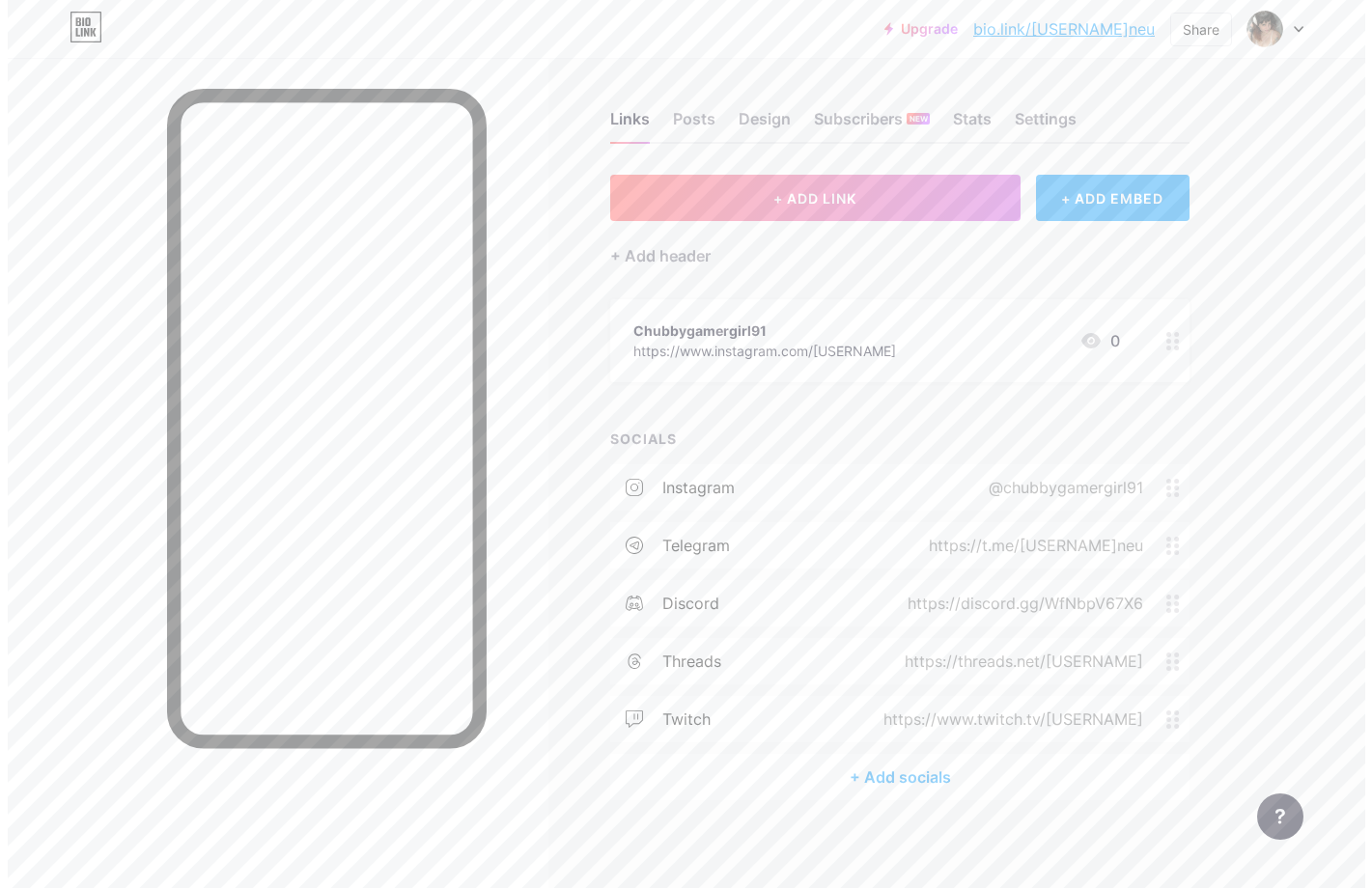 scroll, scrollTop: 0, scrollLeft: 0, axis: both 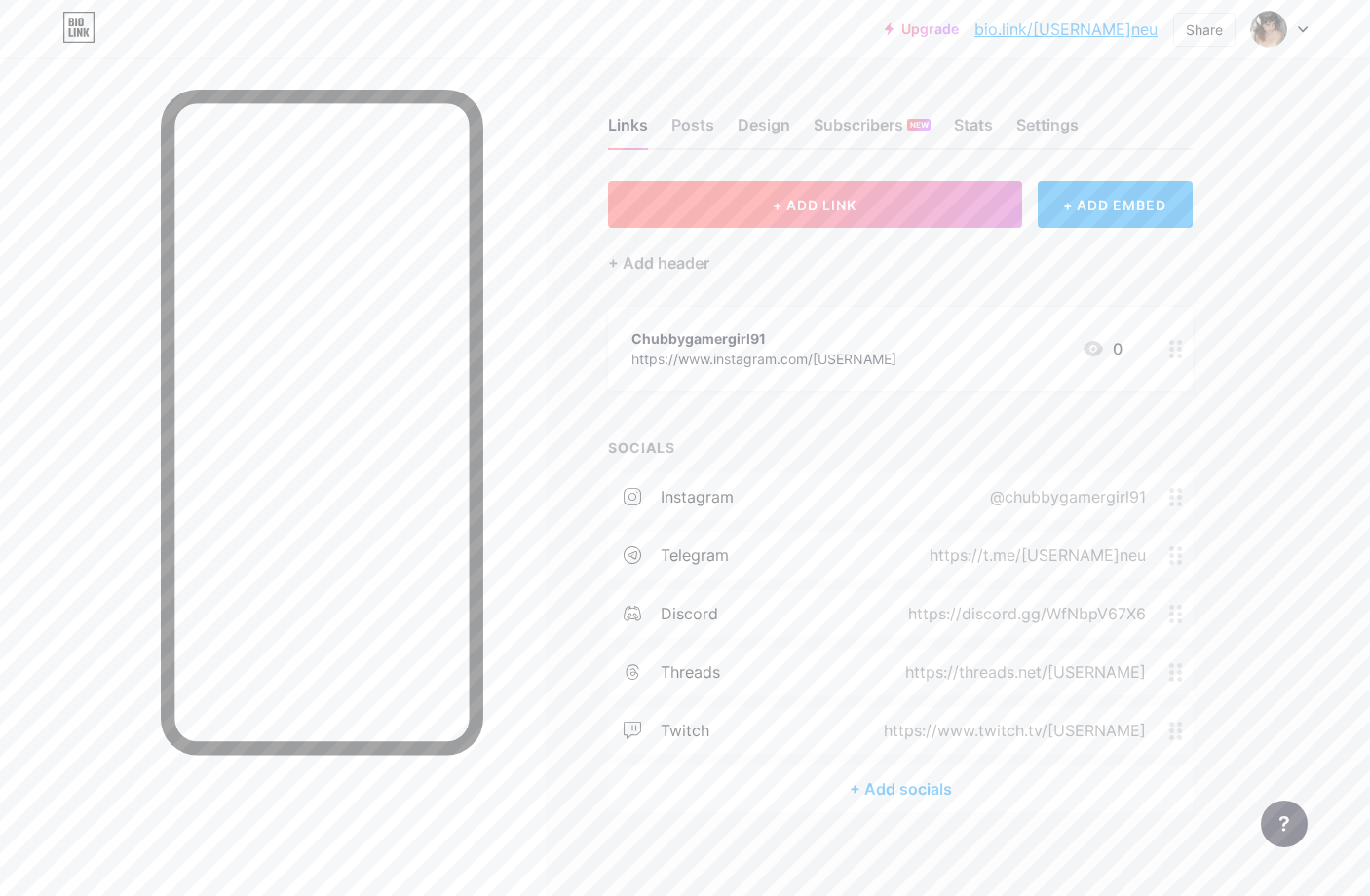 click on "+ ADD LINK" at bounding box center (815, 205) 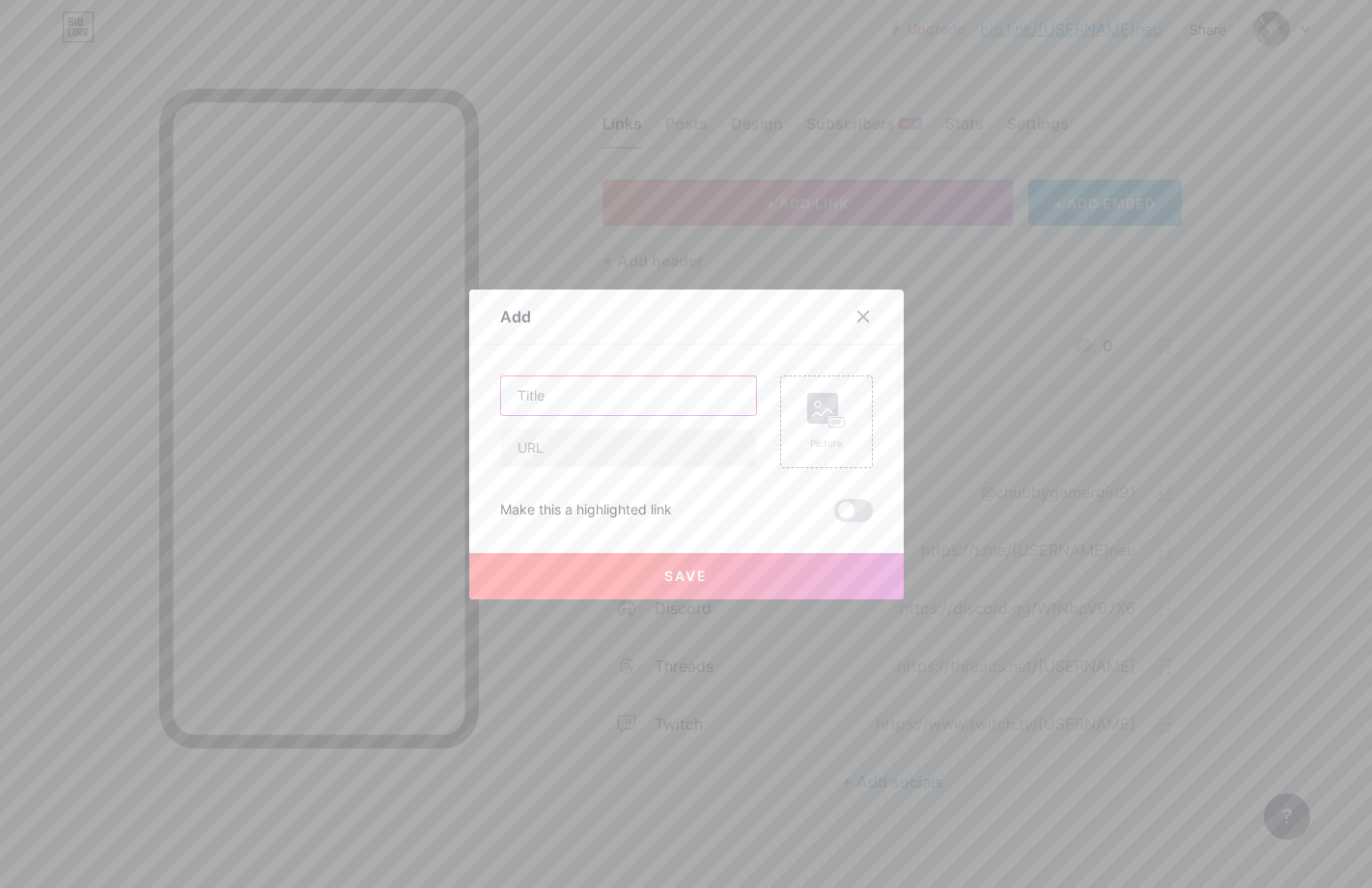 drag, startPoint x: 608, startPoint y: 391, endPoint x: 601, endPoint y: 400, distance: 11.4017543 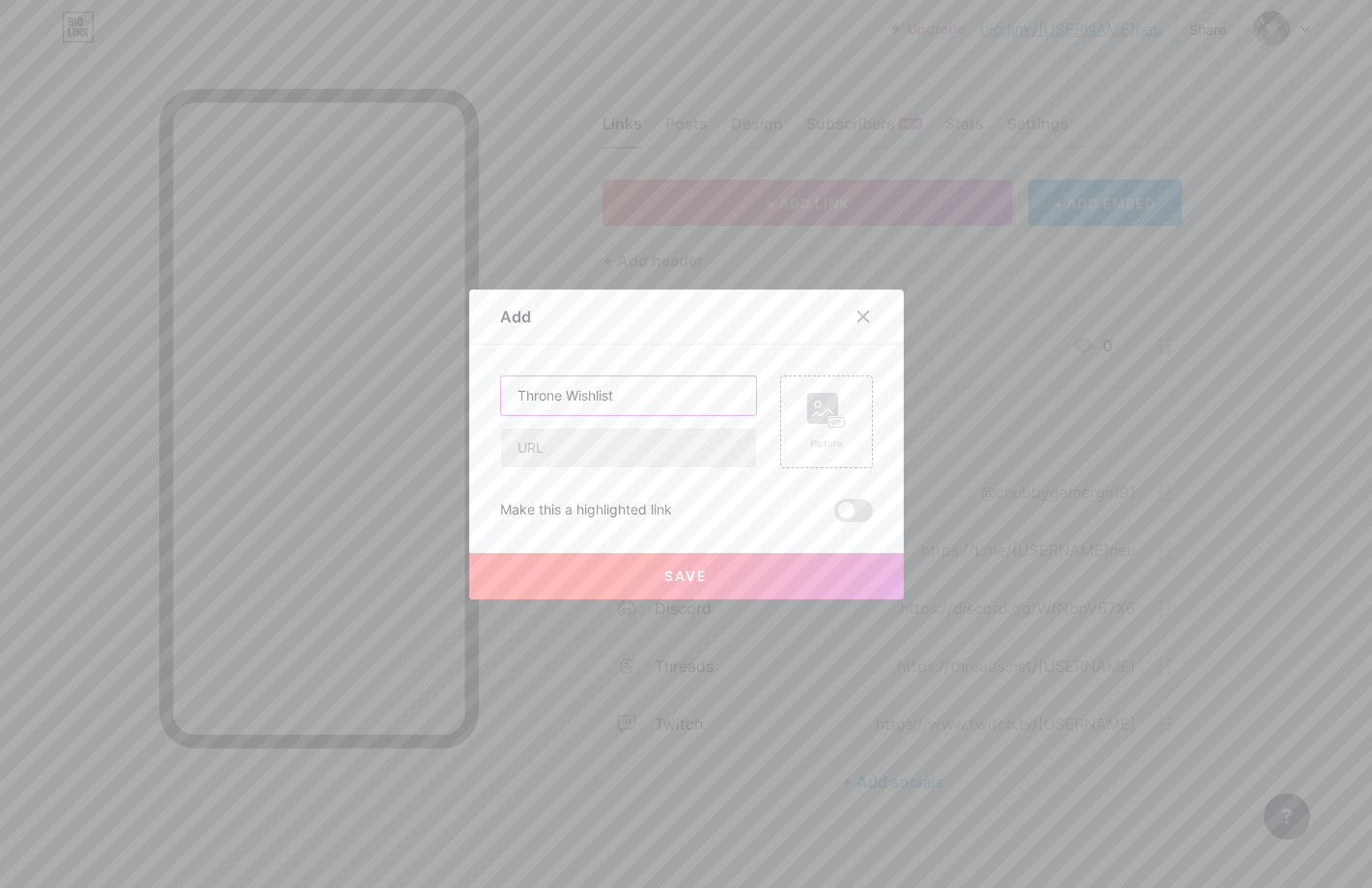 type on "Throne Wishlist" 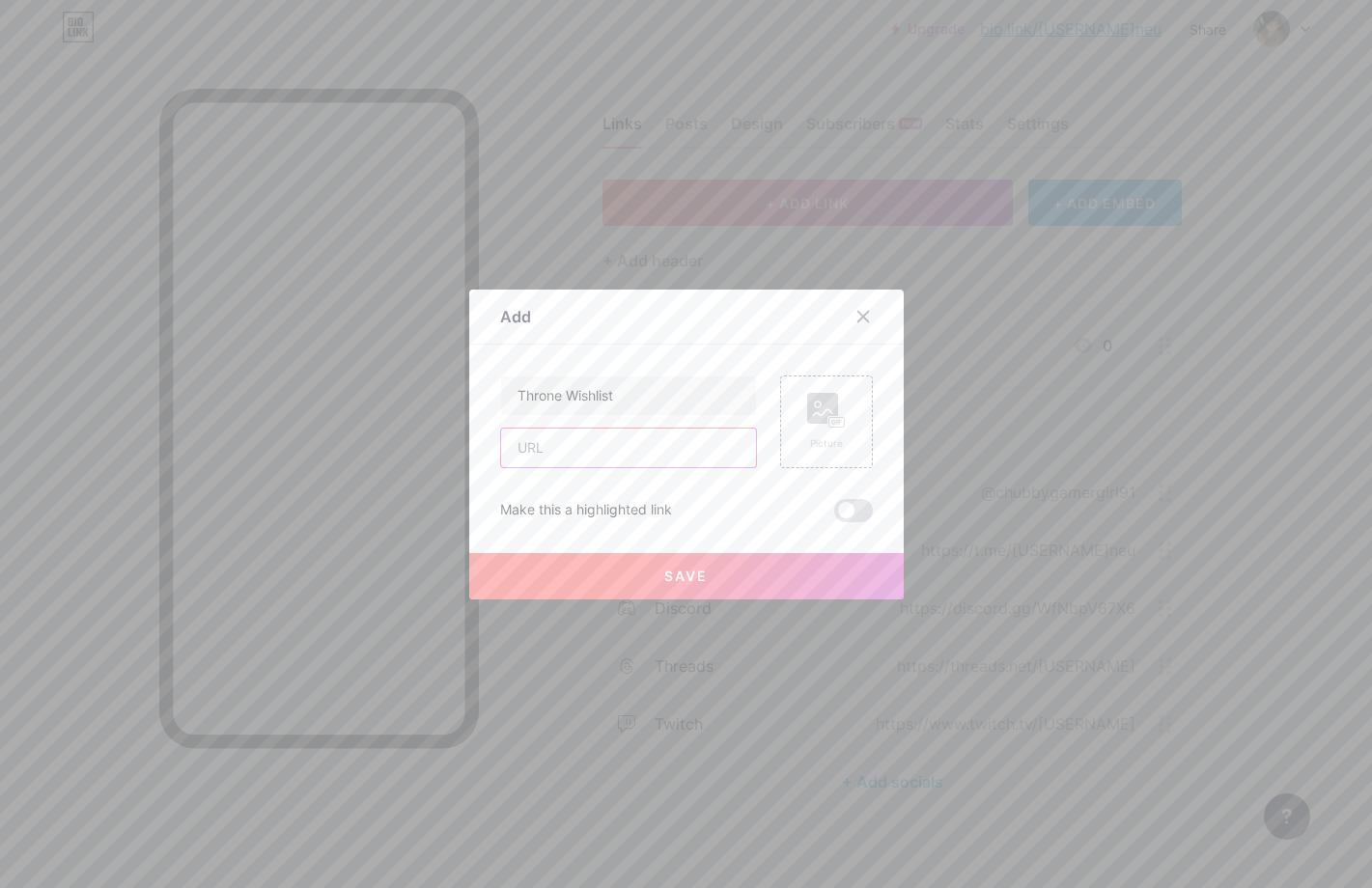 click at bounding box center [629, 448] 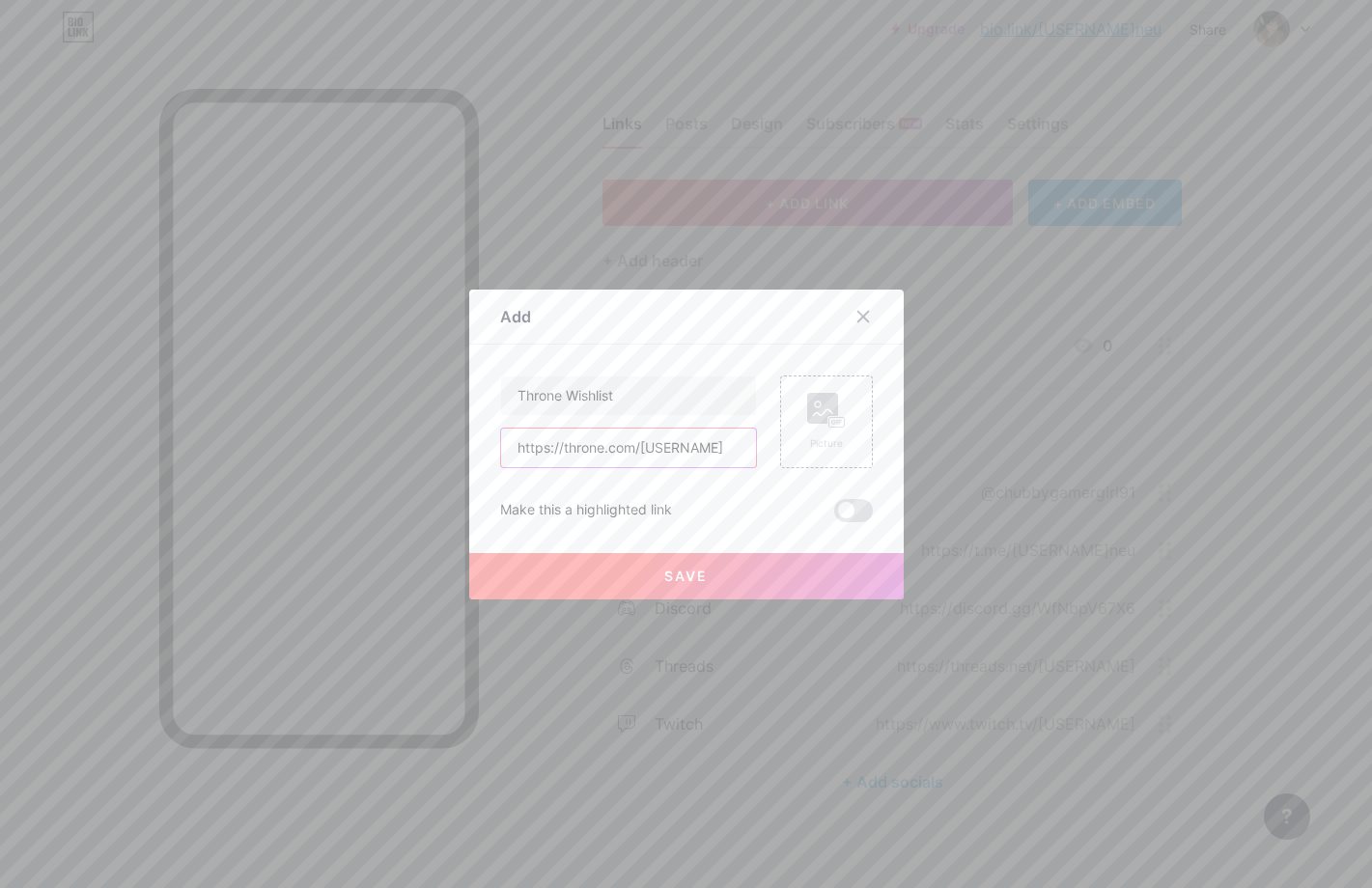 scroll, scrollTop: 0, scrollLeft: 23, axis: horizontal 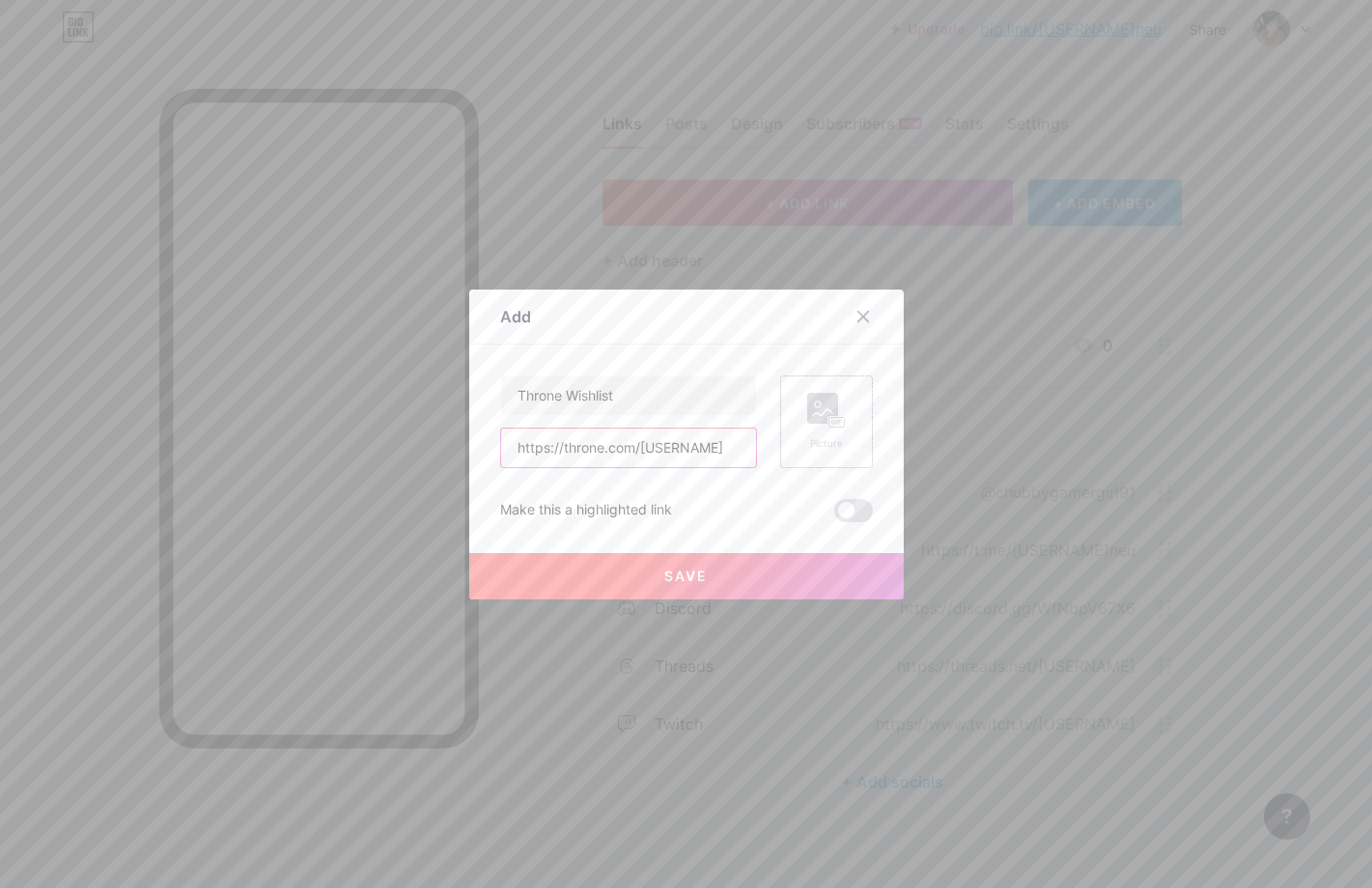 type on "https://throne.com/[USERNAME]" 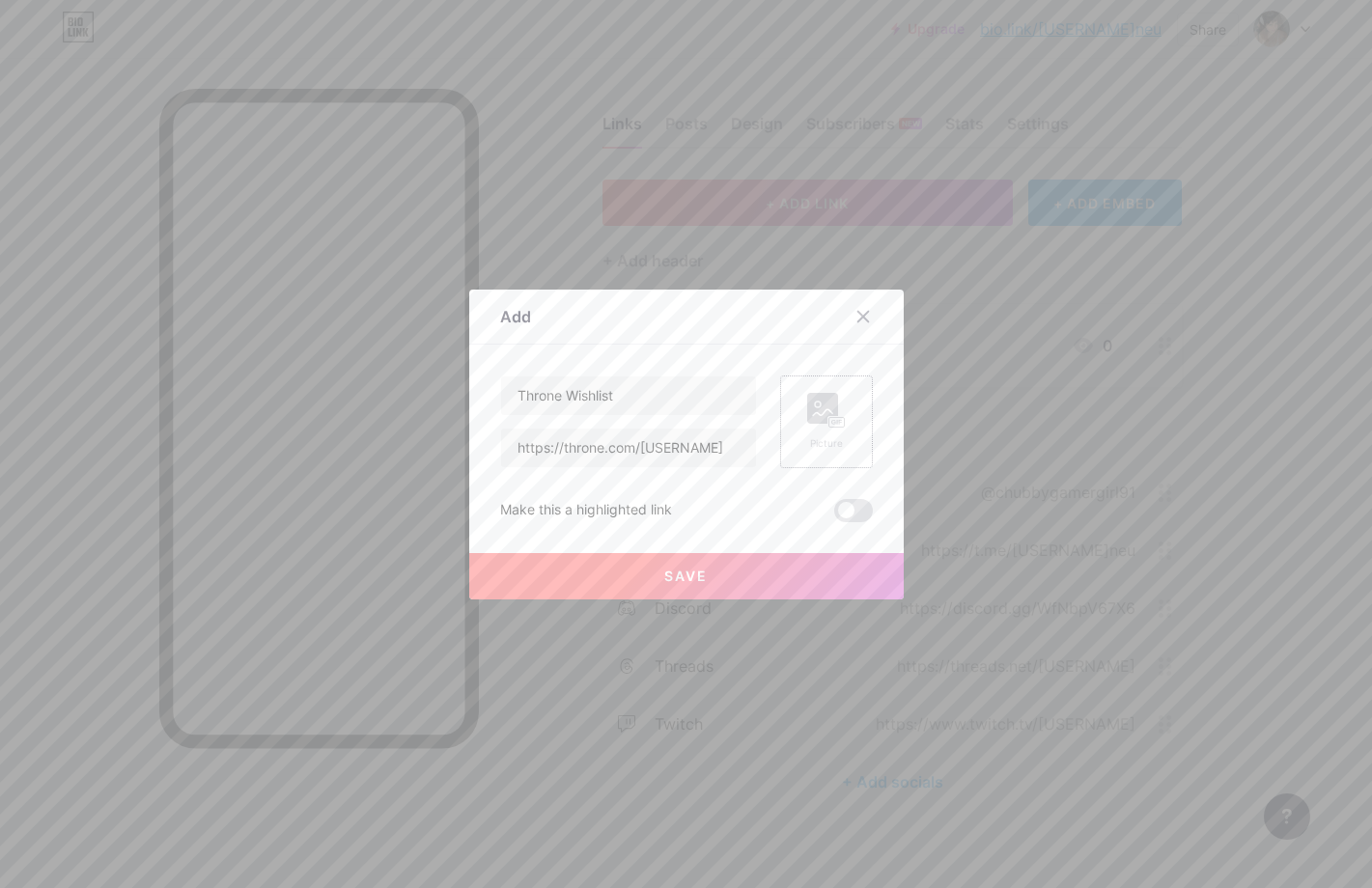 click 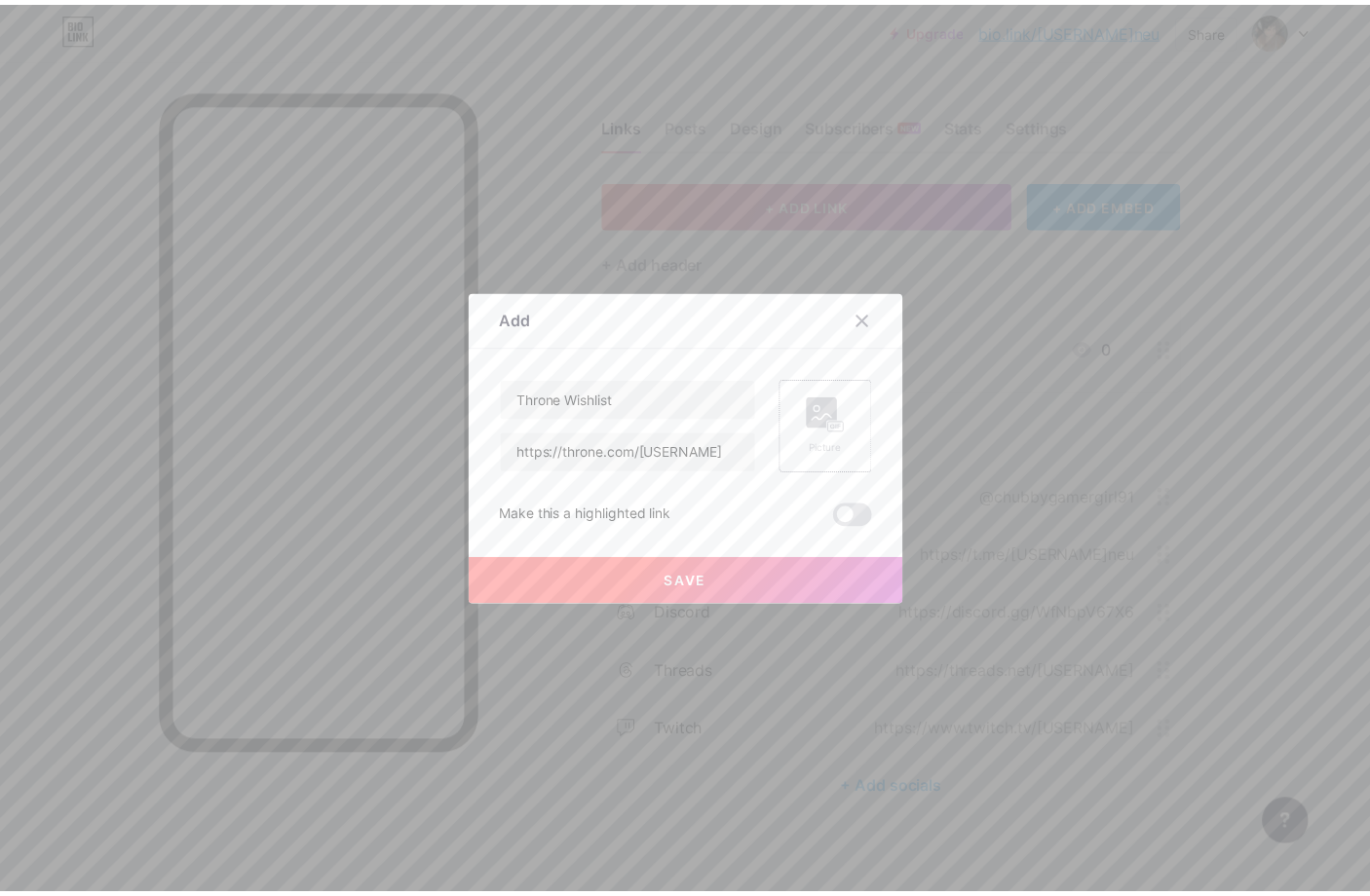 scroll, scrollTop: 0, scrollLeft: 0, axis: both 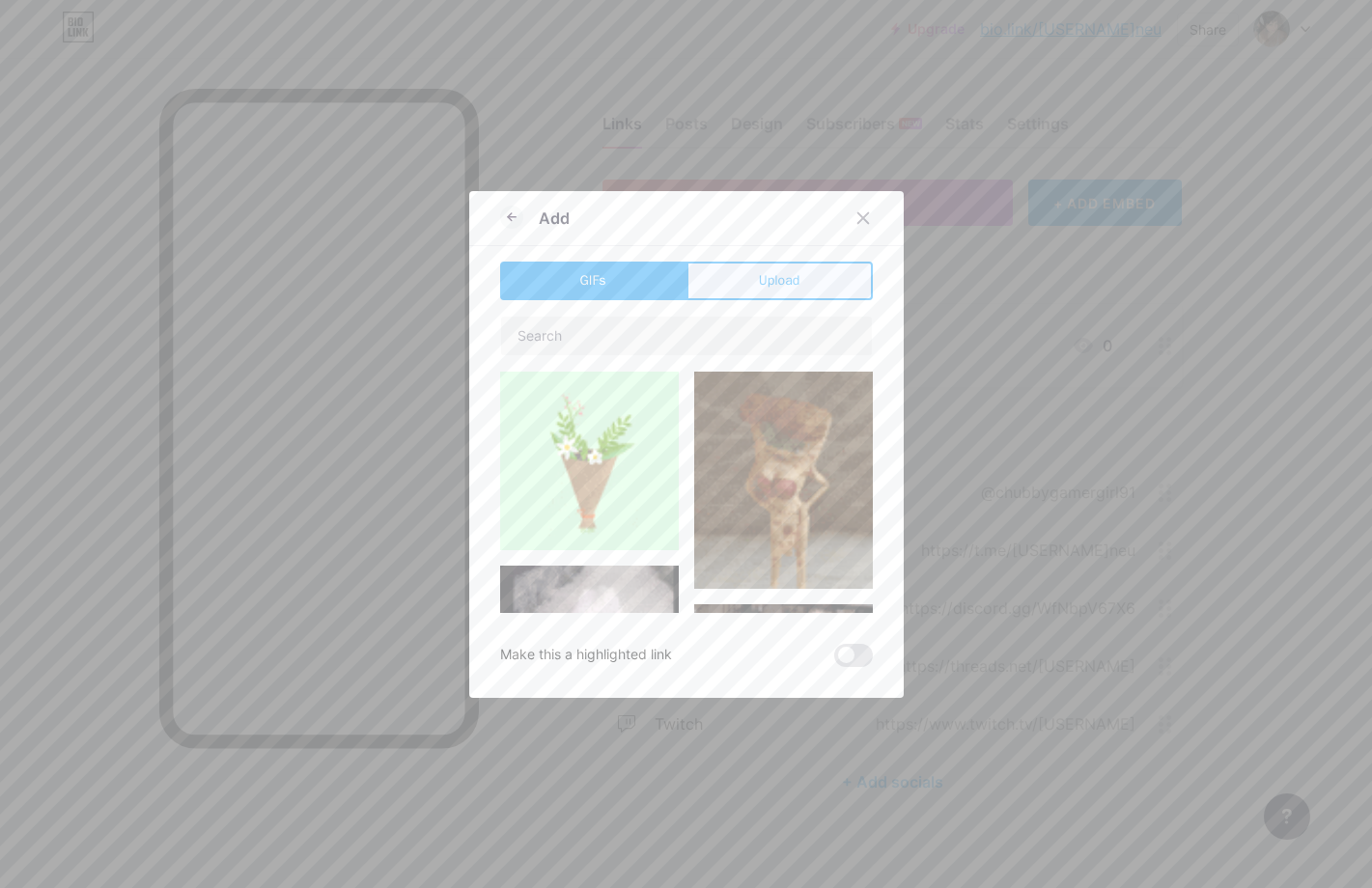 click on "Upload" at bounding box center (779, 281) 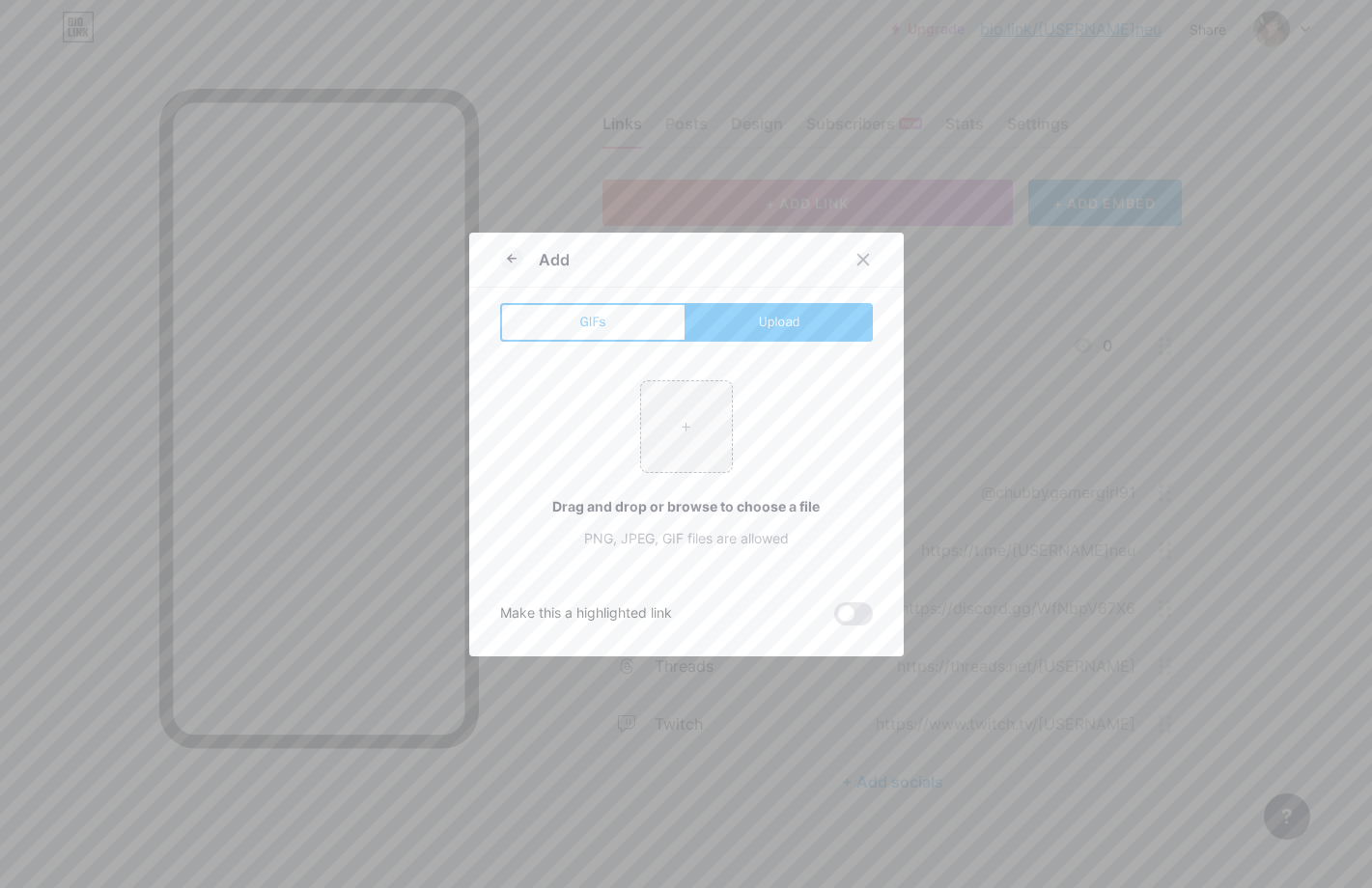 drag, startPoint x: 693, startPoint y: 434, endPoint x: 567, endPoint y: 439, distance: 126.09917 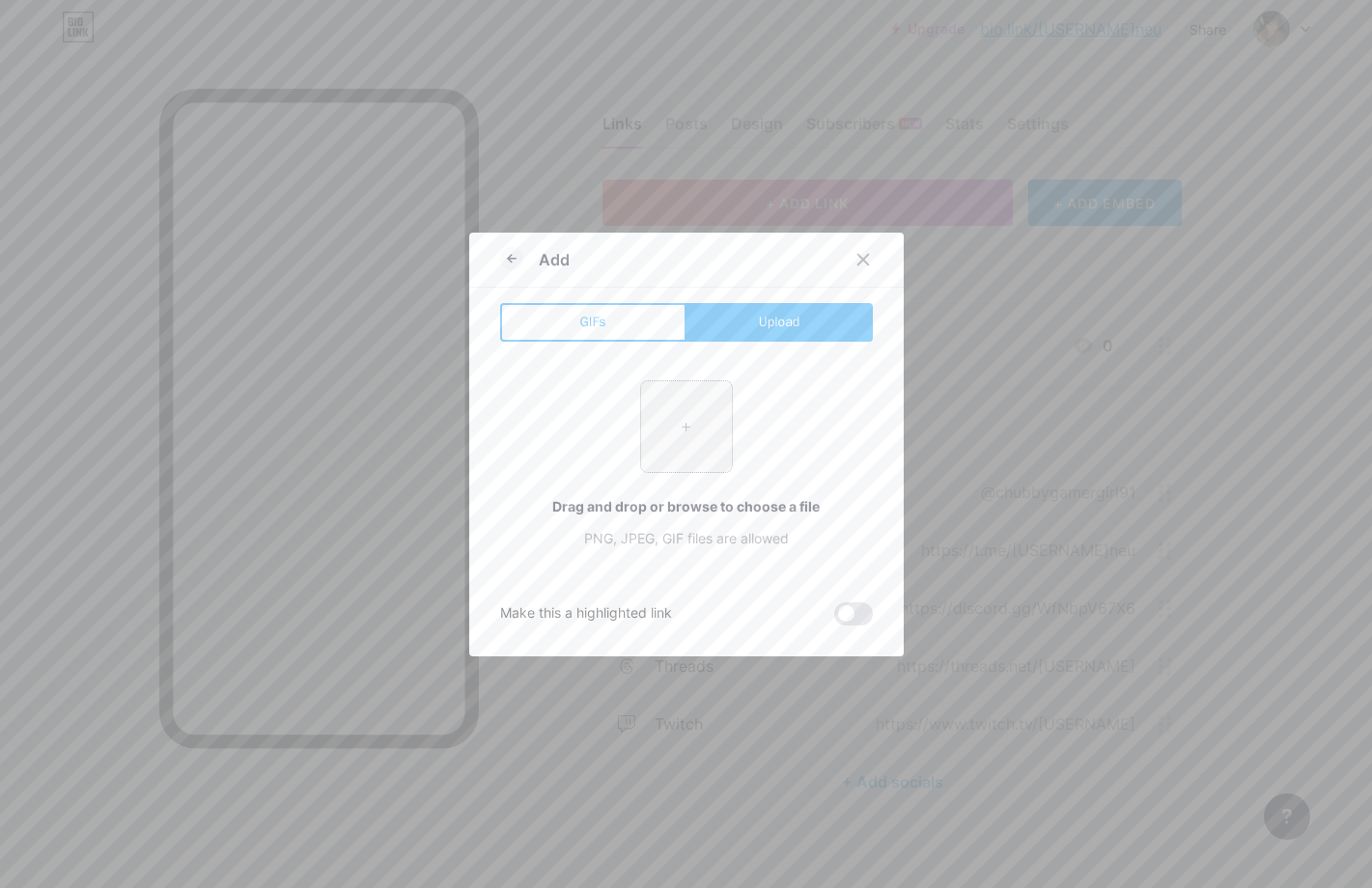 click at bounding box center [686, 427] 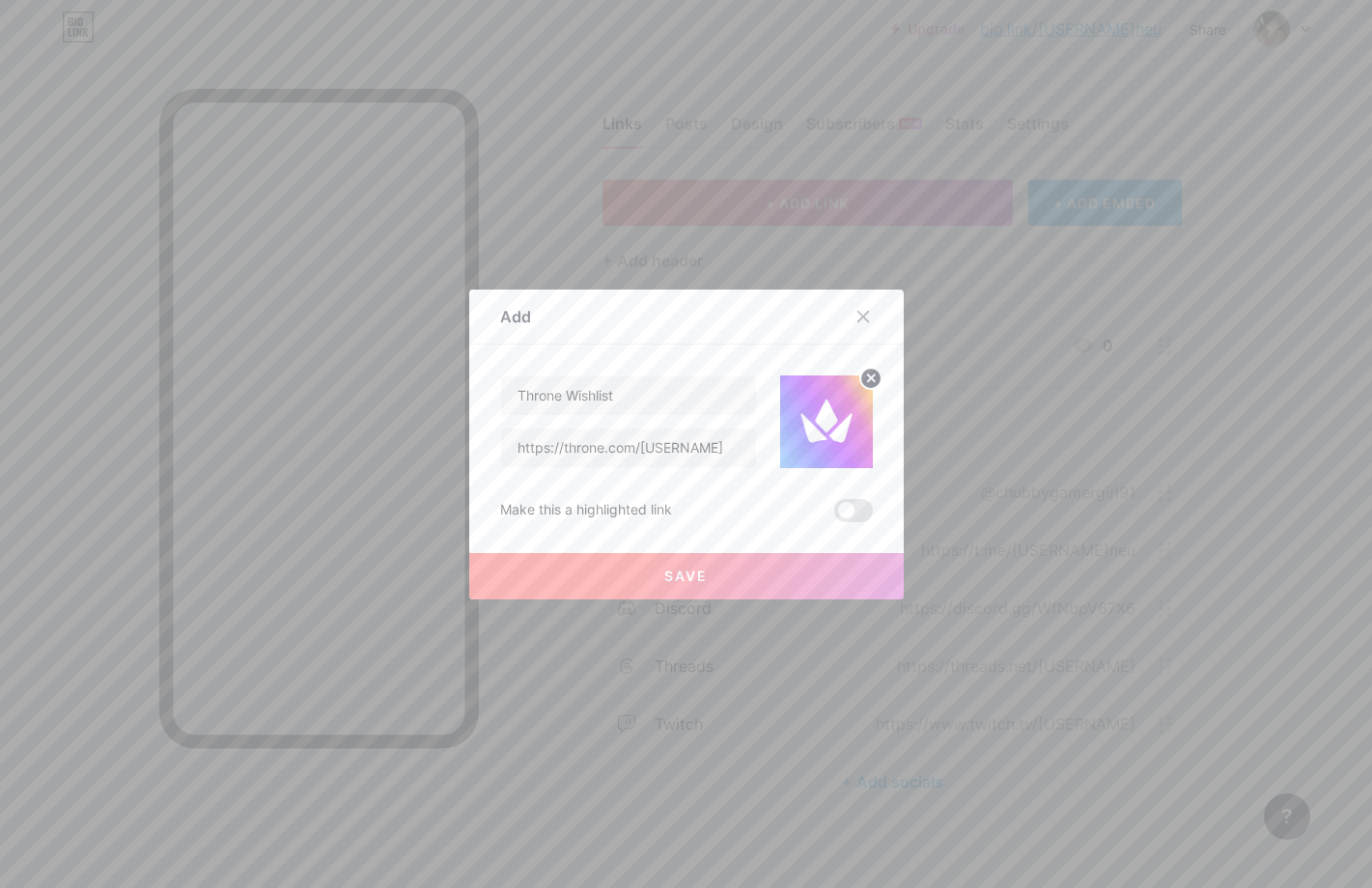 click on "Save" at bounding box center [686, 576] 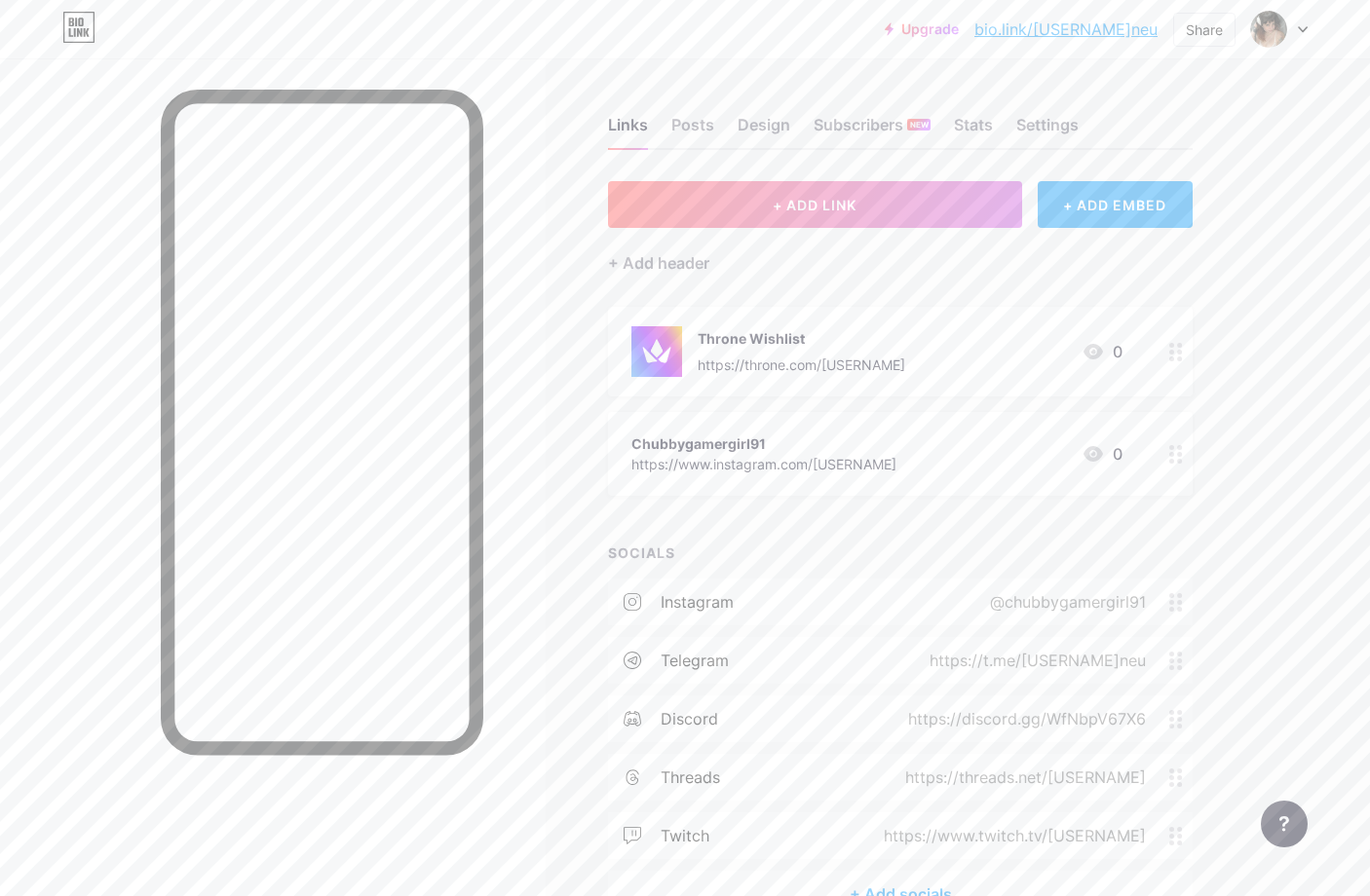 drag, startPoint x: 1120, startPoint y: 458, endPoint x: 963, endPoint y: 466, distance: 157.20369 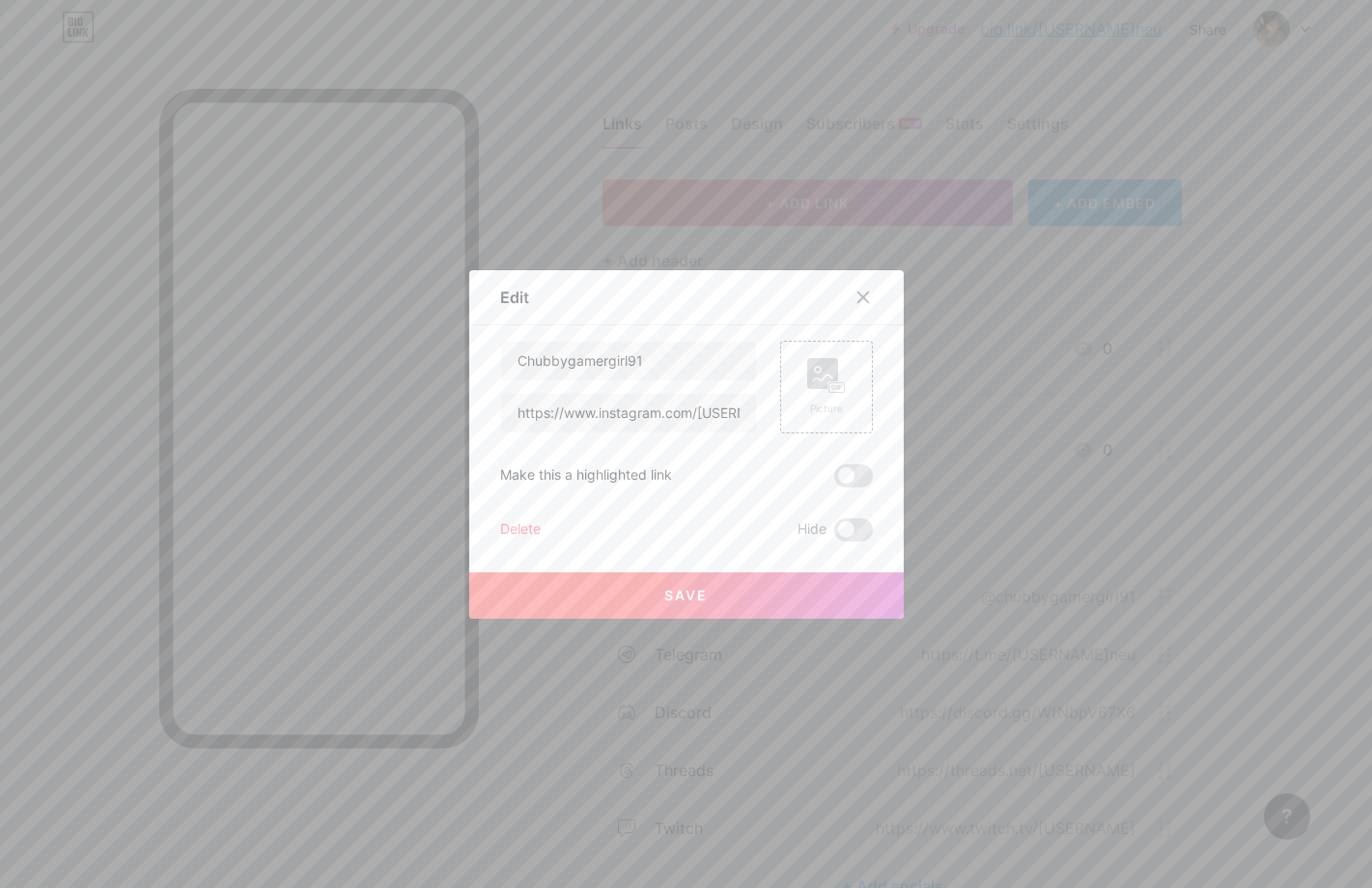 click on "Delete" at bounding box center (520, 530) 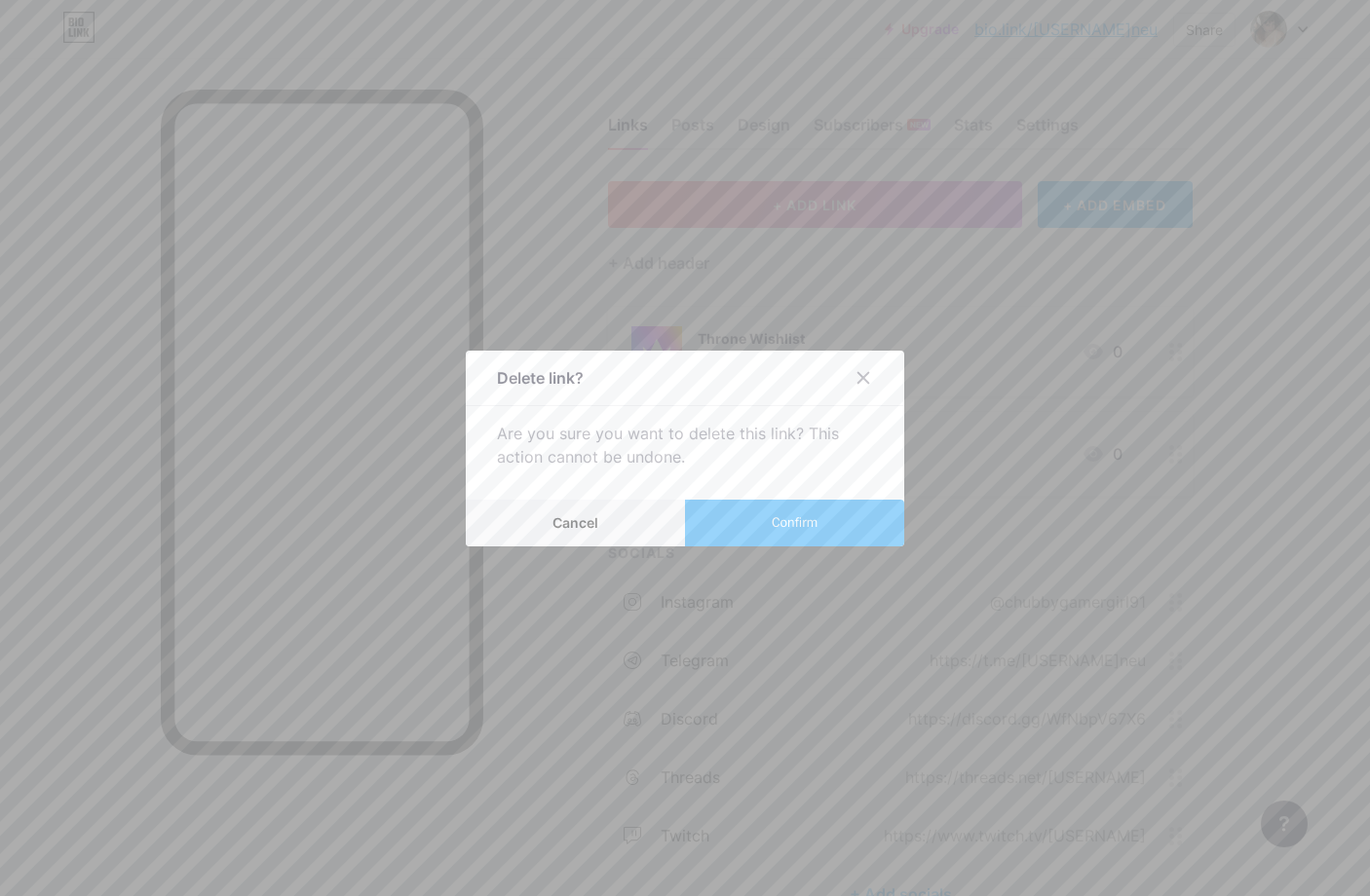 click on "Confirm" at bounding box center [794, 522] 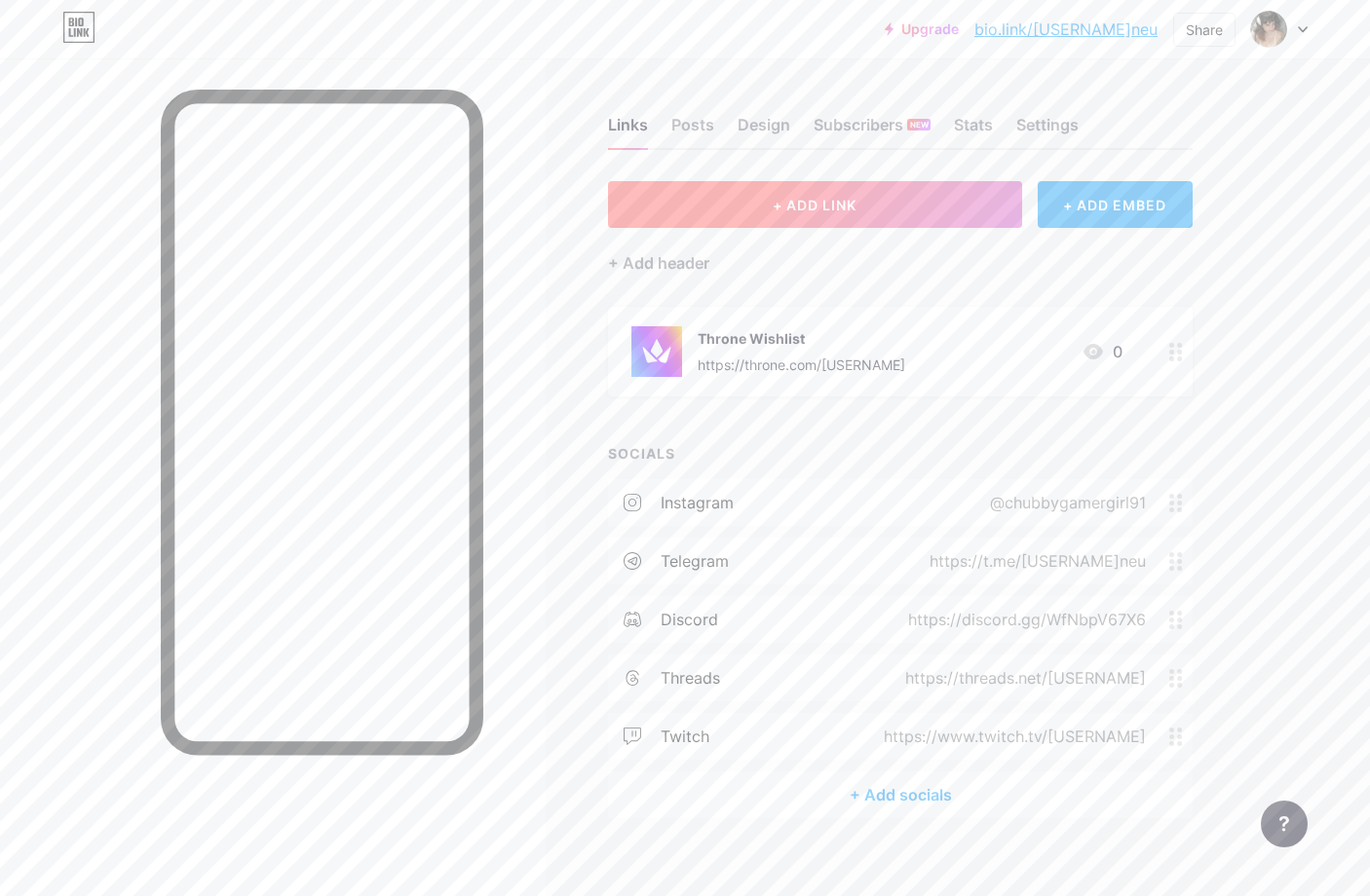 click on "+ ADD LINK" at bounding box center (815, 205) 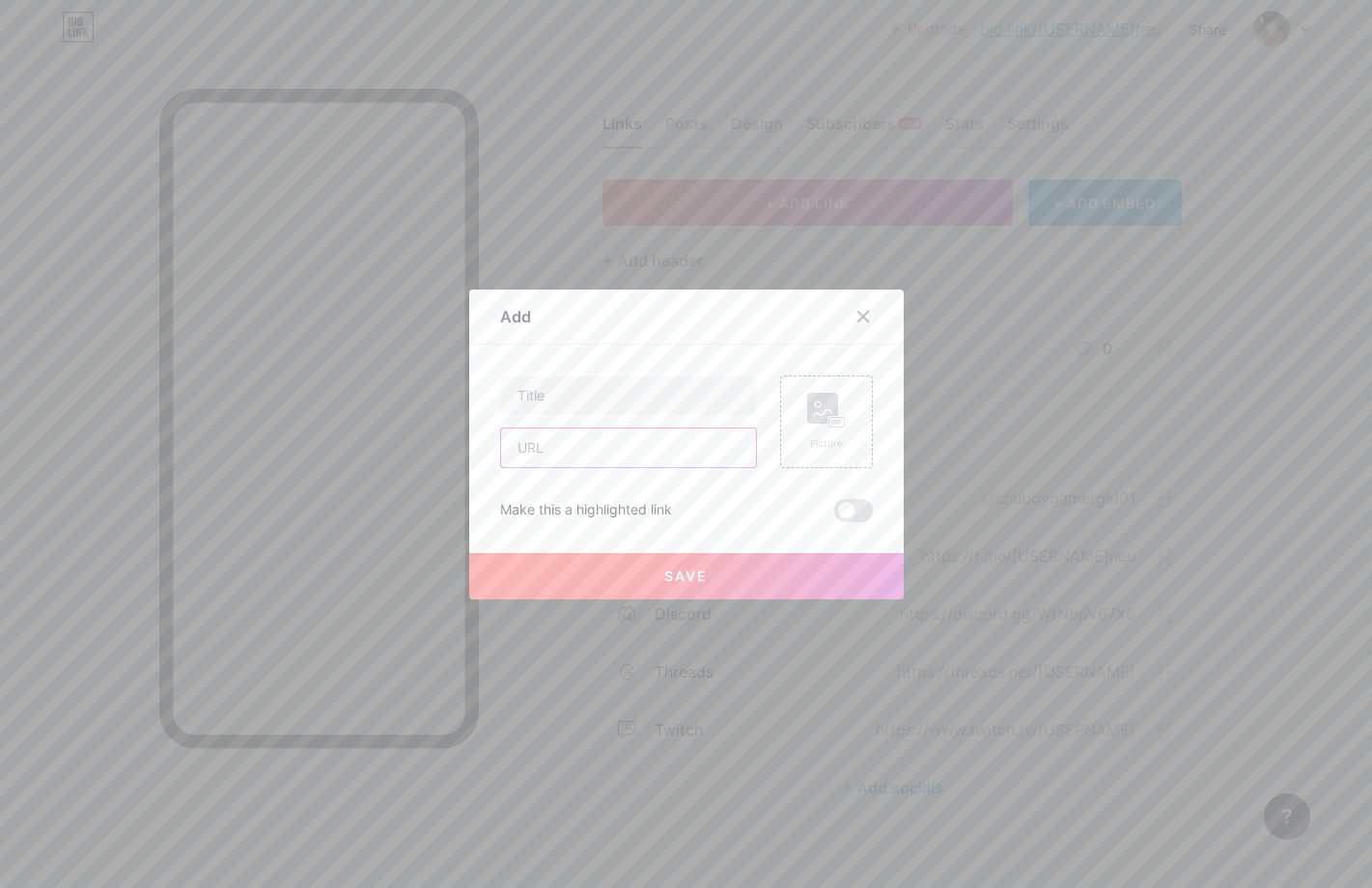 click at bounding box center [629, 448] 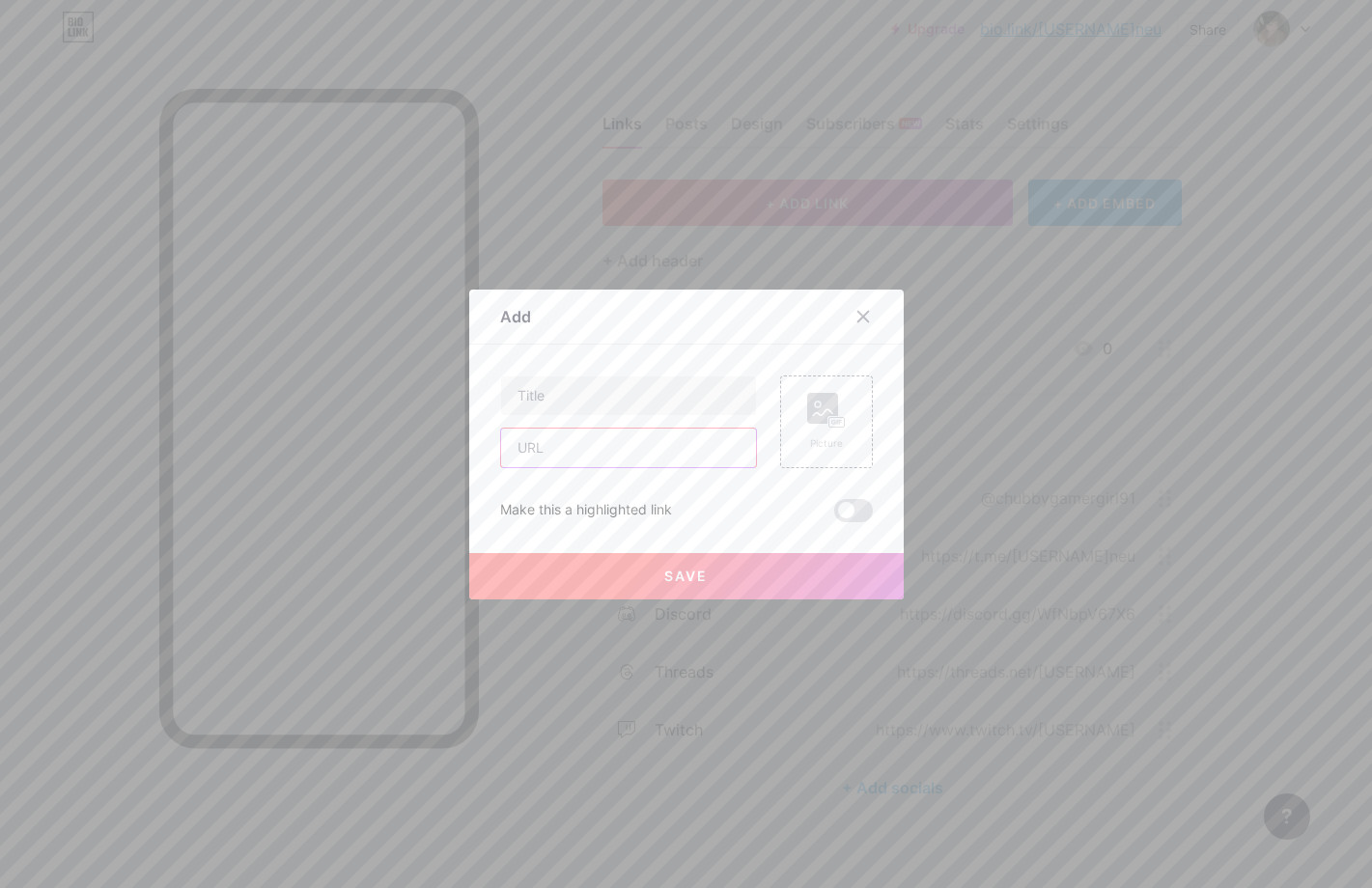 paste on "https://amzn.eu/gmQWRiq" 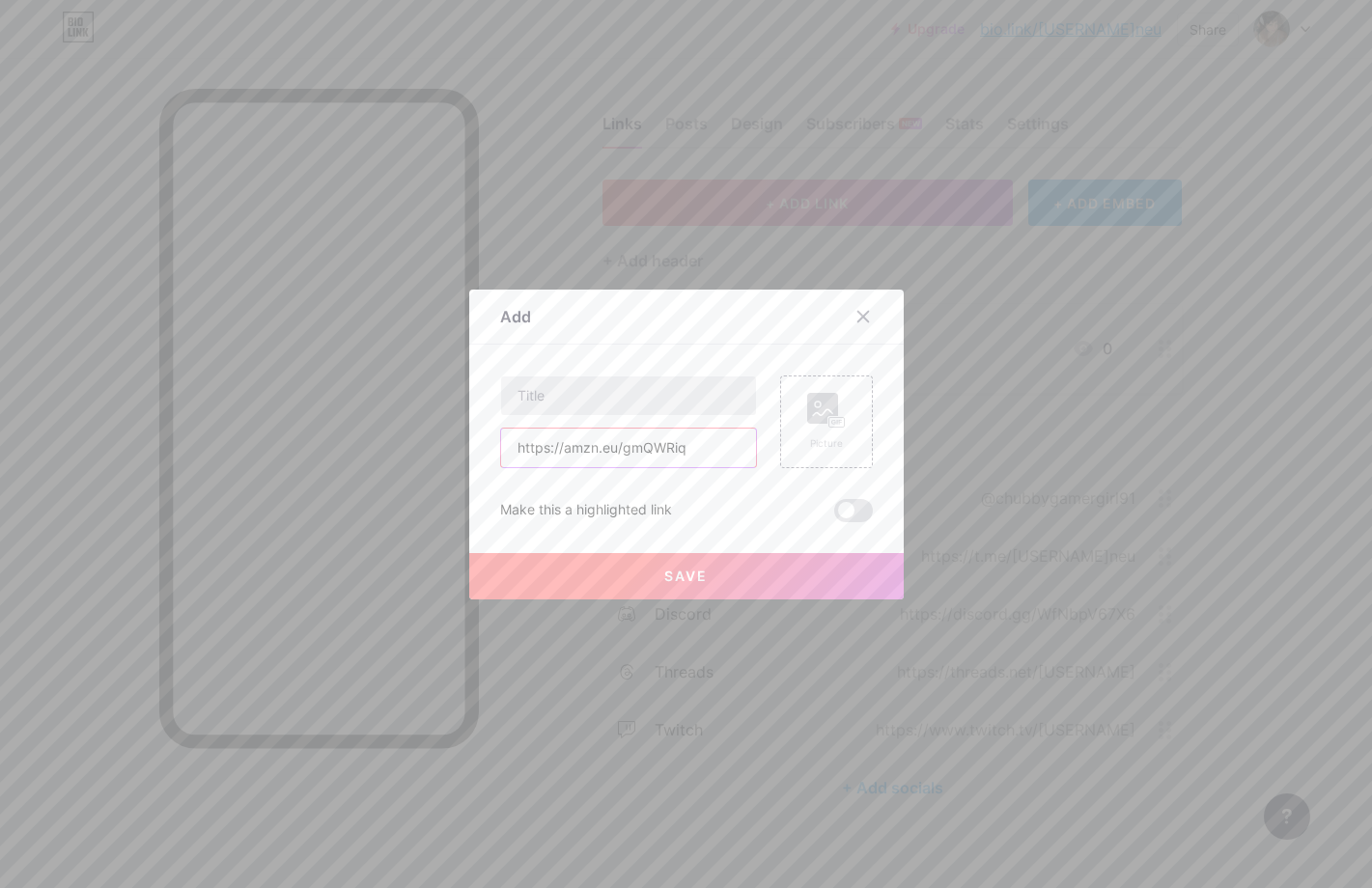 type on "https://amzn.eu/gmQWRiq" 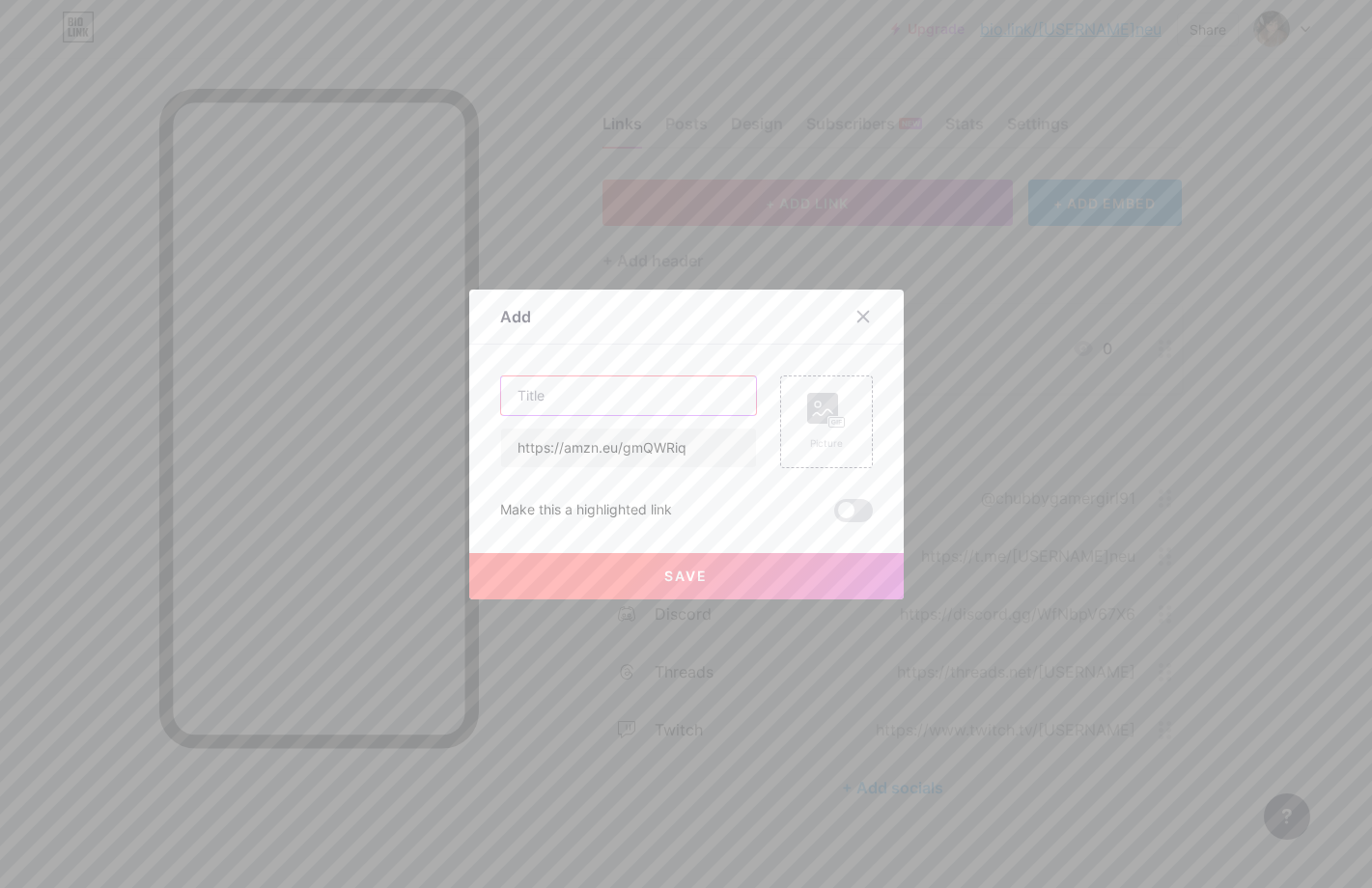 click at bounding box center (629, 396) 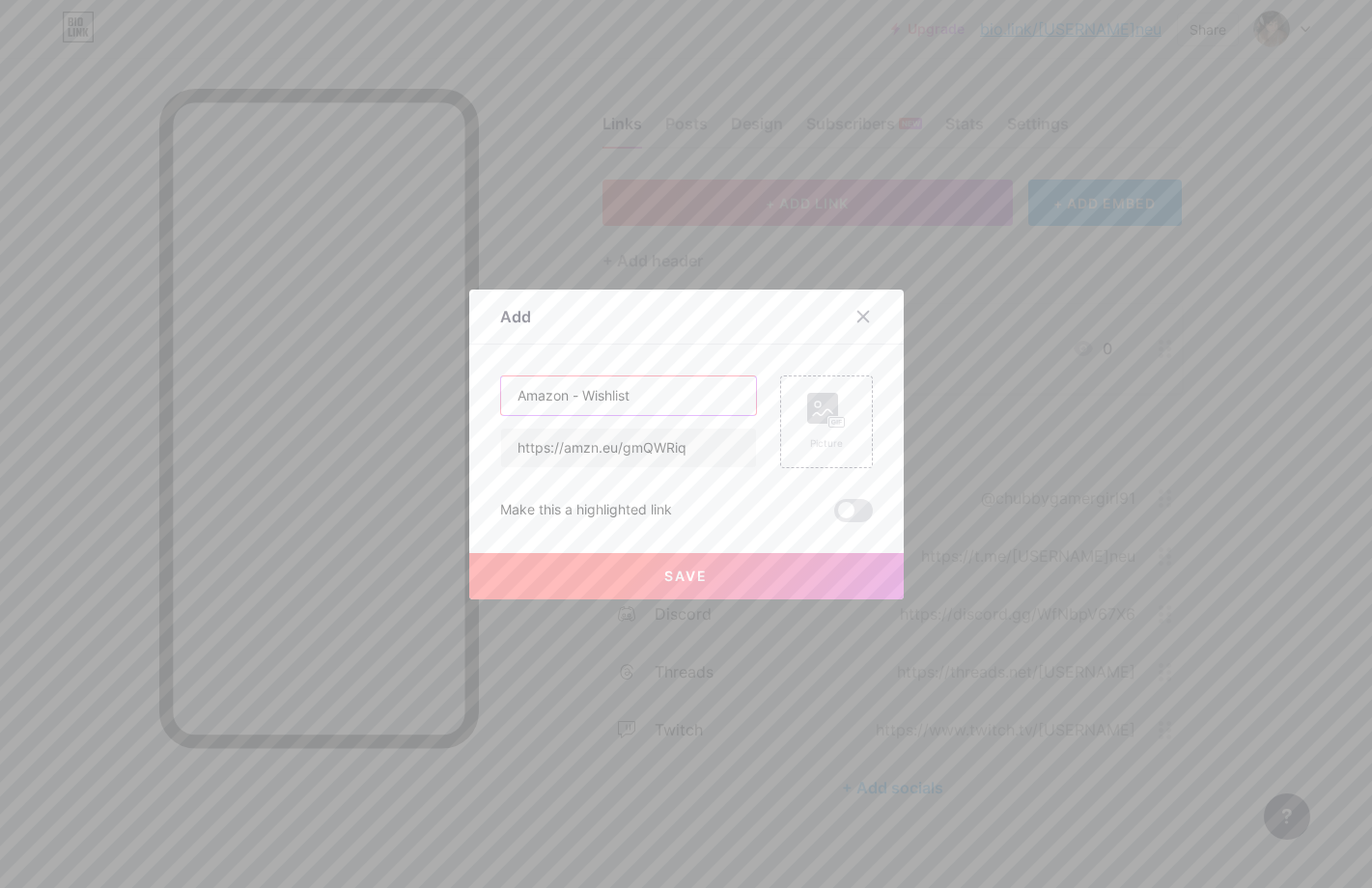 type on "Amazon - Wishlist" 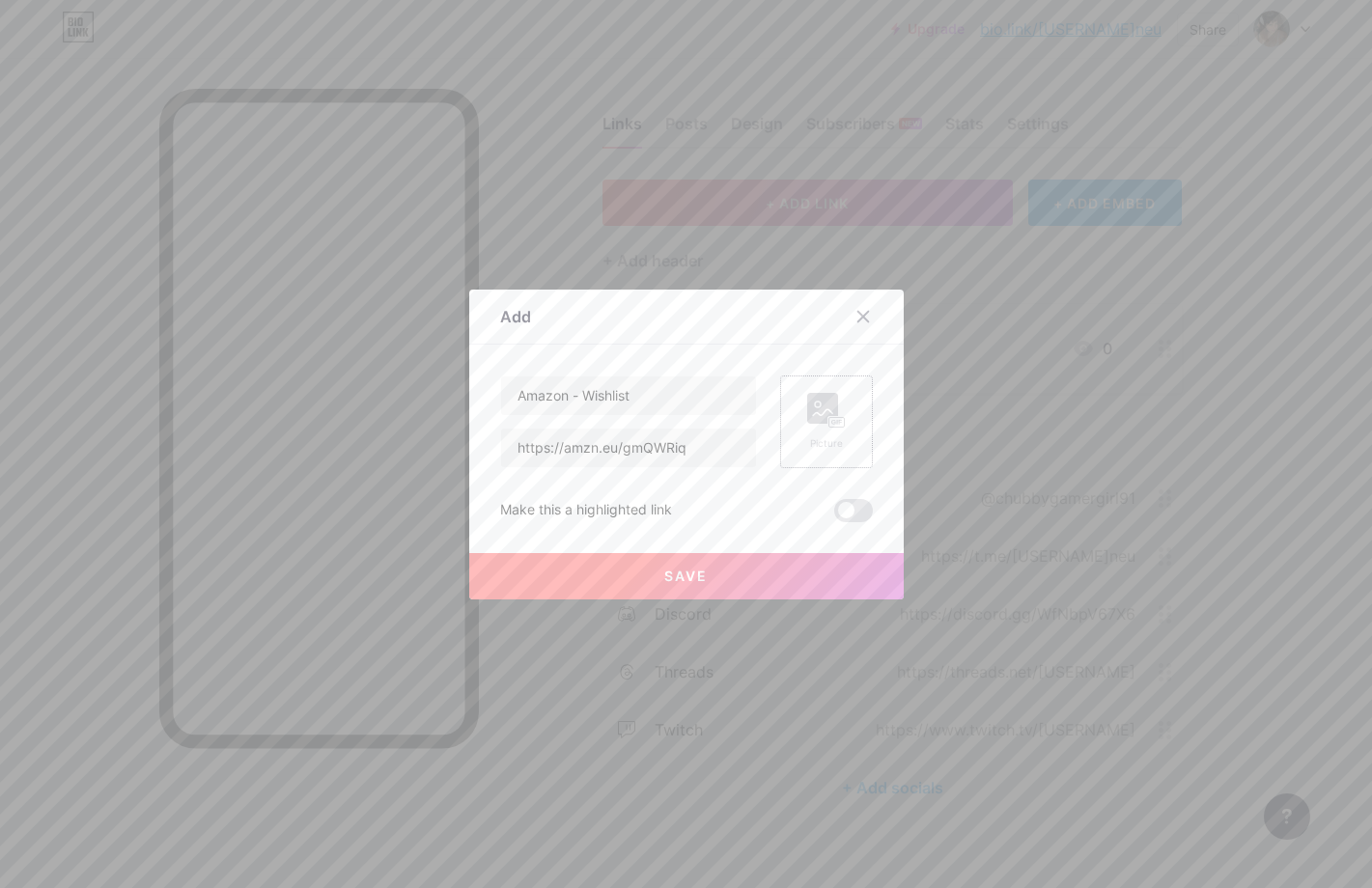 click on "Picture" at bounding box center (826, 422) 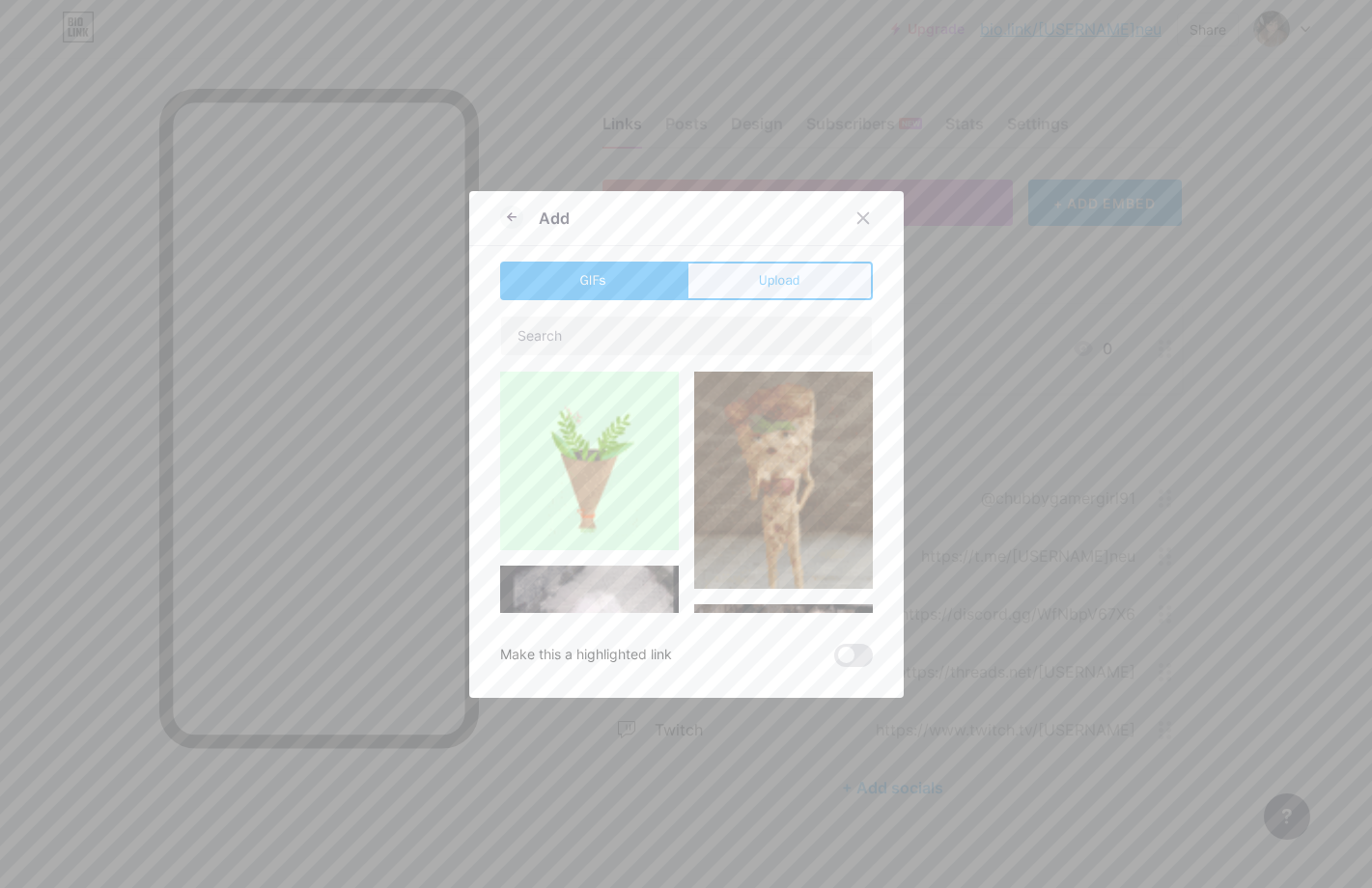 click on "Upload" at bounding box center (779, 281) 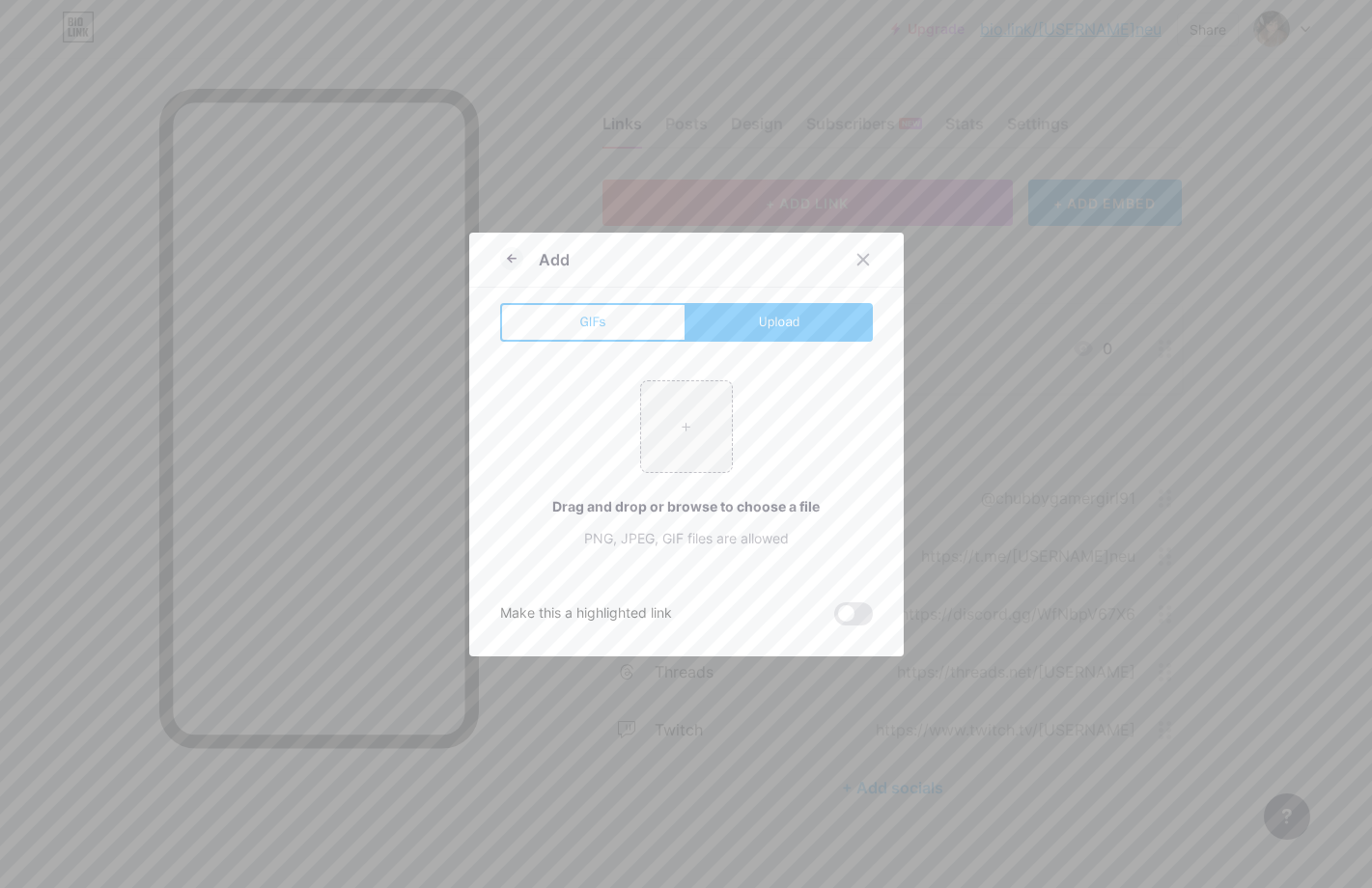 click on "+       Drag and drop or browse to choose a file   PNG, JPEG, GIF files are allowed" at bounding box center (686, 464) 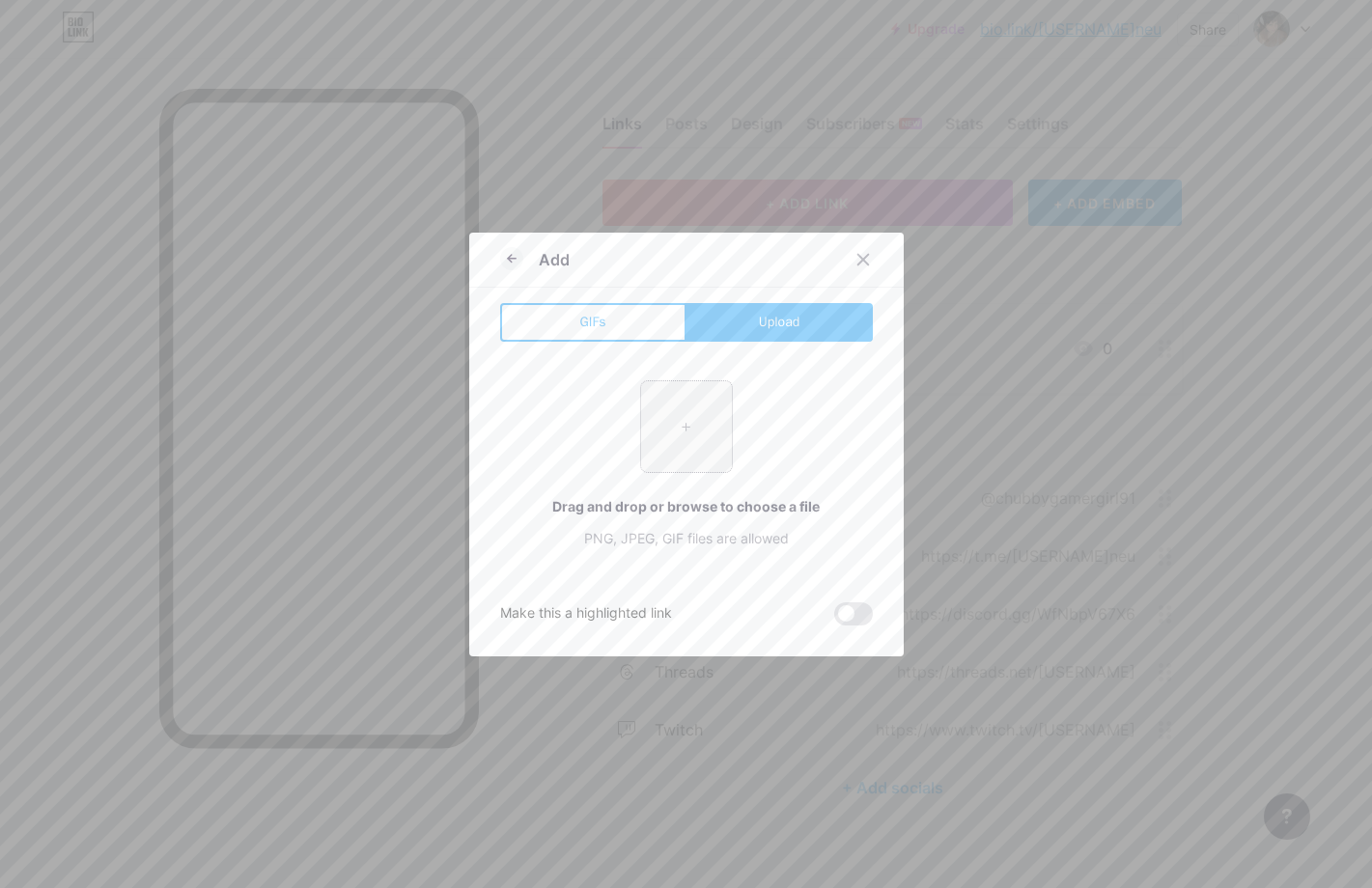 click at bounding box center (686, 427) 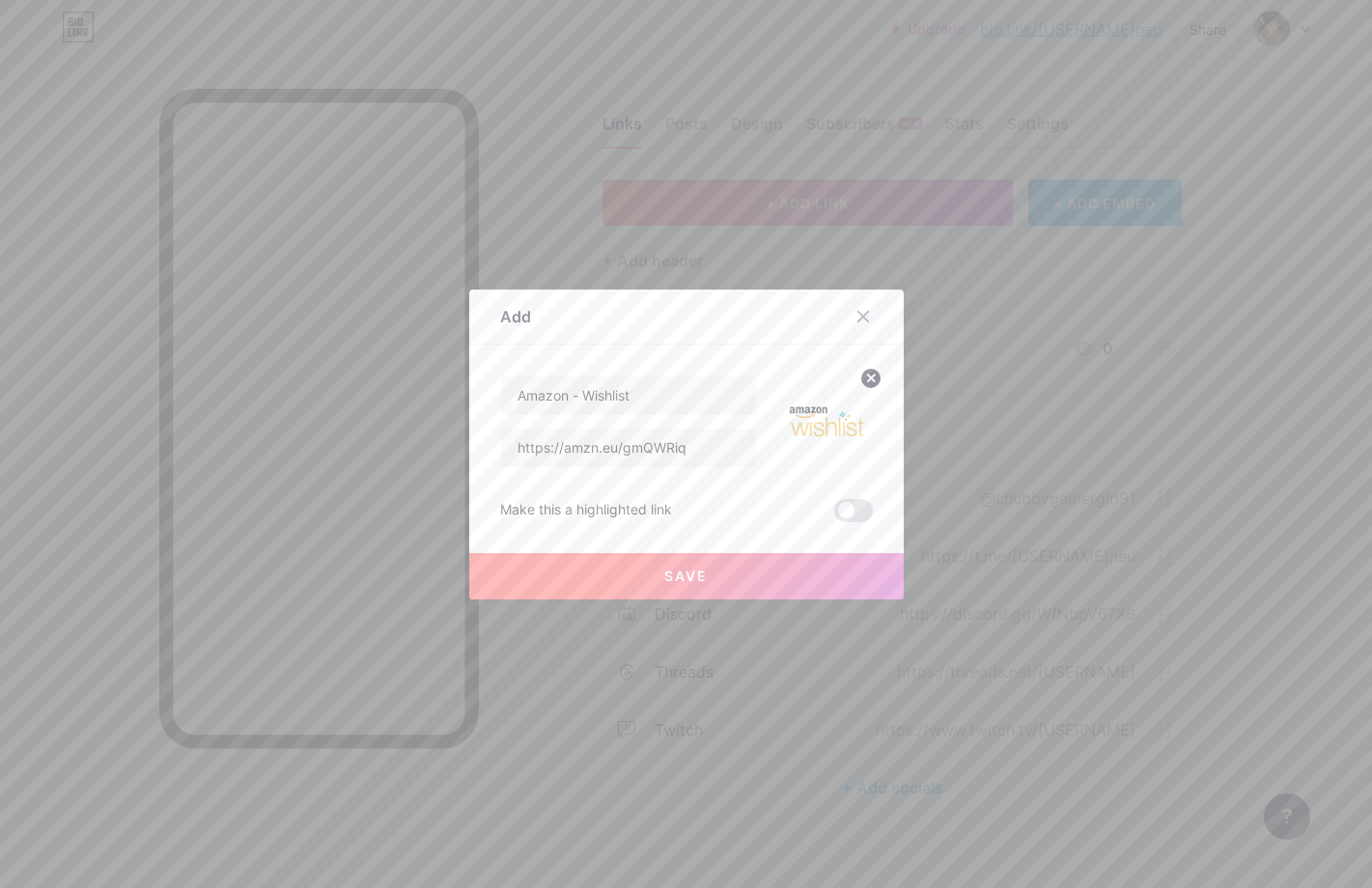 click on "Save" at bounding box center [686, 576] 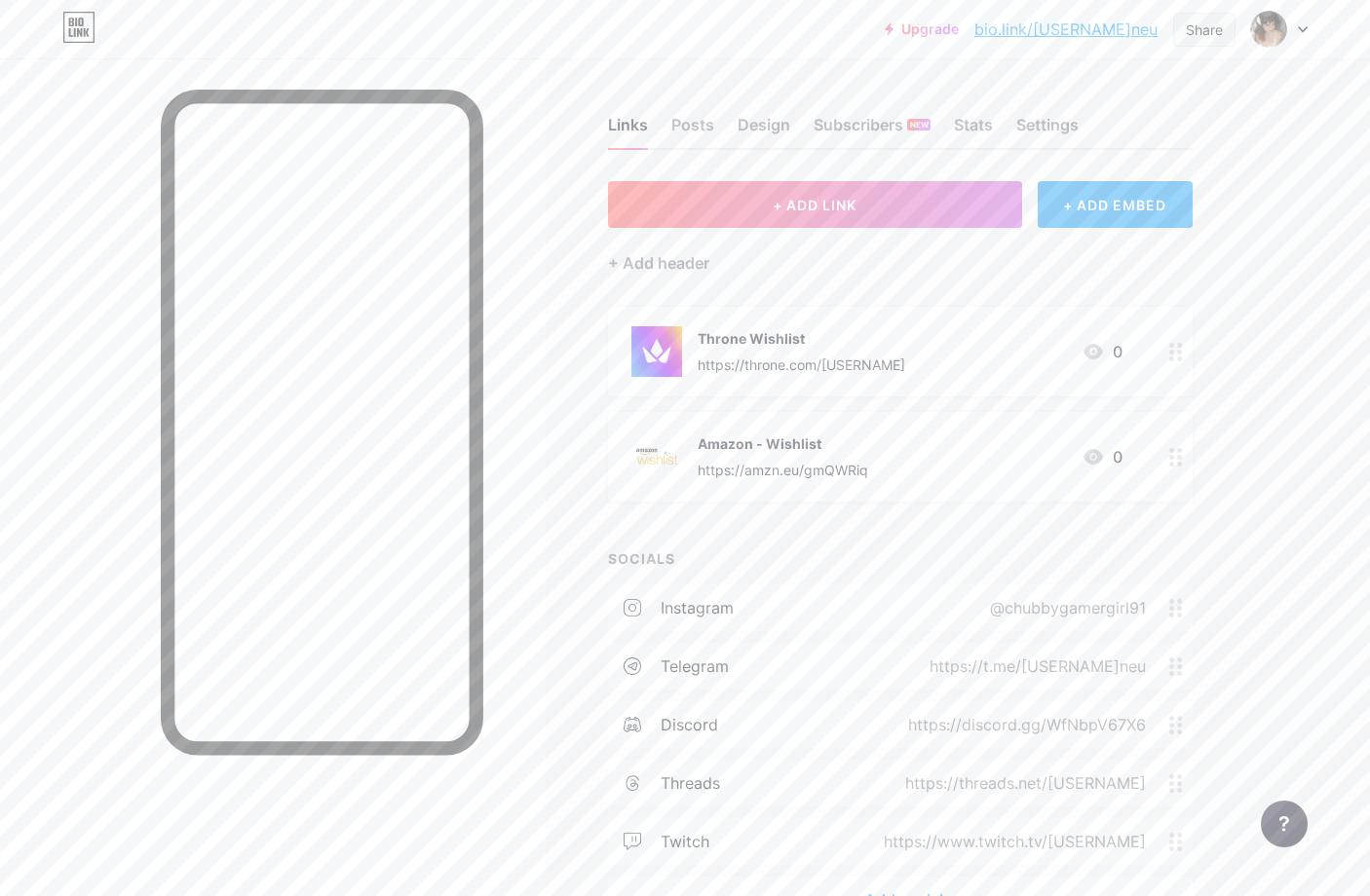 click on "Share" at bounding box center [1204, 29] 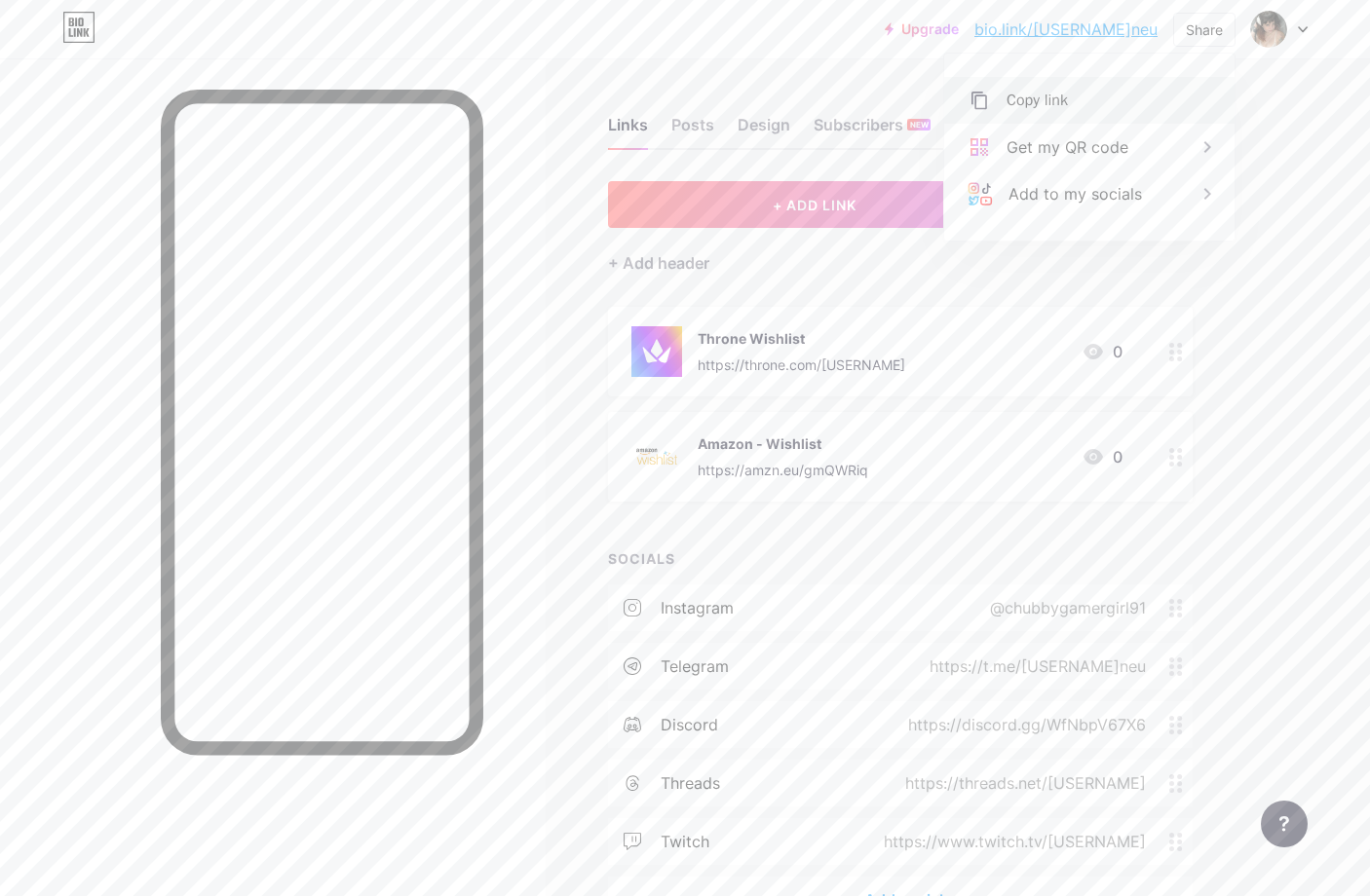 click on "Copy link" at bounding box center (1089, 100) 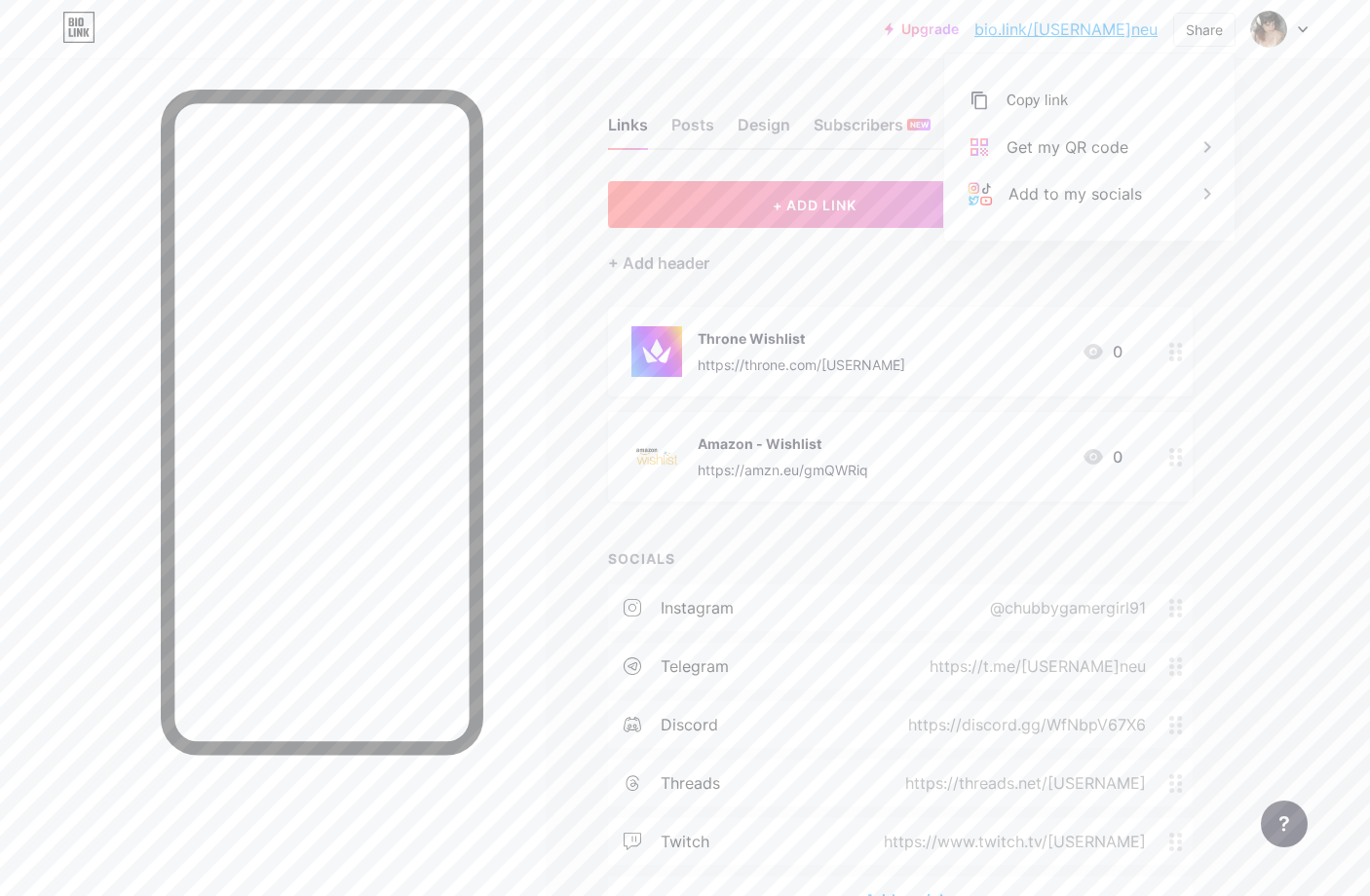 click on "Upgrade   bio.link/[USERNAME]   bio.link/[USERNAME]neu   Share
Copy link   https://bio.link/[USERNAME]neu
Get my QR code
Add to my socials                   Switch accounts     Chubbygamergirl91   bio.link/[USERNAME]neu       + Add a new page        Account settings   Logout   Link Copied
Links
Posts
Design
Subscribers
NEW
Stats
Settings       + ADD LINK     + ADD EMBED
+ Add header
Throne Wishlist
https://throne.com/[USERNAME]
0
Amazon - Wishlist
https://amzn.eu/gmQWRiq
0
SOCIALS
instagram
telegram" at bounding box center [685, 510] 